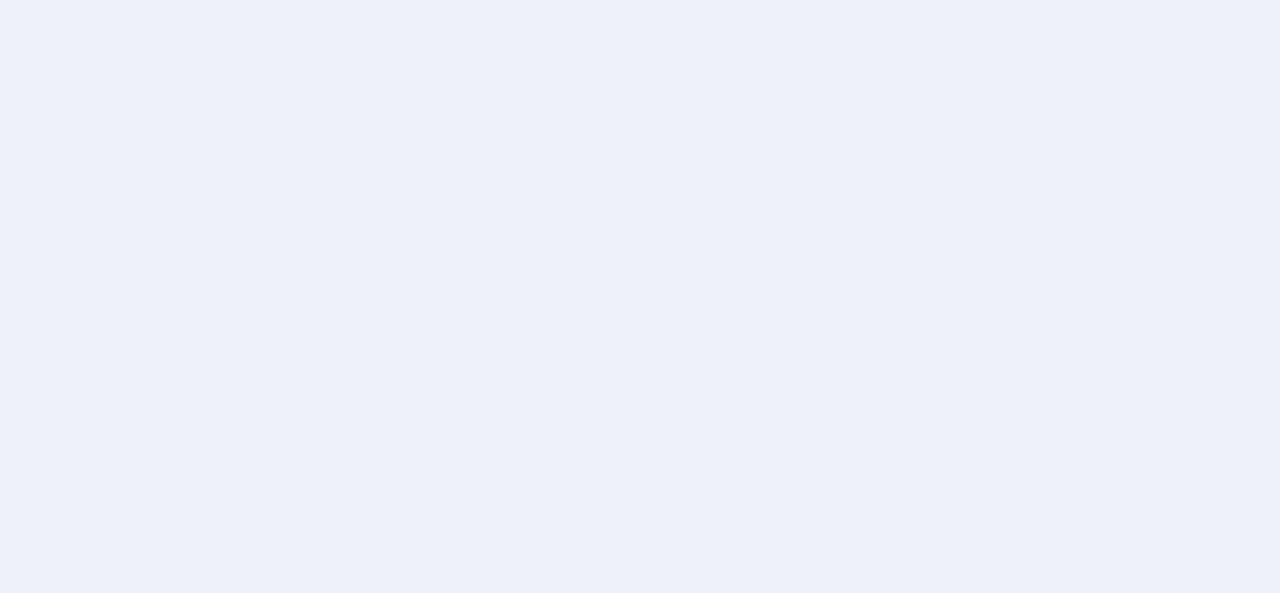 scroll, scrollTop: 0, scrollLeft: 0, axis: both 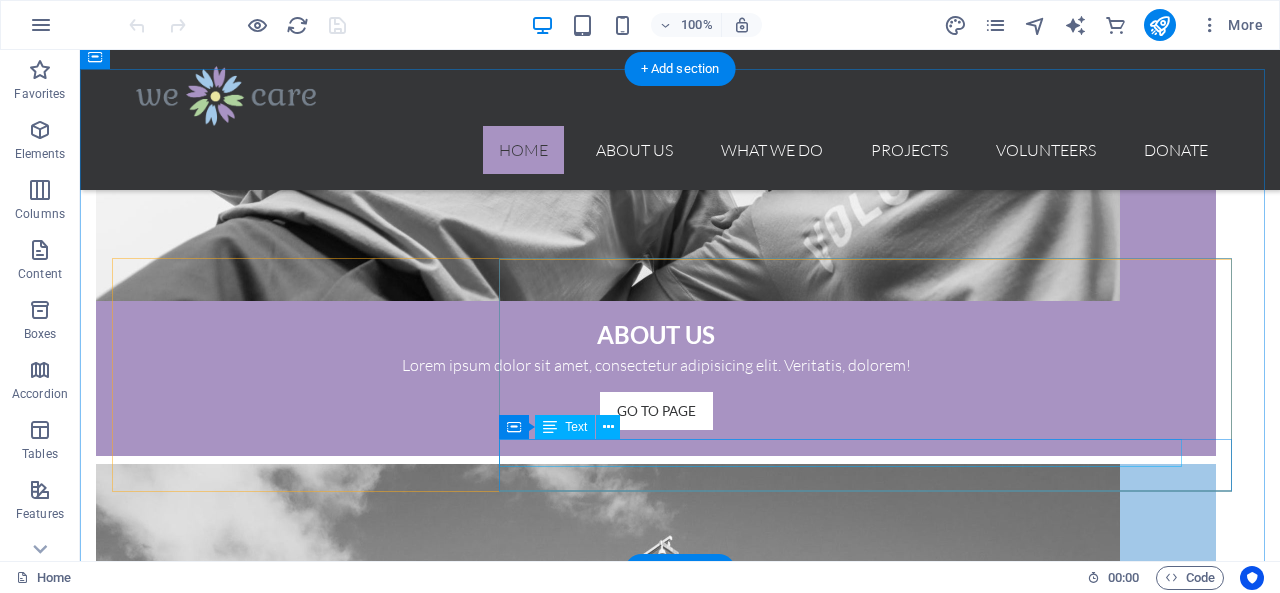 click on "$[NUMBER]  - Already donated" at bounding box center [680, 4548] 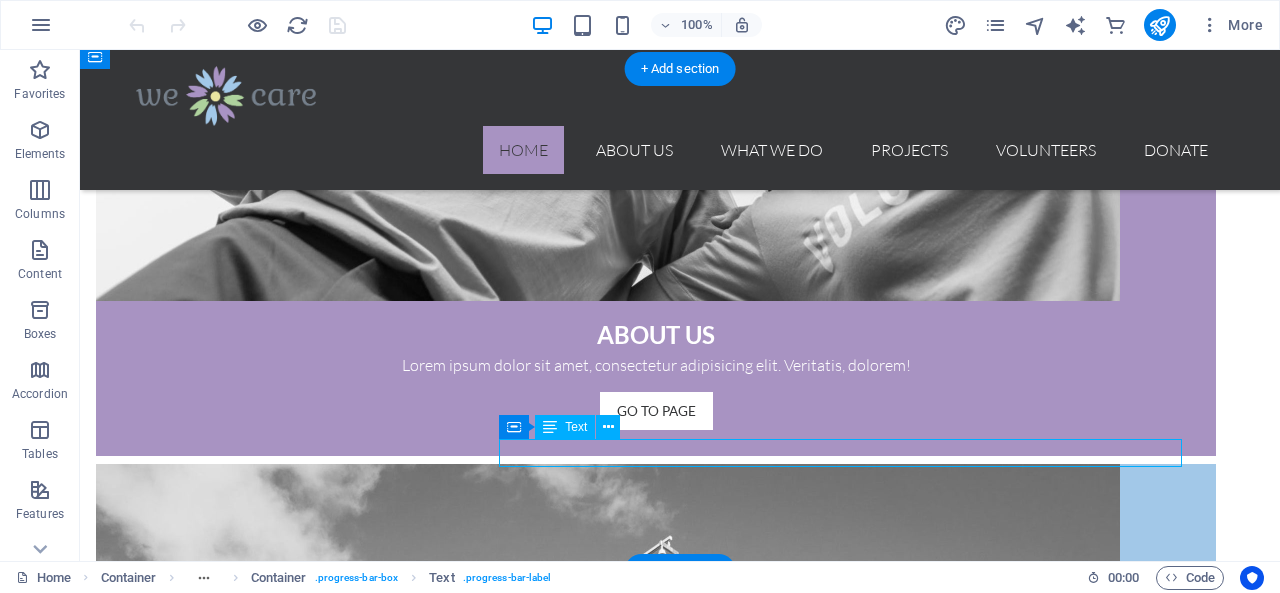 click on "$[NUMBER]  - Already donated" at bounding box center [680, 4548] 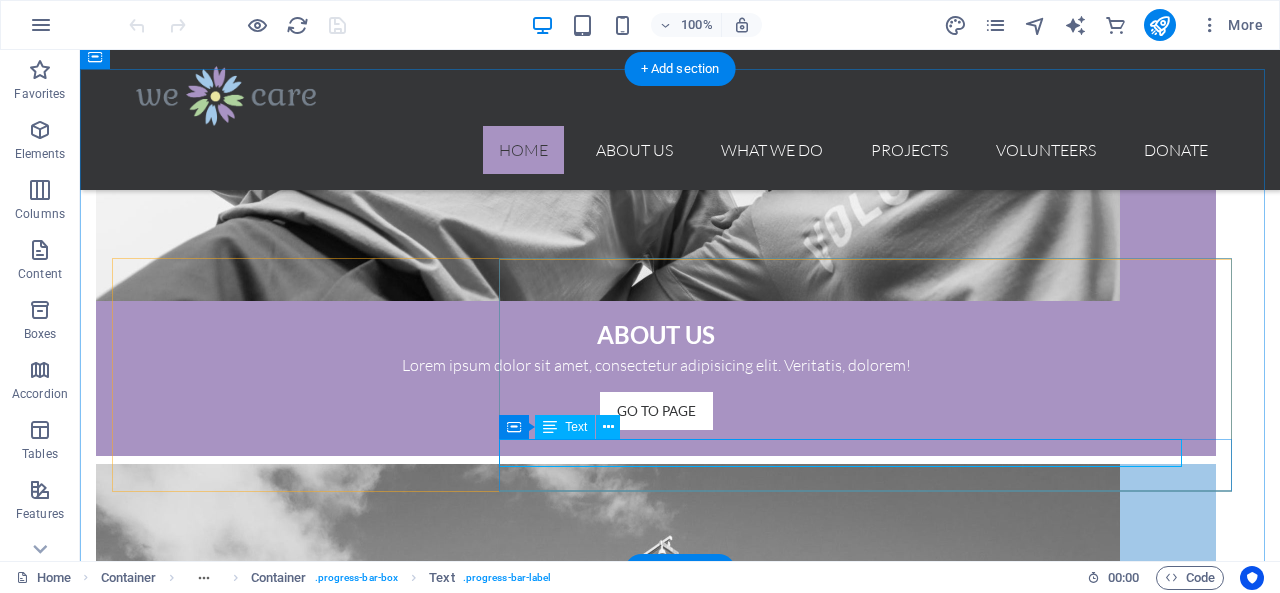 click on "$[NUMBER]  - Already donated" at bounding box center (680, 4548) 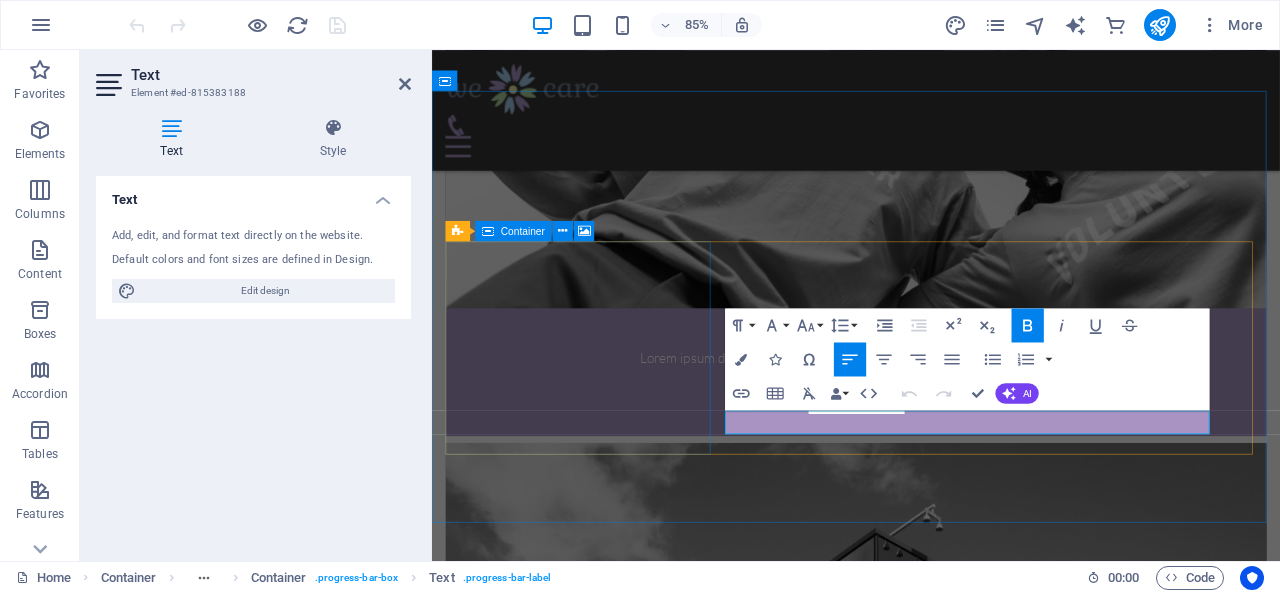 scroll, scrollTop: 1624, scrollLeft: 0, axis: vertical 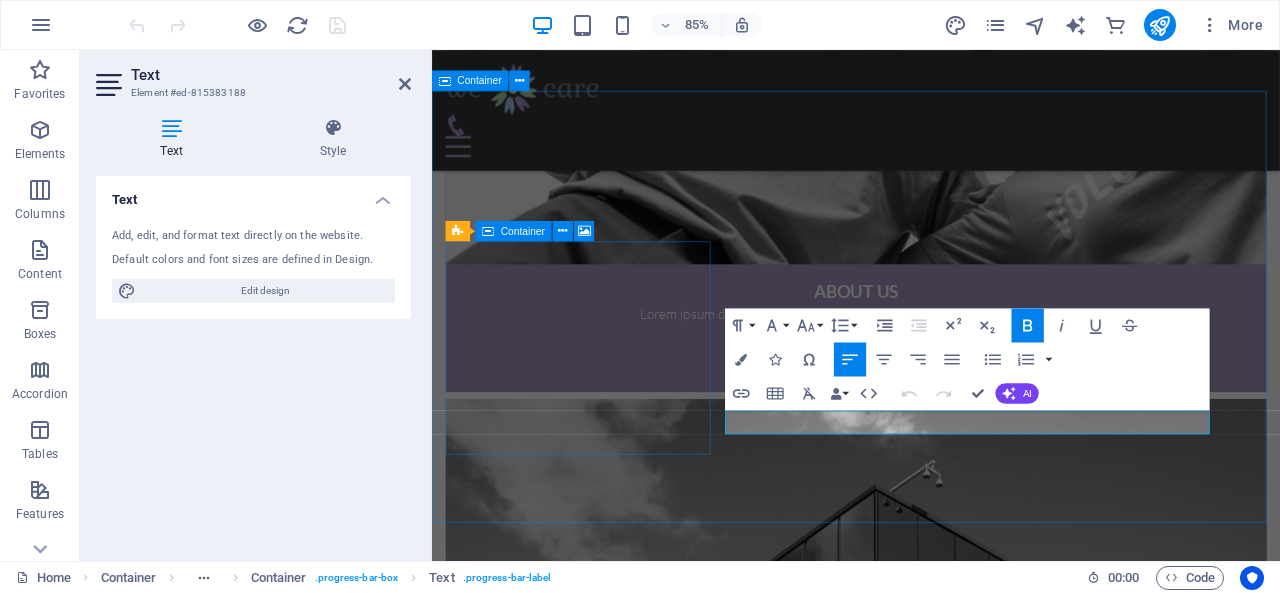 click on "Our current Project Drop content here or  Add elements  Paste clipboard New Shelter at the Brooklyn Bridge Lorem ipsum dolor sit amet, consetetur sadipscing elitr, sed diam nonumy eirmod tempor invidunt ut labore et dolore magna aliquyam erat, sed diam voluptua. At vero eos et accusam et justo duo dolores et ea rebum.   Donate  for this Project $56.000   - Already donated 65%" at bounding box center [931, 4156] 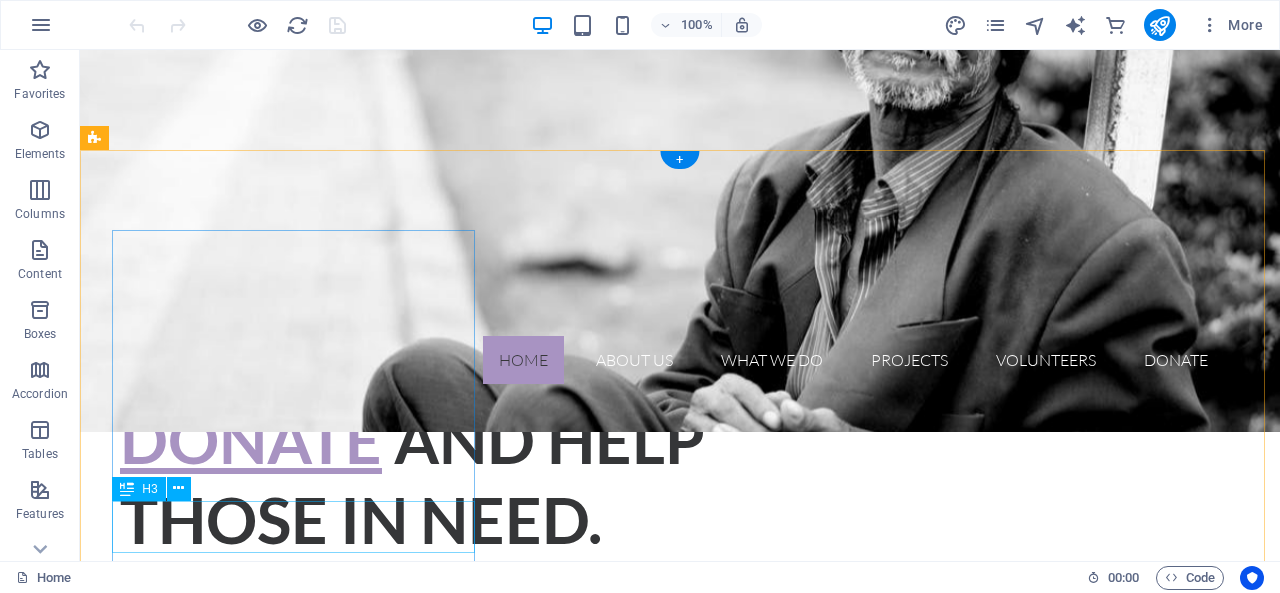 scroll, scrollTop: 500, scrollLeft: 0, axis: vertical 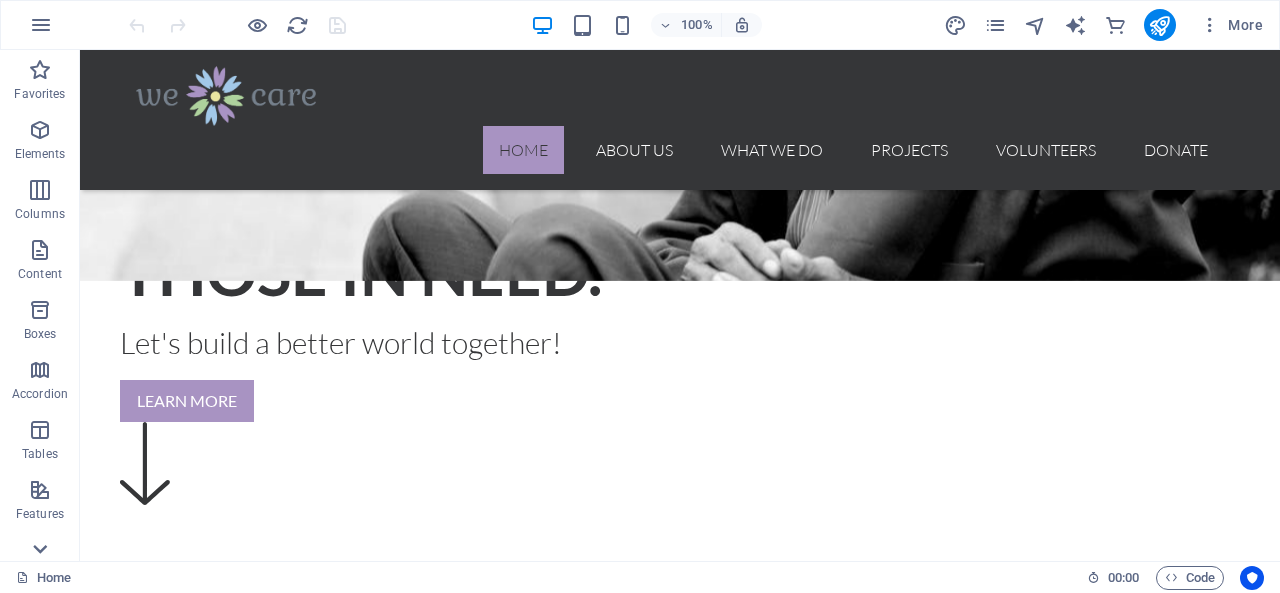 click 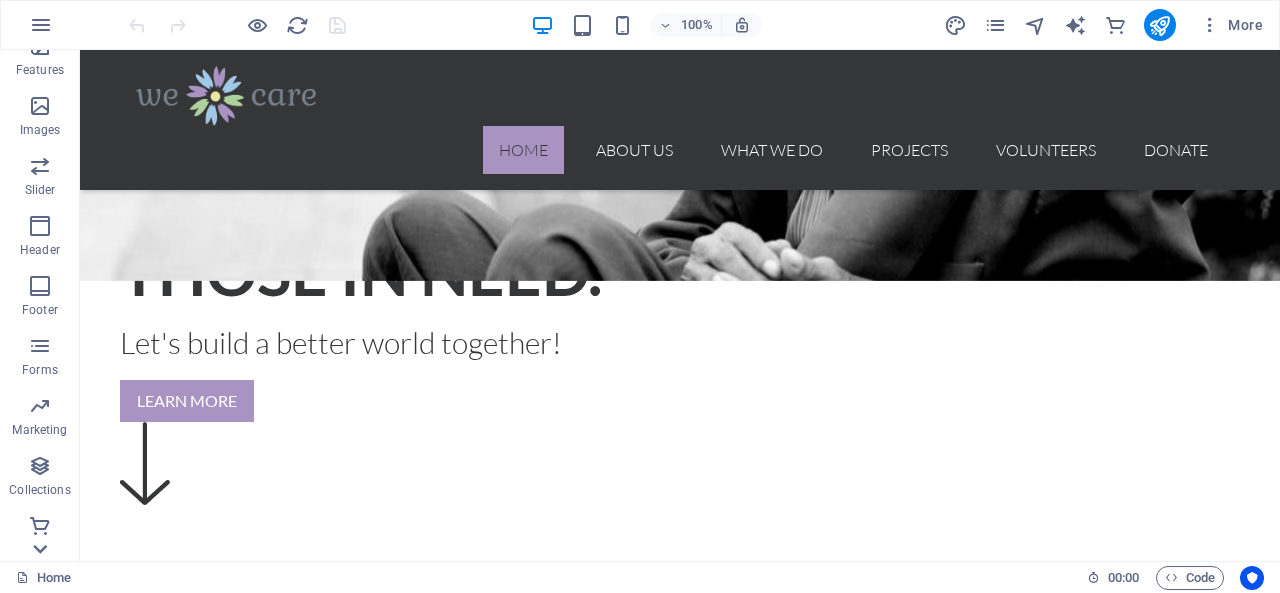 scroll, scrollTop: 448, scrollLeft: 0, axis: vertical 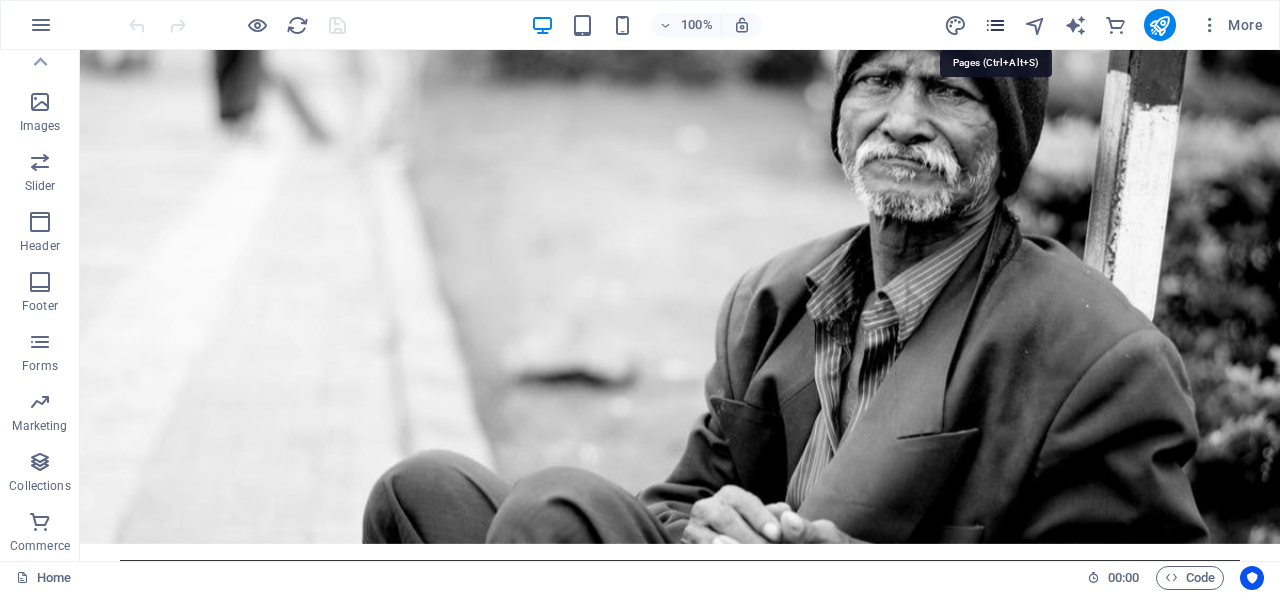 click at bounding box center [995, 25] 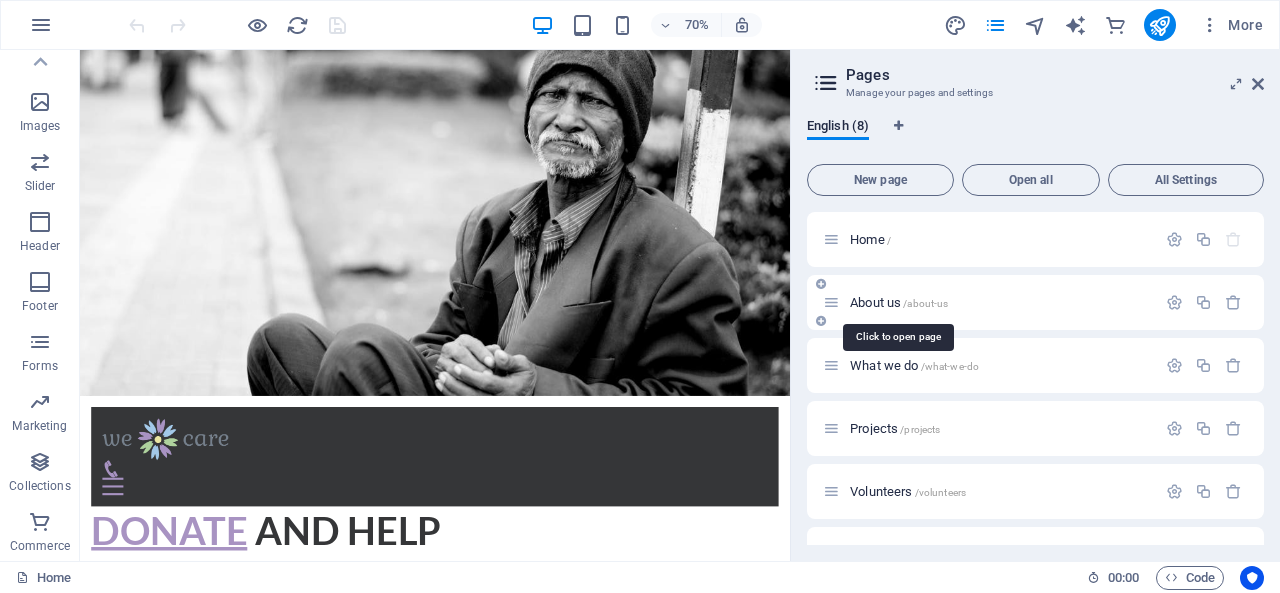 click on "About us /about-us" at bounding box center [899, 302] 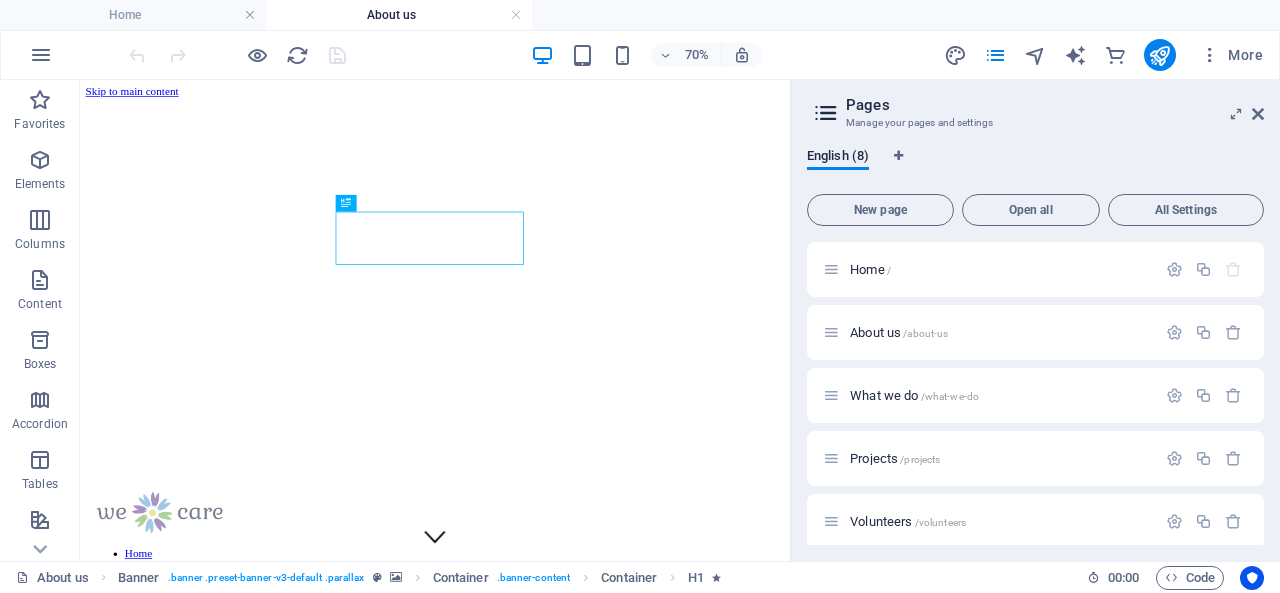 scroll, scrollTop: 0, scrollLeft: 0, axis: both 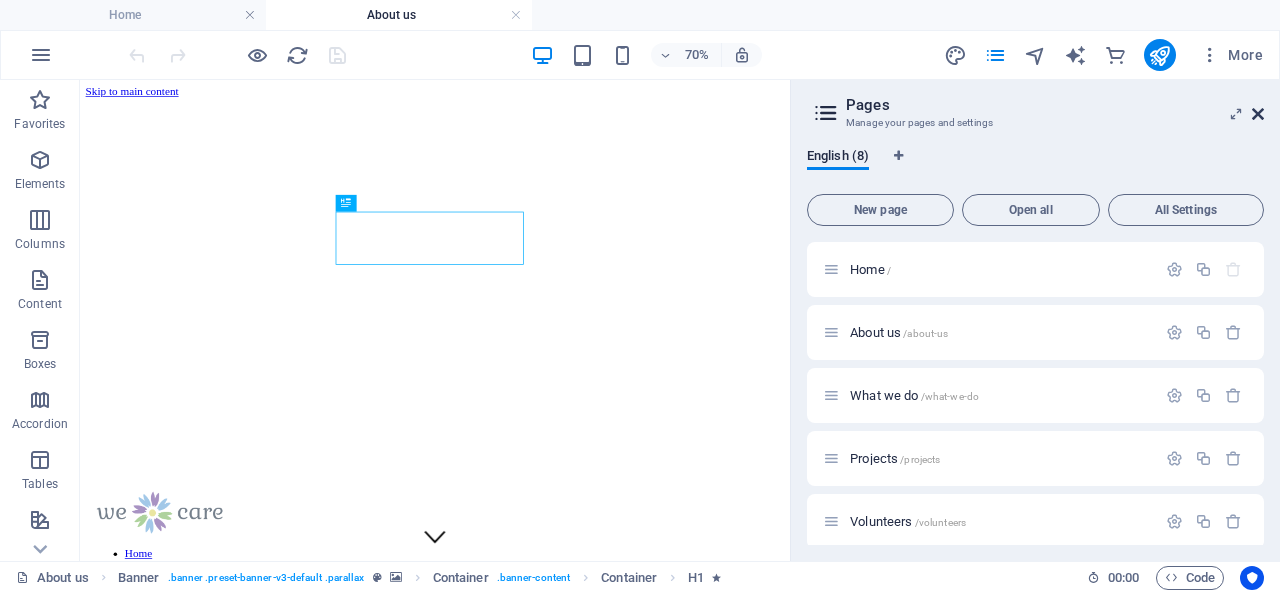 drag, startPoint x: 1261, startPoint y: 107, endPoint x: 984, endPoint y: 109, distance: 277.00723 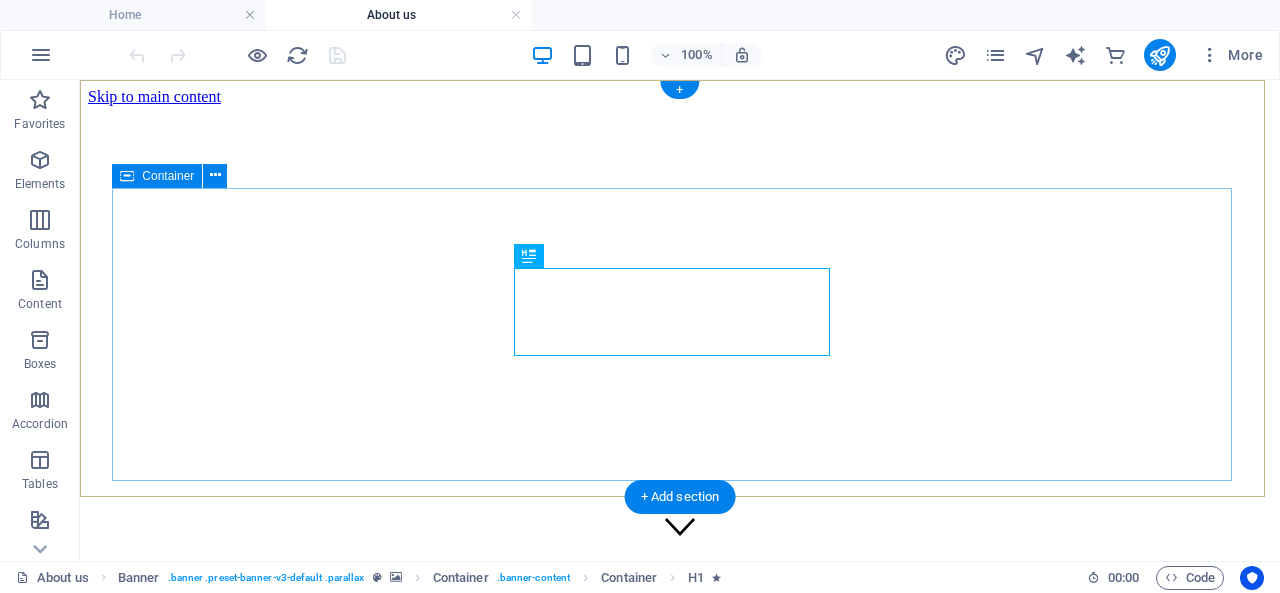 click on "About Us Our mission and principles" at bounding box center [680, 2470] 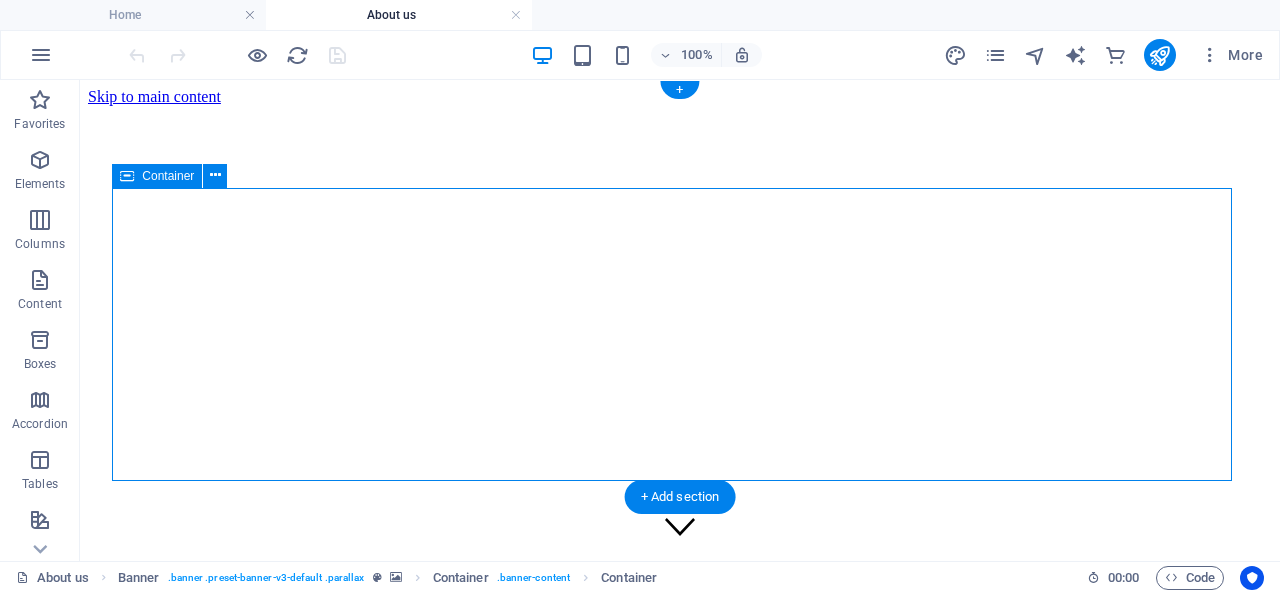 click on "About Us Our mission and principles" at bounding box center [680, 2470] 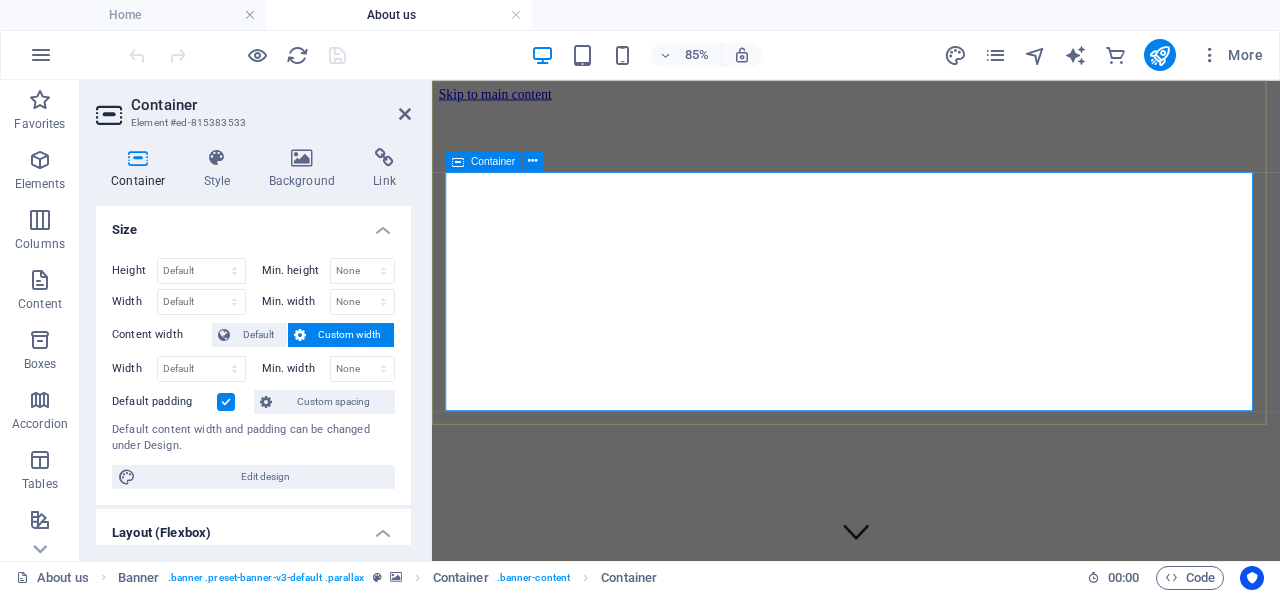 click on "About Us Our mission and principles" at bounding box center (931, 2201) 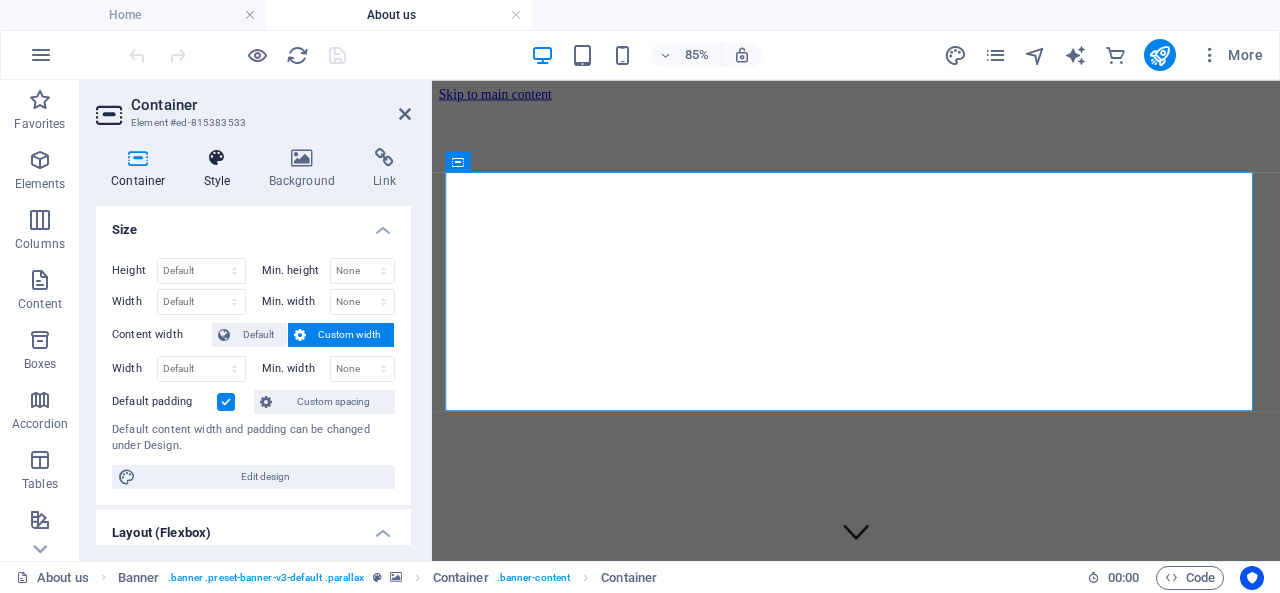click on "Style" at bounding box center [221, 169] 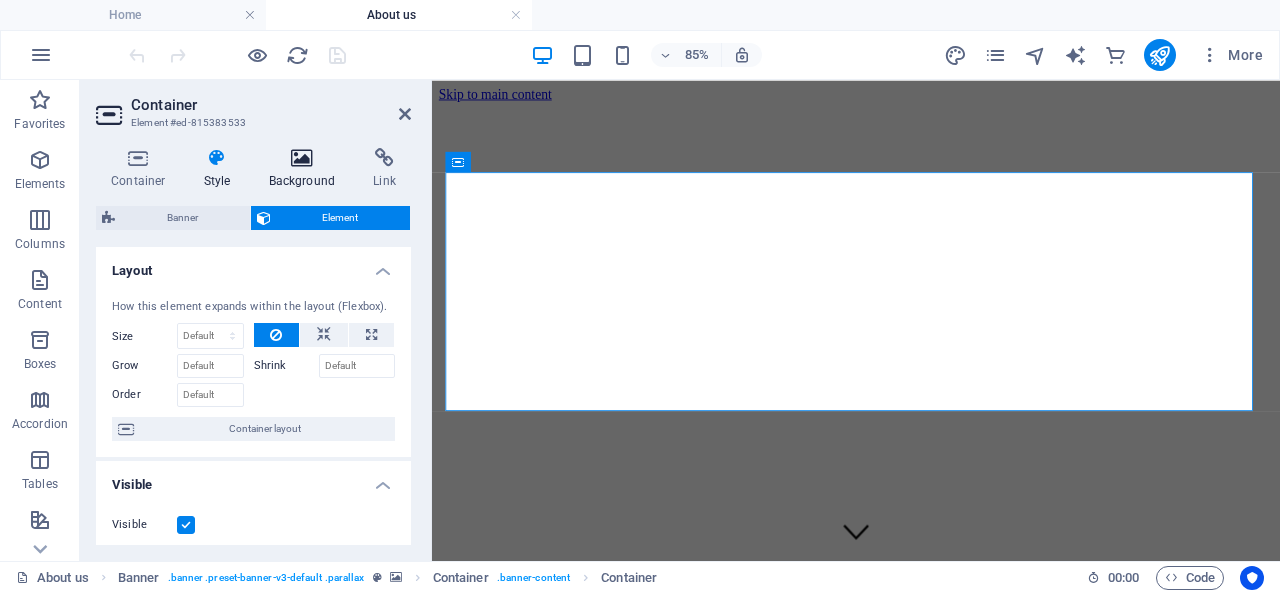 click at bounding box center (302, 158) 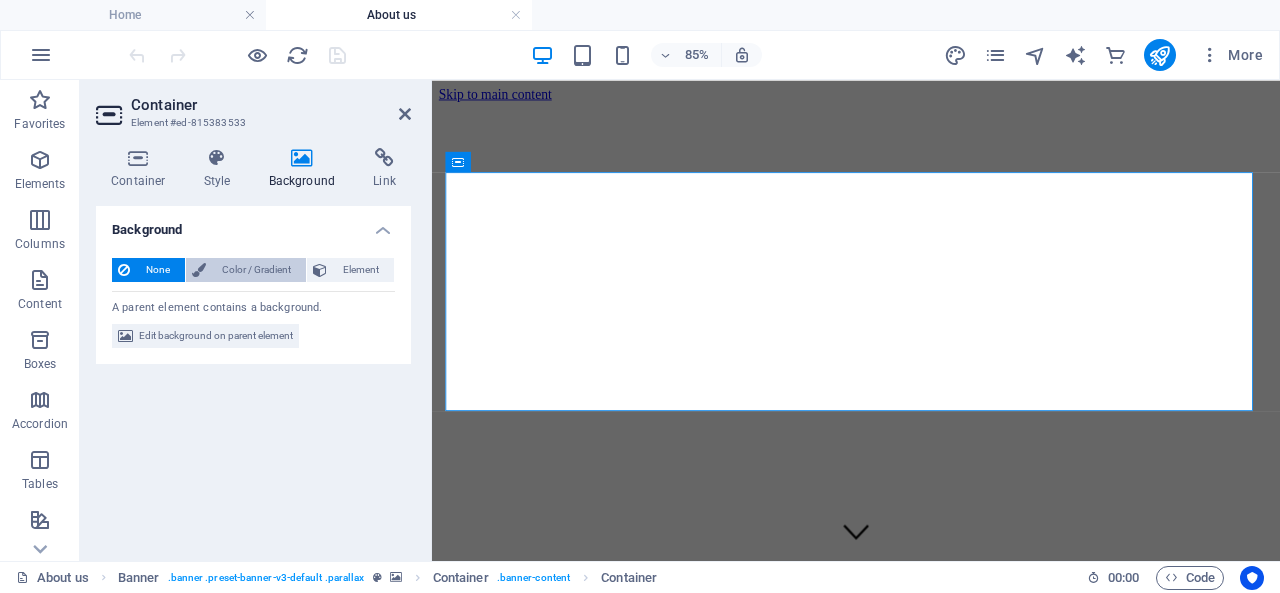 click on "Color / Gradient" at bounding box center [256, 270] 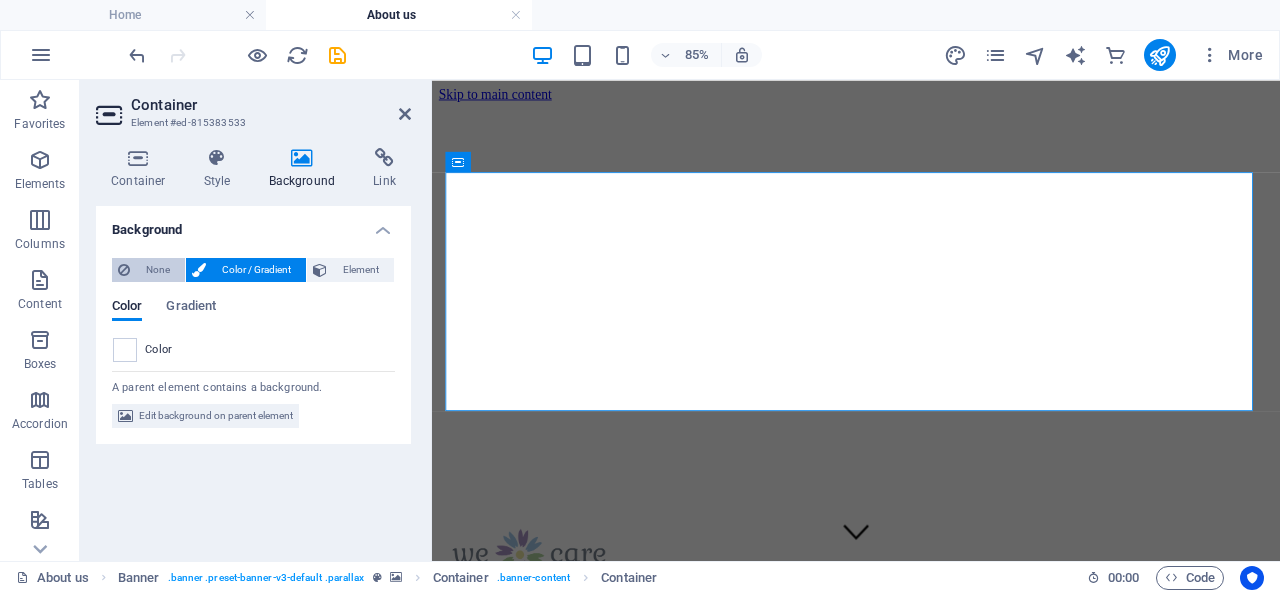 click on "None" at bounding box center (157, 270) 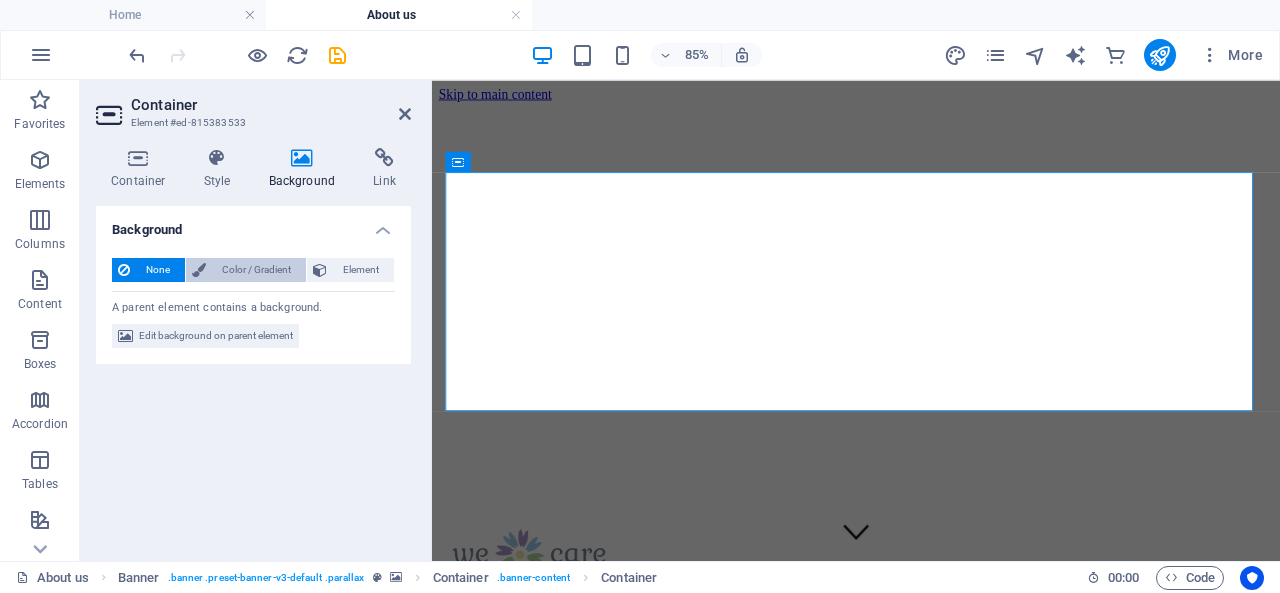 click on "Color / Gradient" at bounding box center [256, 270] 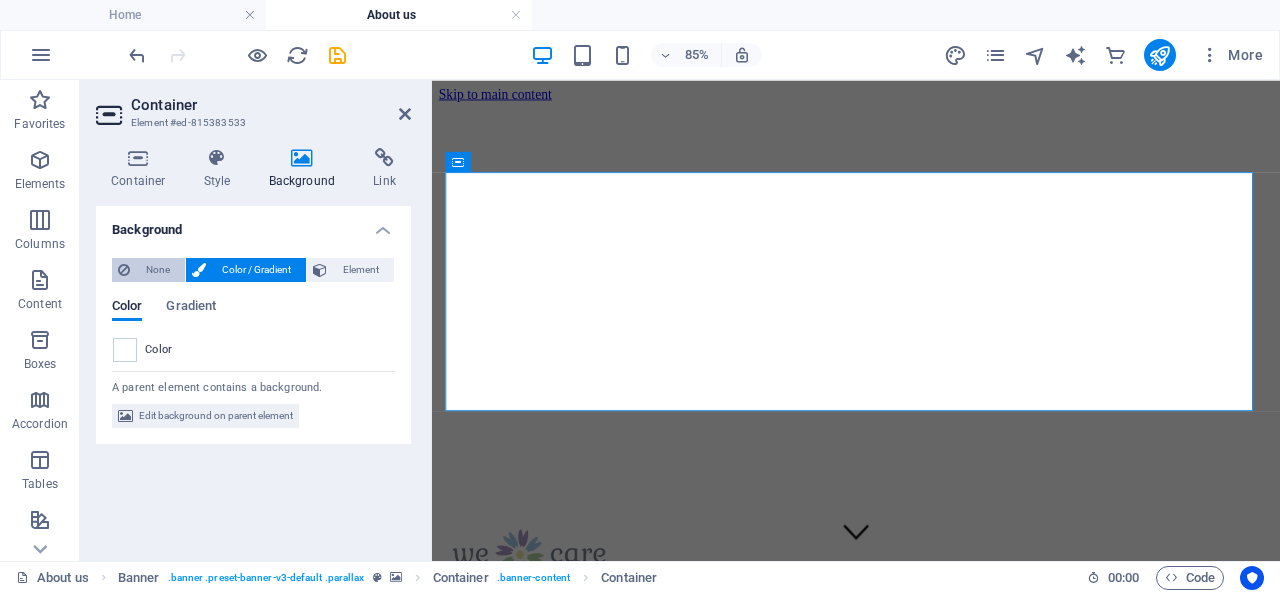 click on "None" at bounding box center (157, 270) 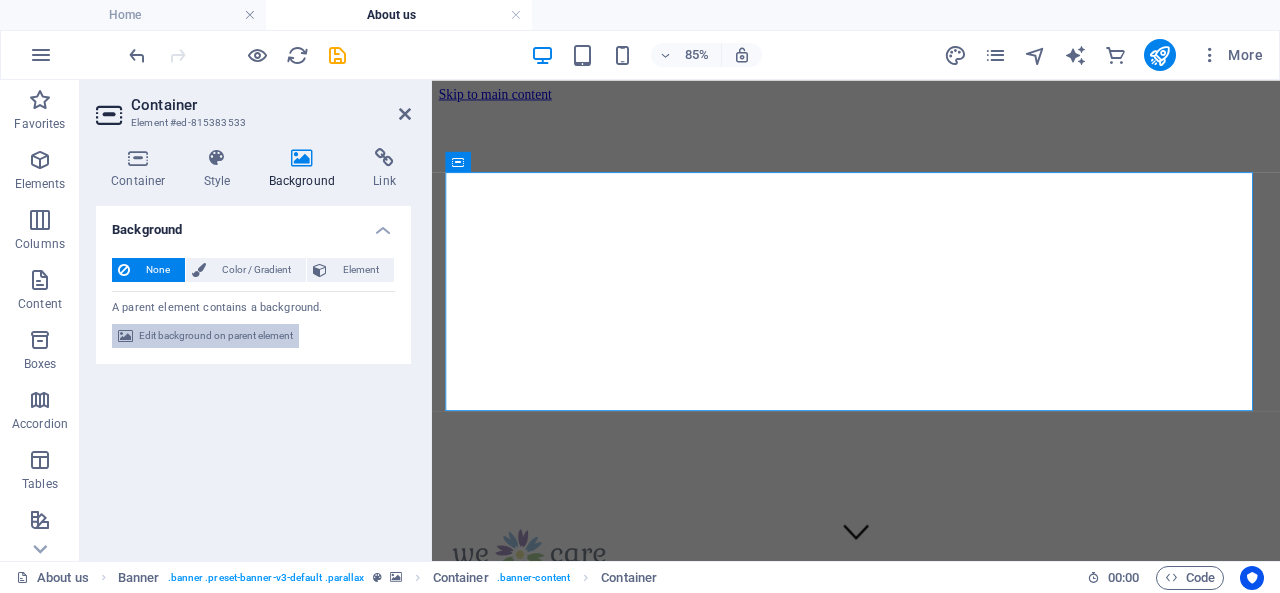 click on "Edit background on parent element" at bounding box center [216, 336] 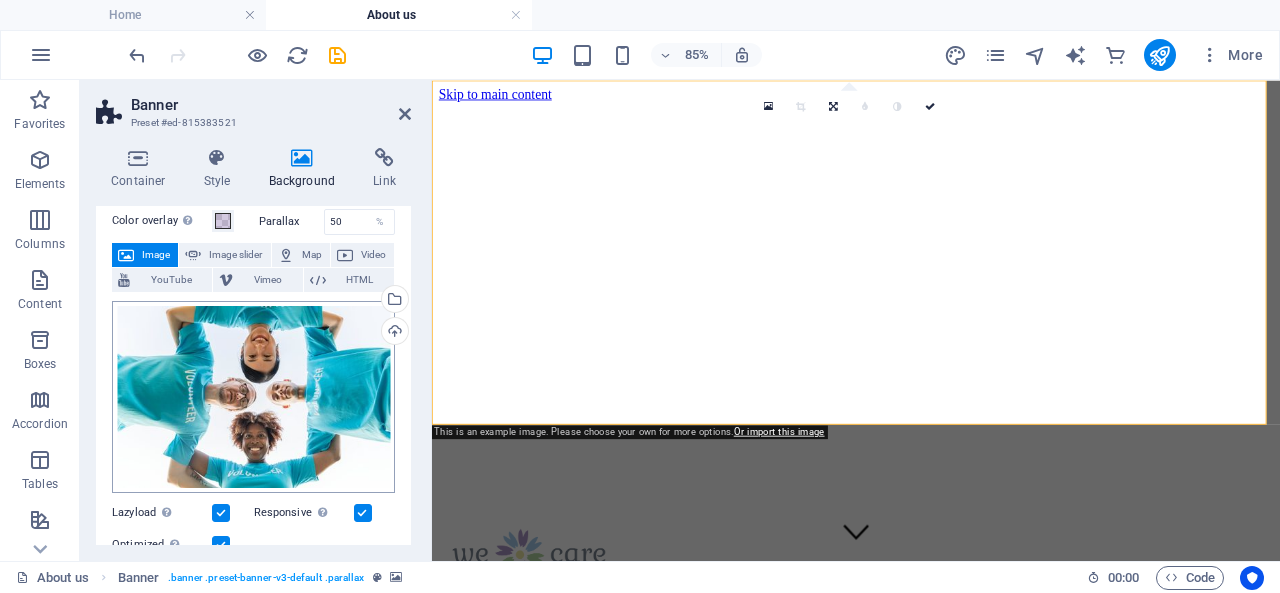scroll, scrollTop: 100, scrollLeft: 0, axis: vertical 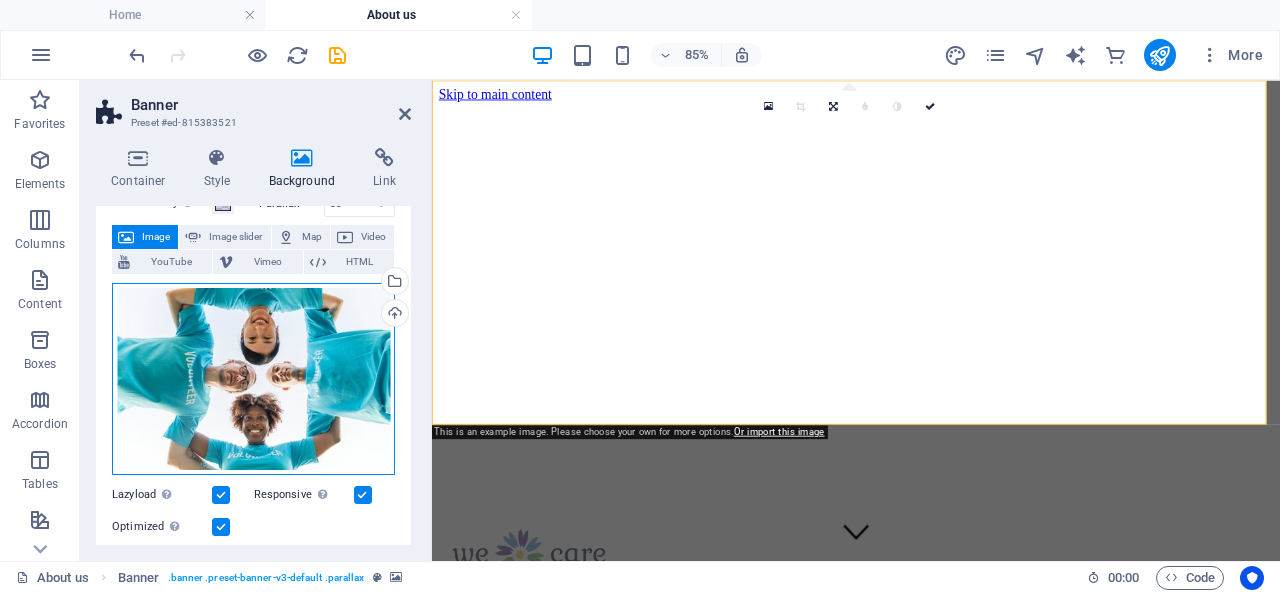 click on "Drag files here, click to choose files or select files from Files or our free stock photos & videos" at bounding box center (253, 379) 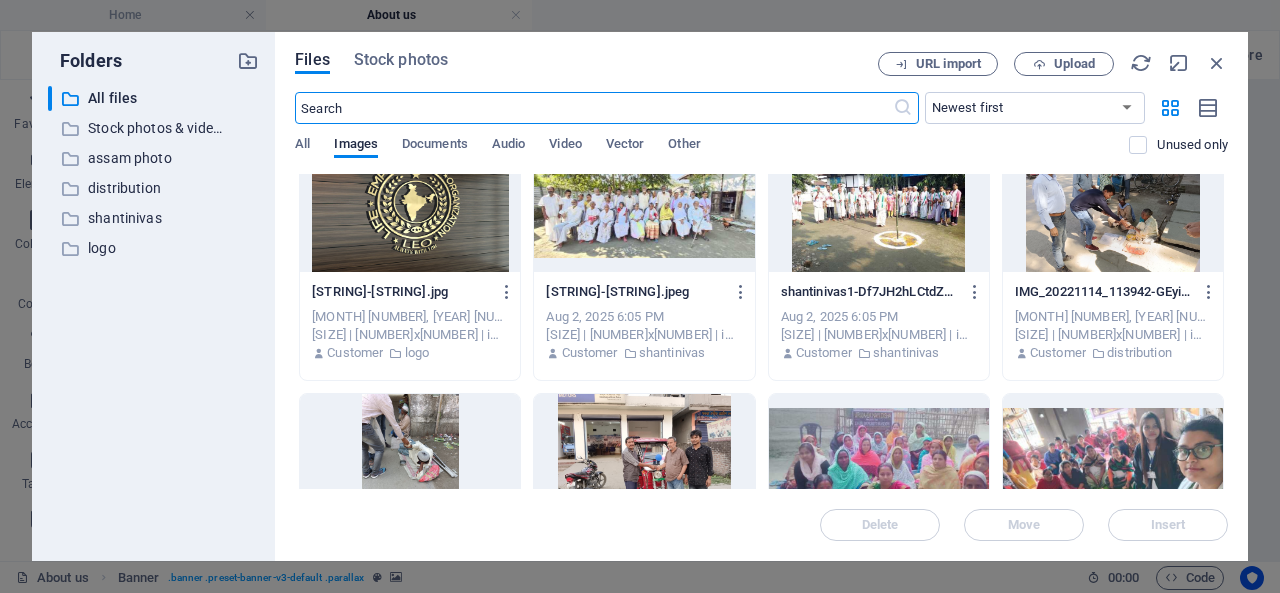 scroll, scrollTop: 0, scrollLeft: 0, axis: both 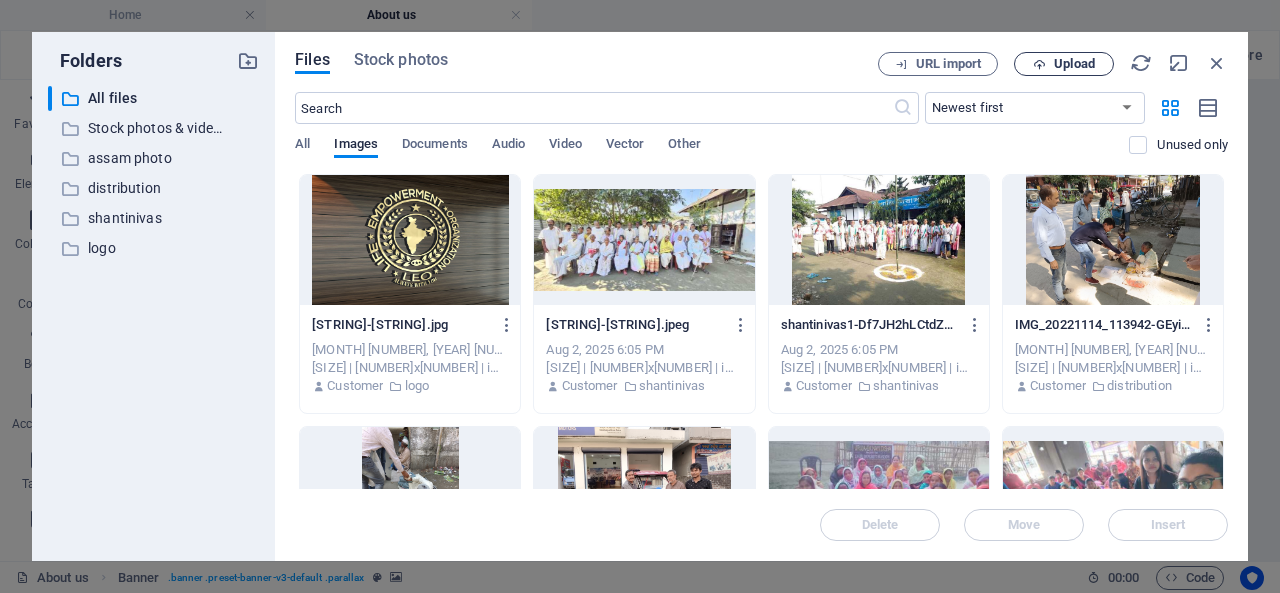 click on "Upload" at bounding box center [1074, 64] 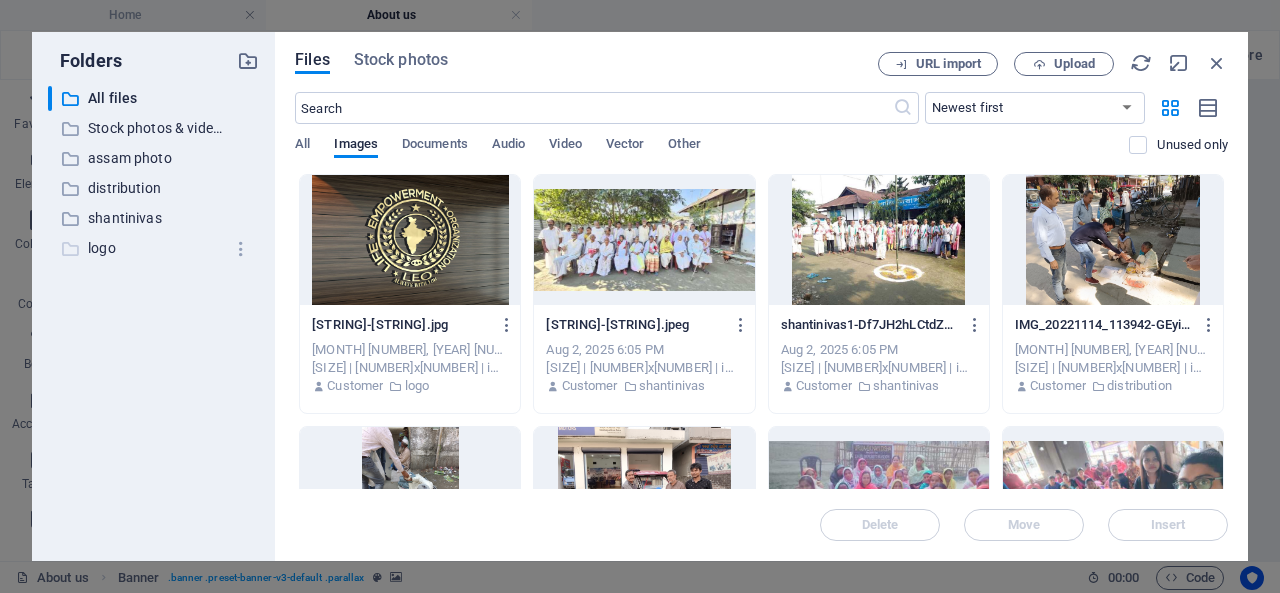 click on "logo" at bounding box center (155, 248) 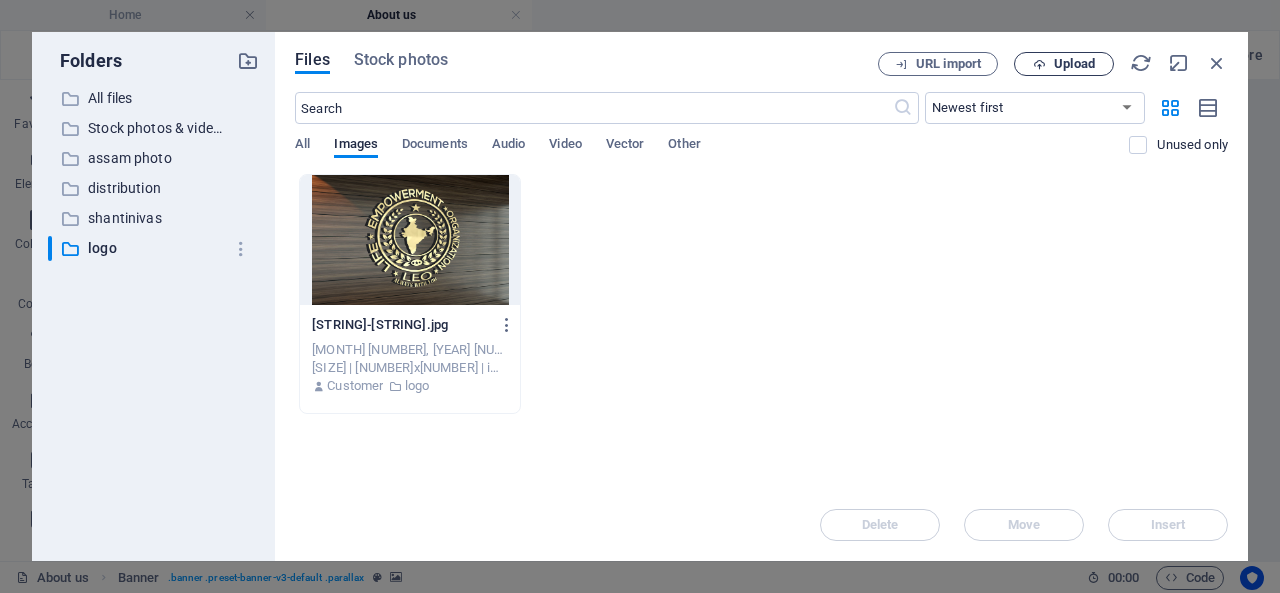 click on "Upload" at bounding box center [1074, 64] 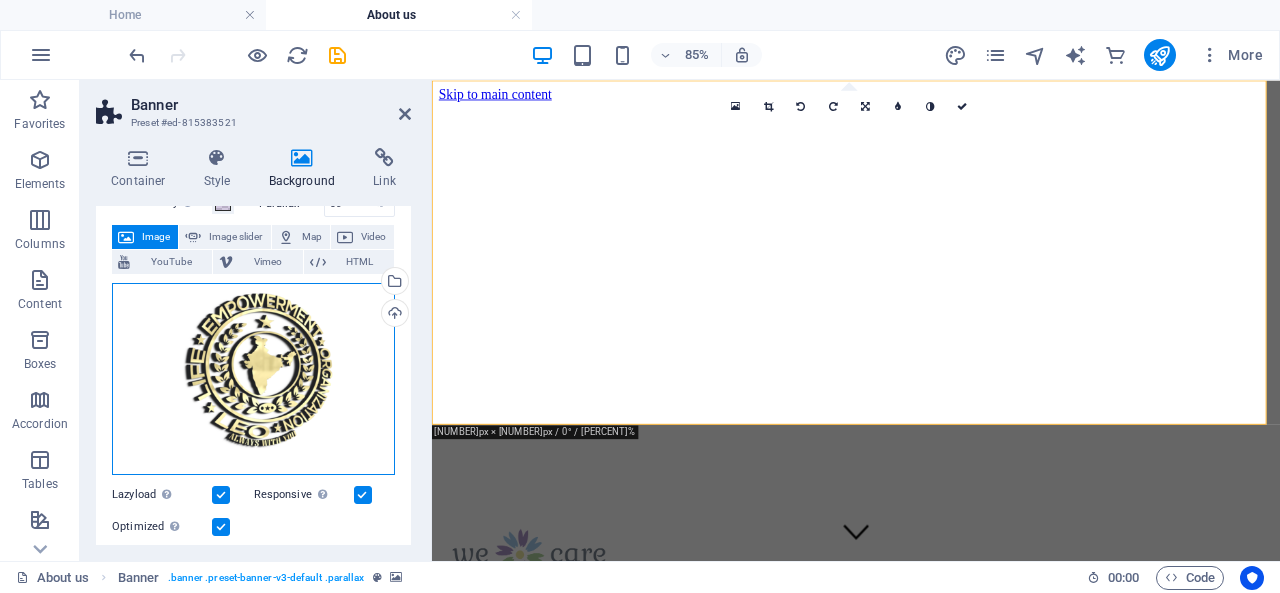 drag, startPoint x: 267, startPoint y: 375, endPoint x: 267, endPoint y: 394, distance: 19 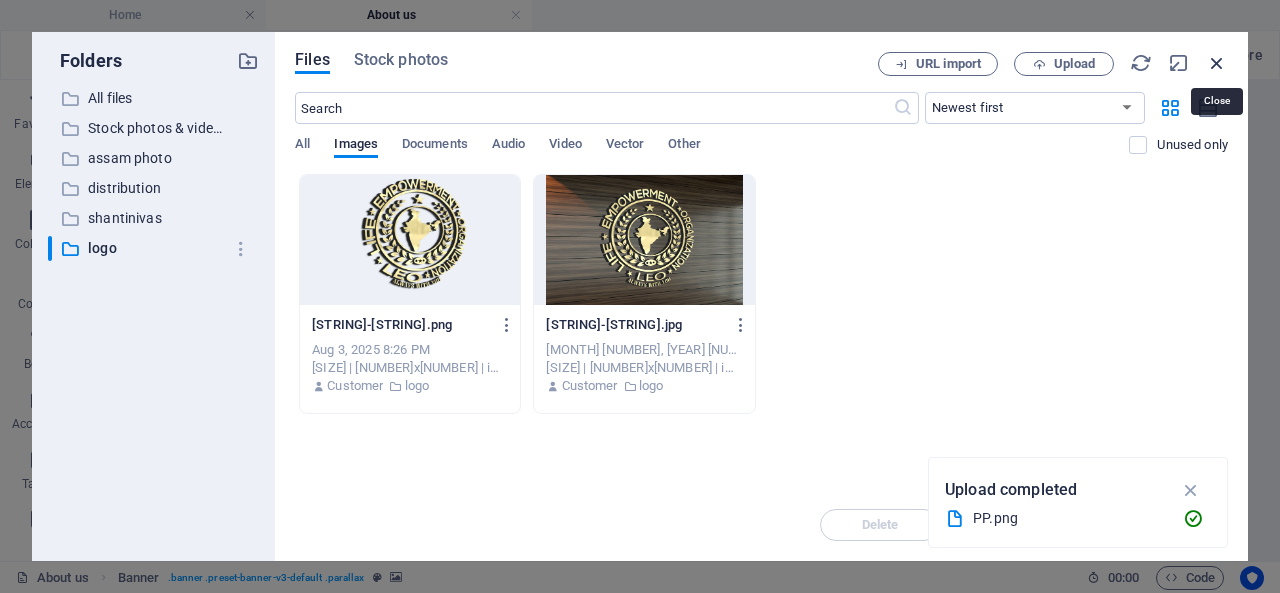 click at bounding box center [1217, 63] 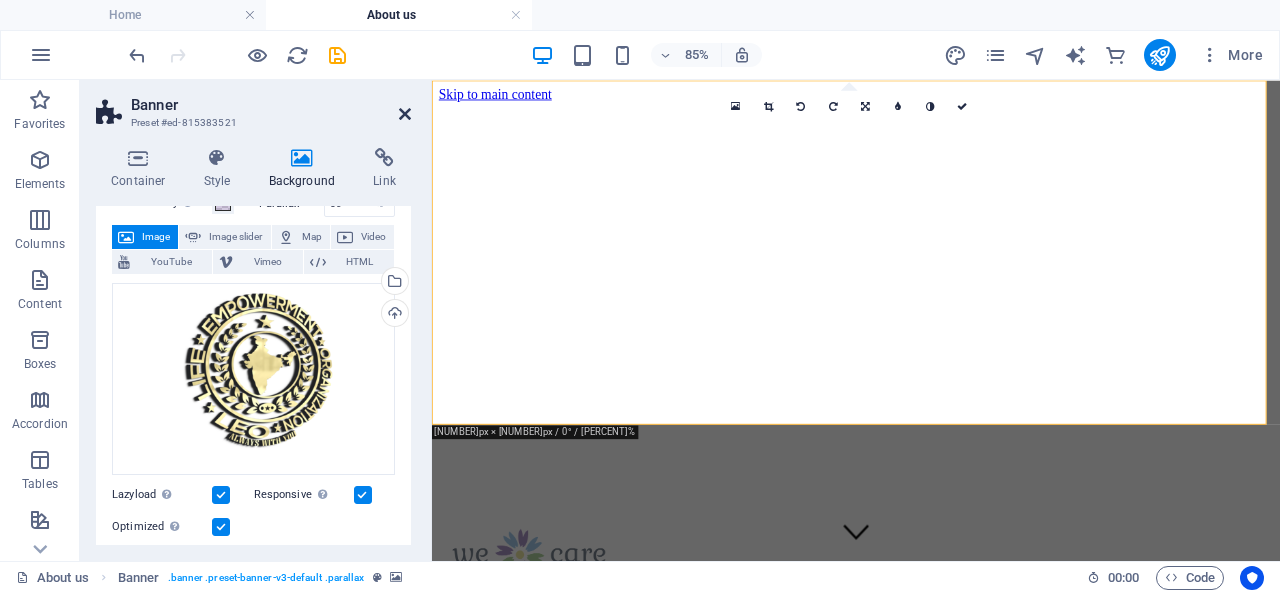 click at bounding box center [405, 114] 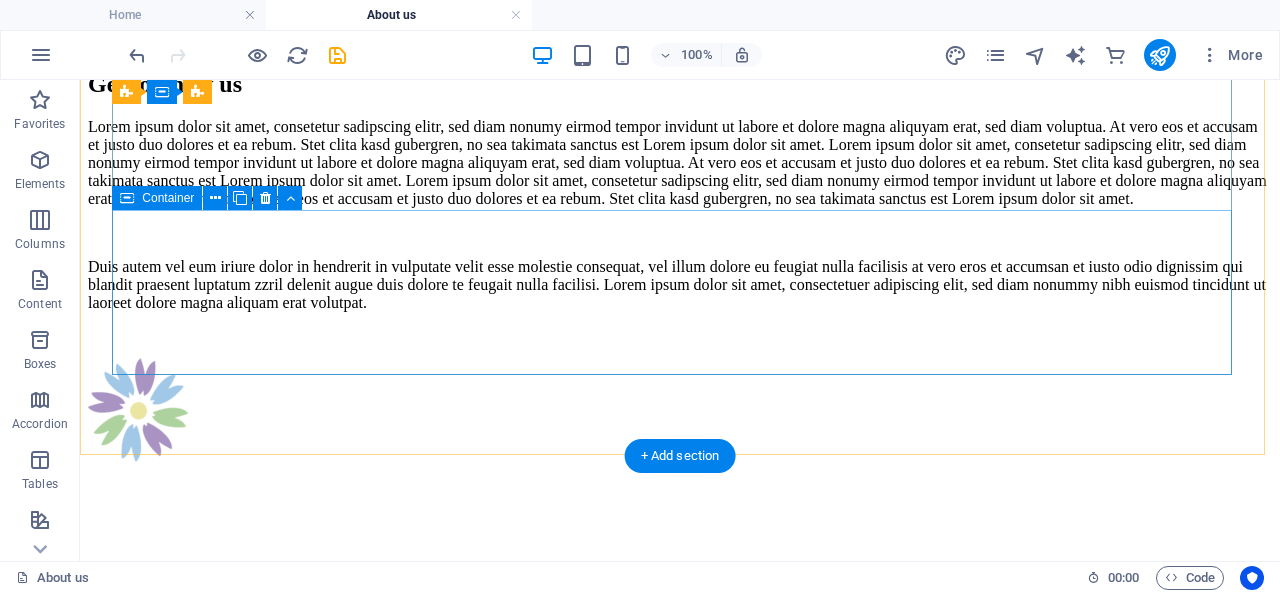 scroll, scrollTop: 2300, scrollLeft: 0, axis: vertical 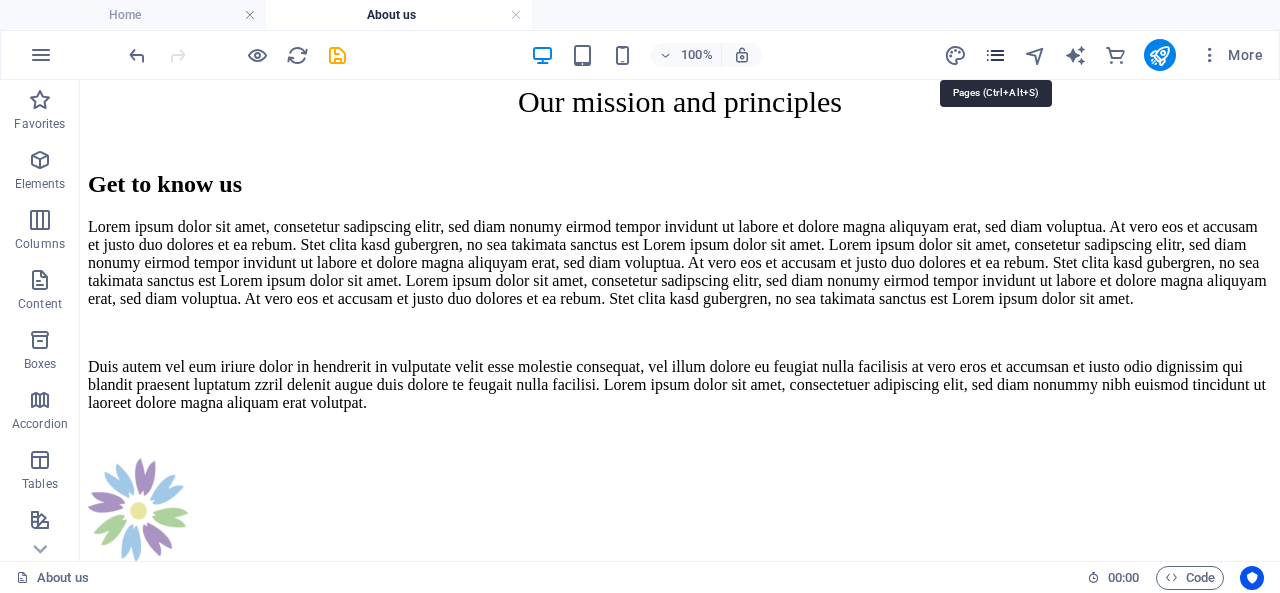 click at bounding box center [995, 55] 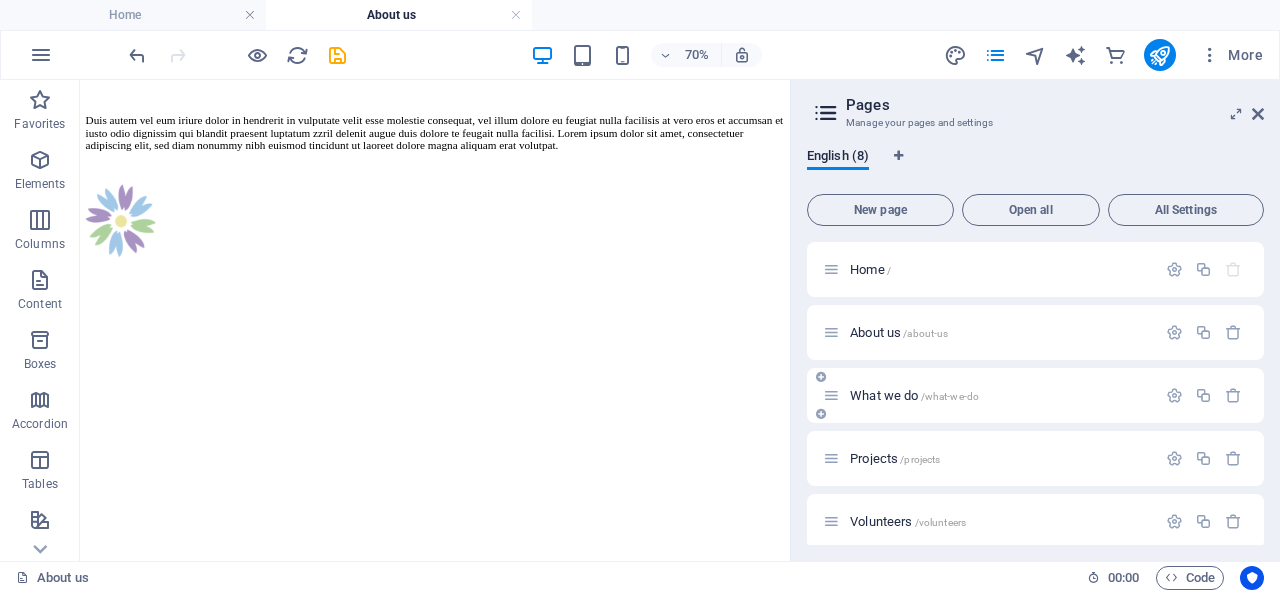 click on "What we do /what-we-do" at bounding box center (914, 395) 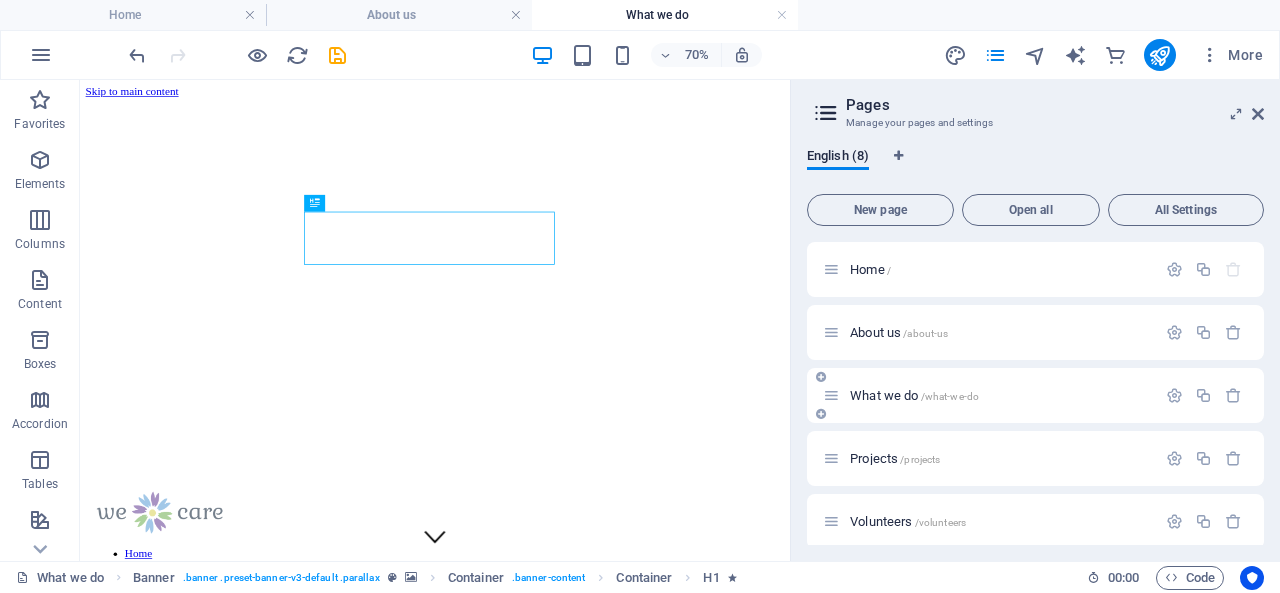 scroll, scrollTop: 0, scrollLeft: 0, axis: both 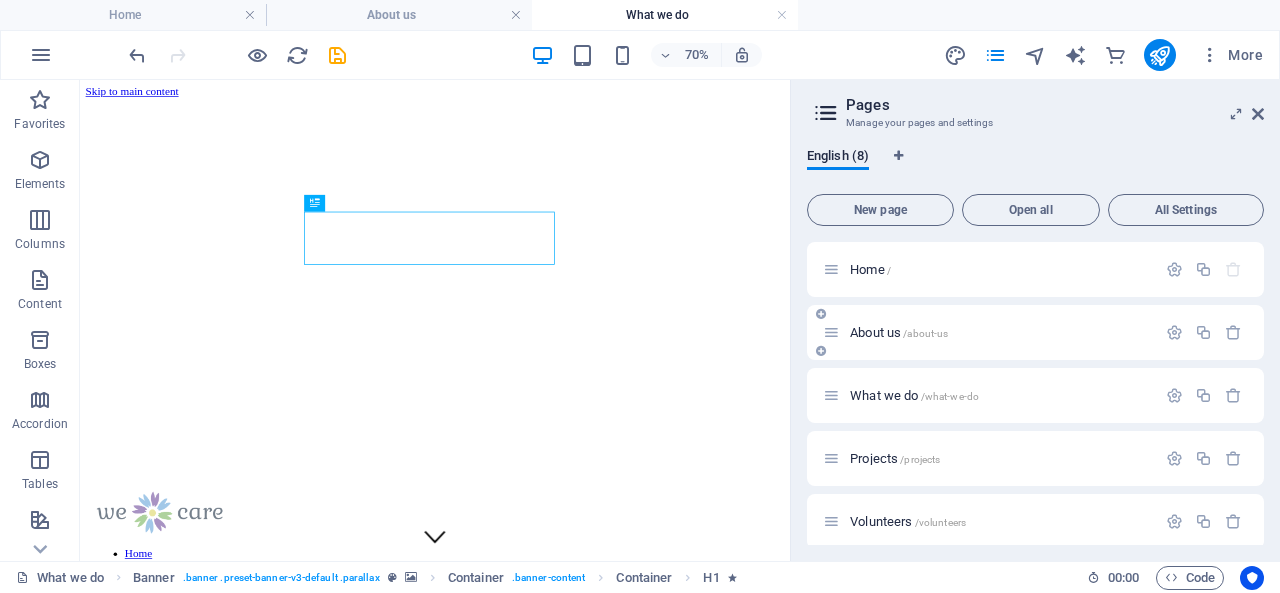 click on "About us /about-us" at bounding box center [899, 332] 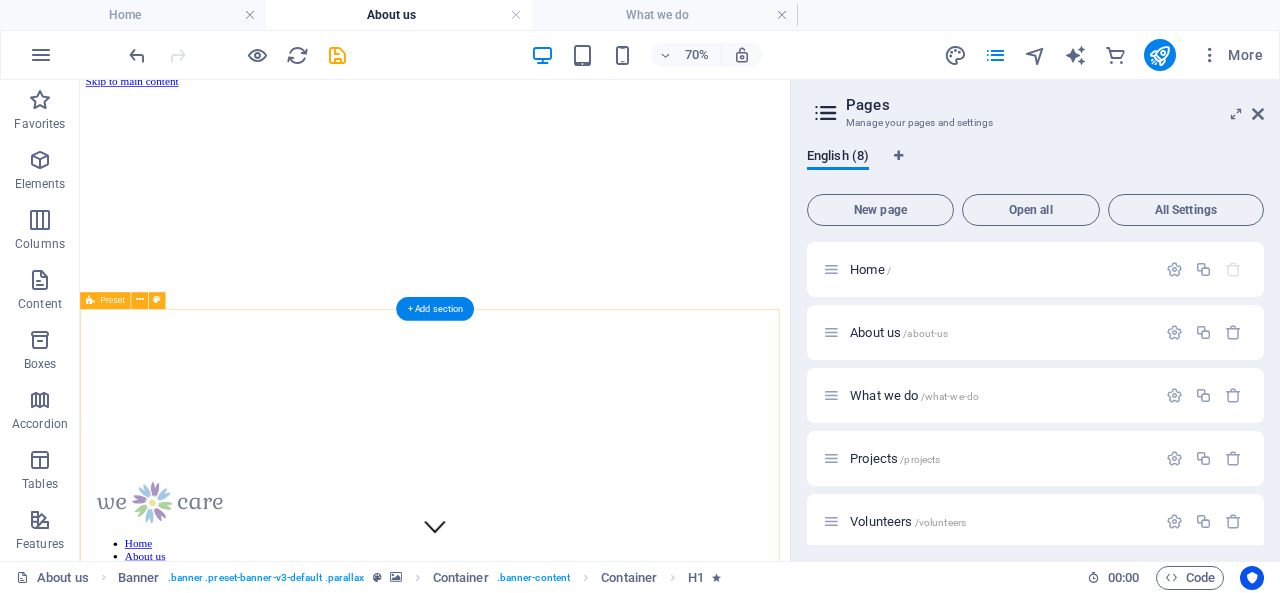 scroll, scrollTop: 0, scrollLeft: 0, axis: both 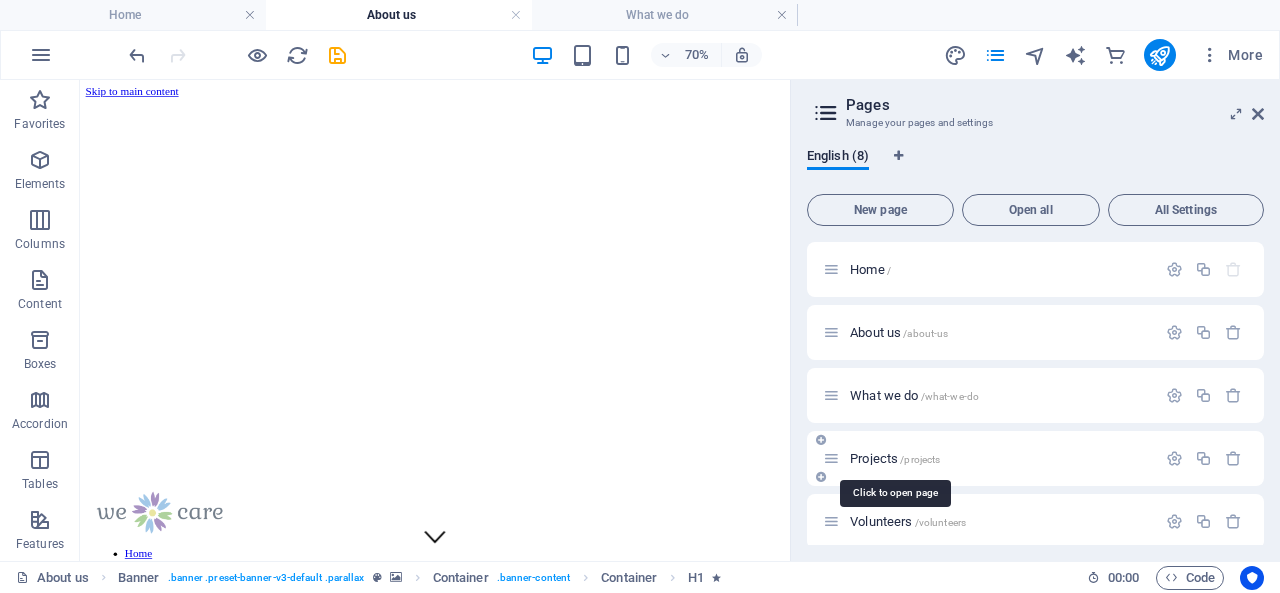 click on "Projects /projects" at bounding box center (895, 458) 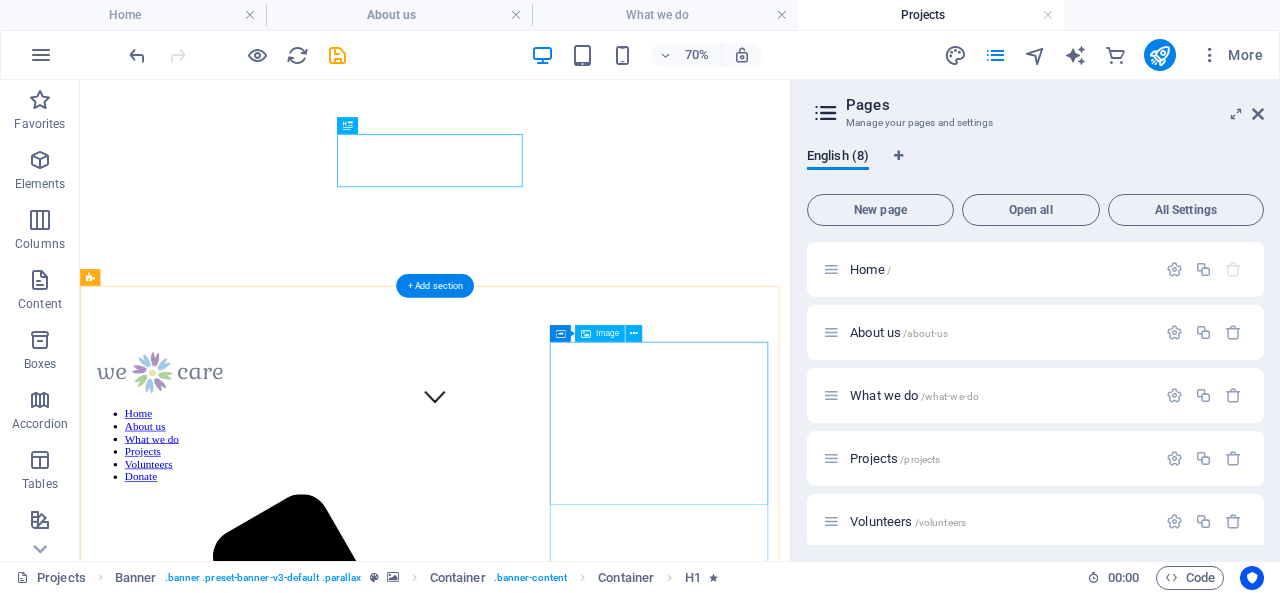 scroll, scrollTop: 0, scrollLeft: 0, axis: both 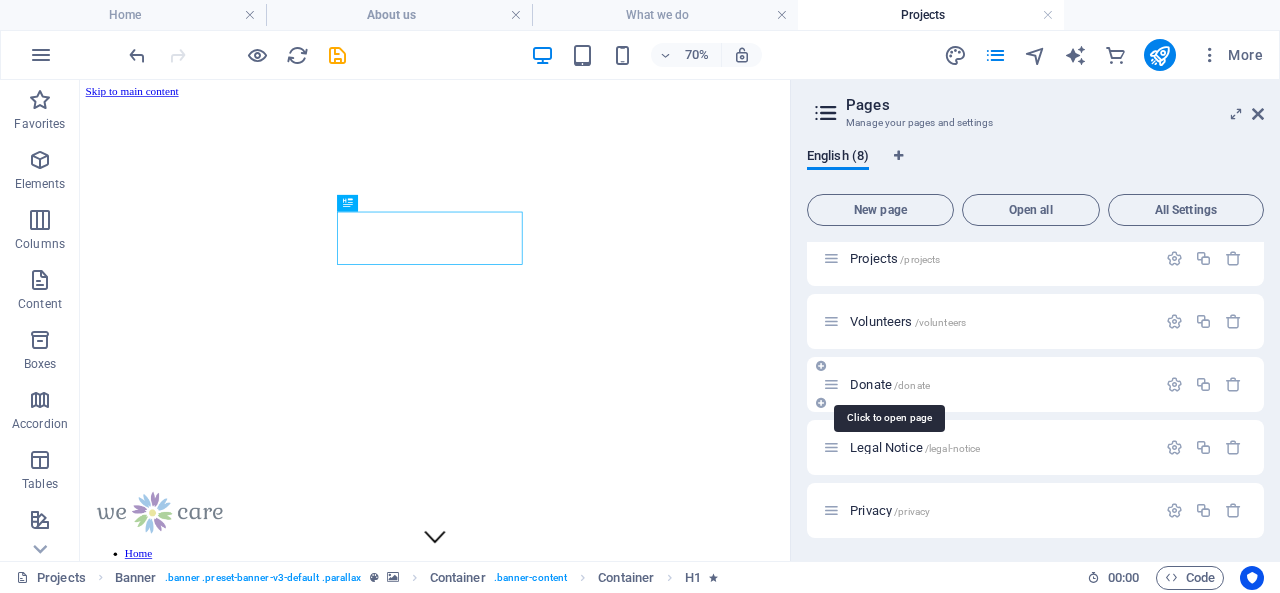 click on "Donate /donate" at bounding box center [890, 384] 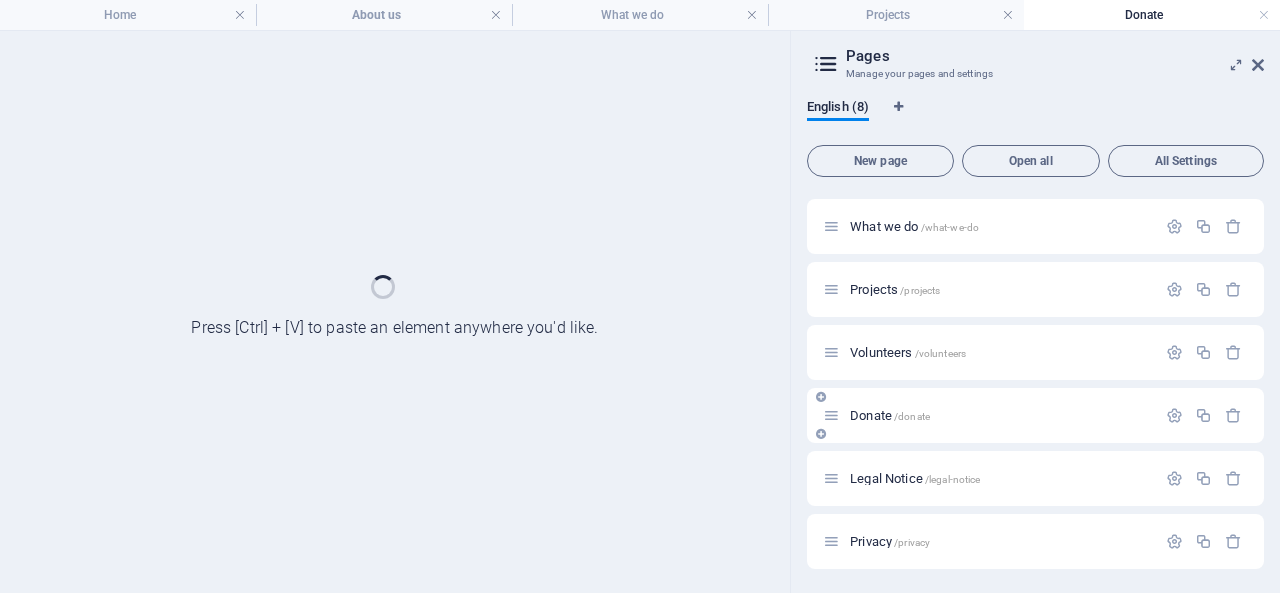 scroll, scrollTop: 119, scrollLeft: 0, axis: vertical 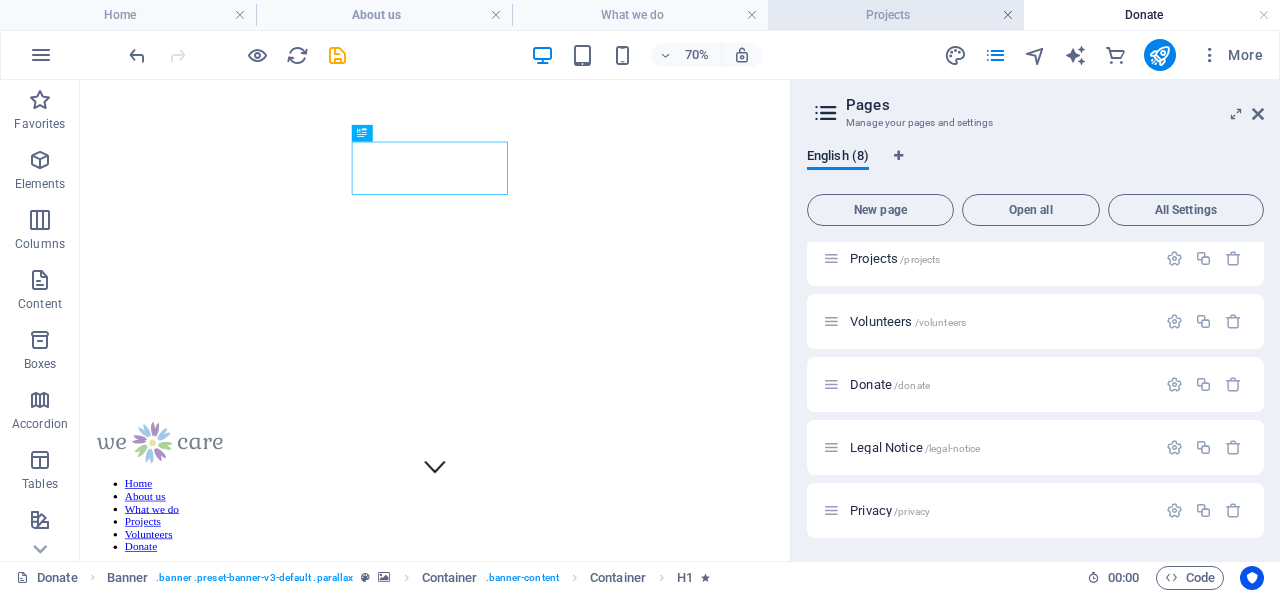 click at bounding box center [1008, 15] 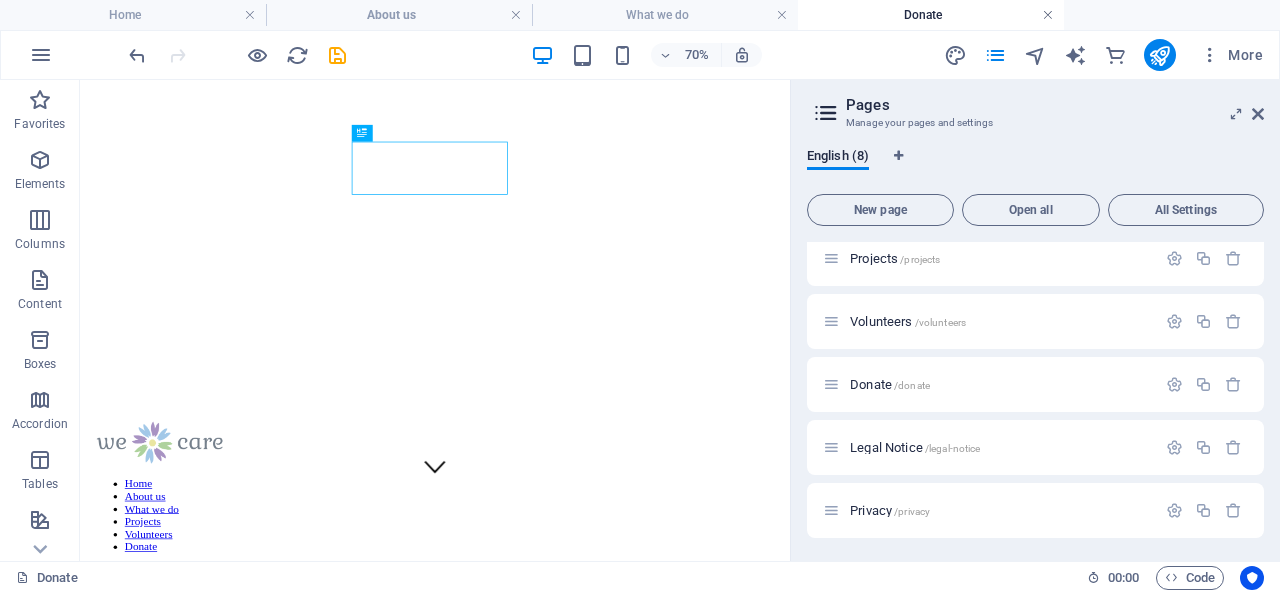click at bounding box center (1048, 15) 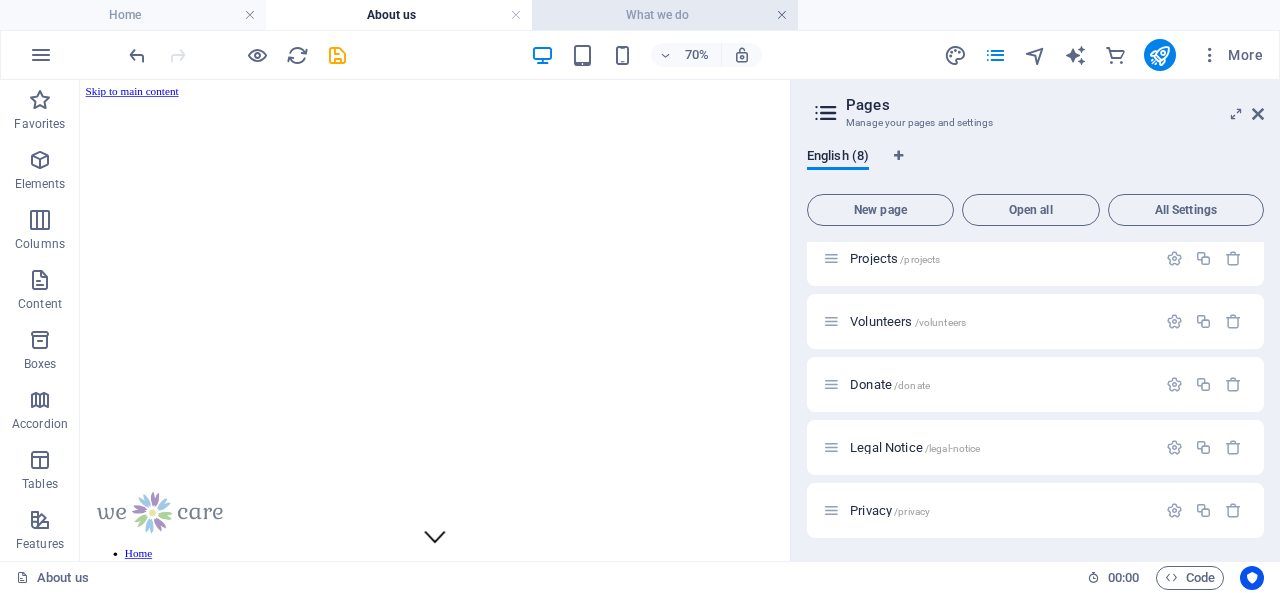 click at bounding box center (782, 15) 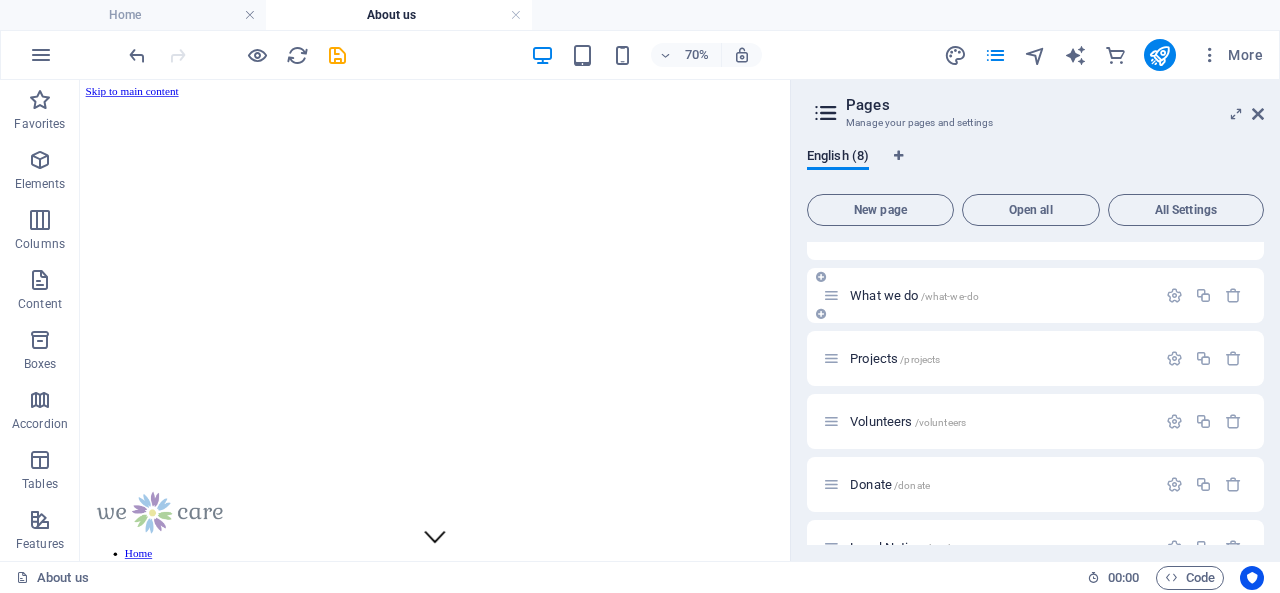 scroll, scrollTop: 200, scrollLeft: 0, axis: vertical 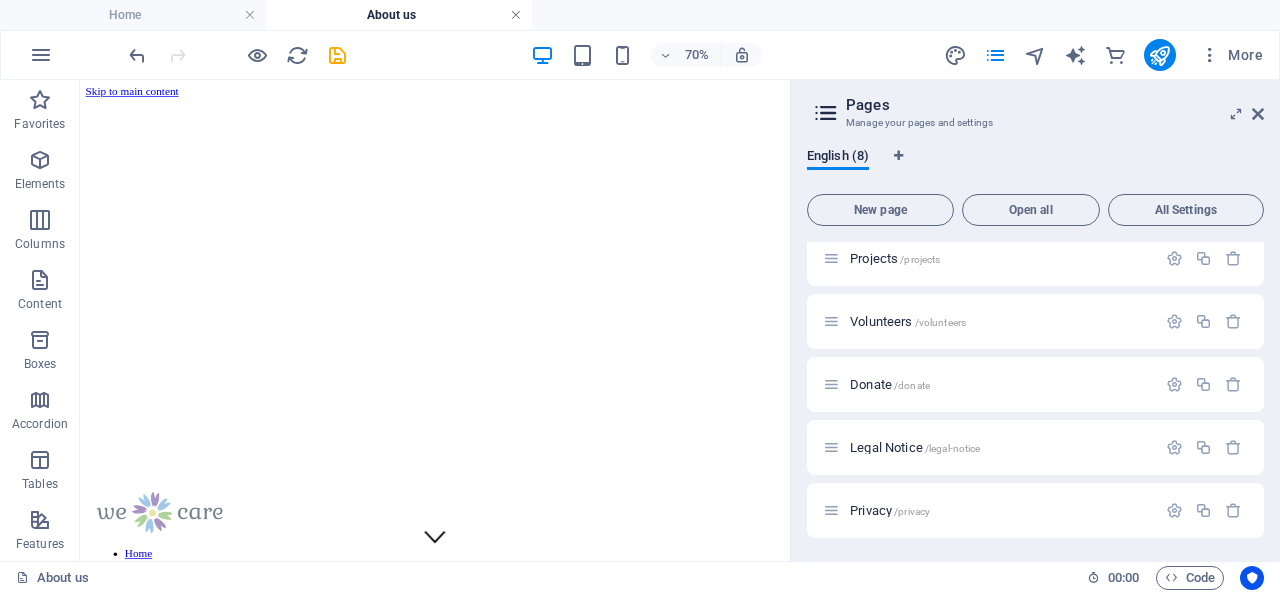 click at bounding box center [516, 15] 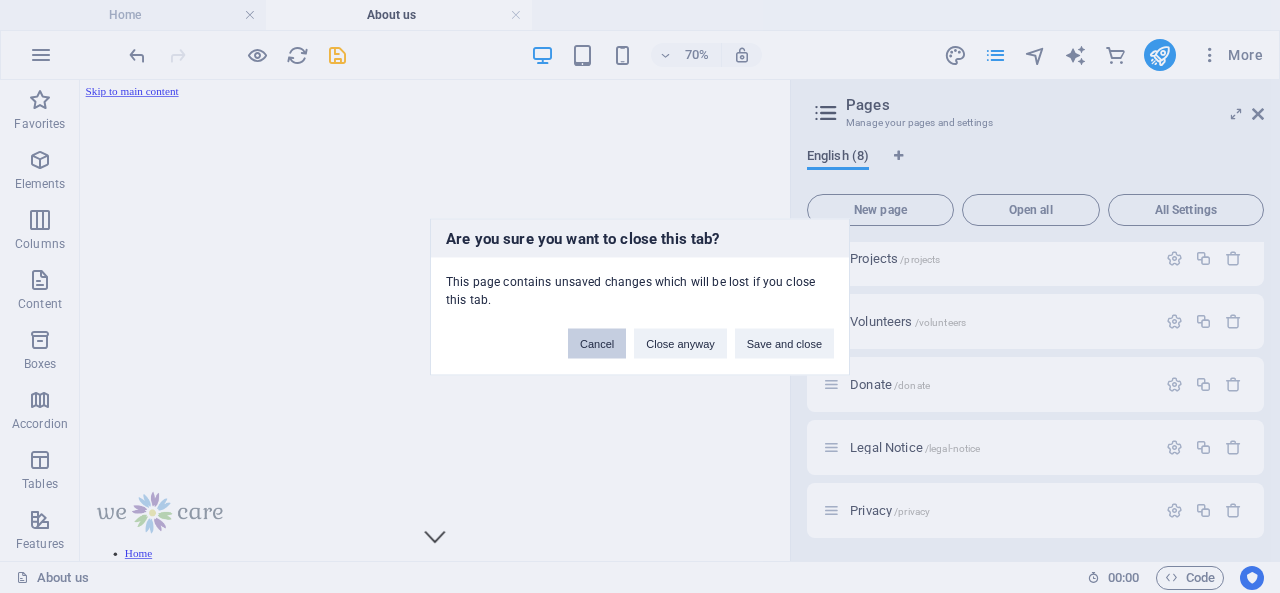 click on "Cancel" at bounding box center [597, 343] 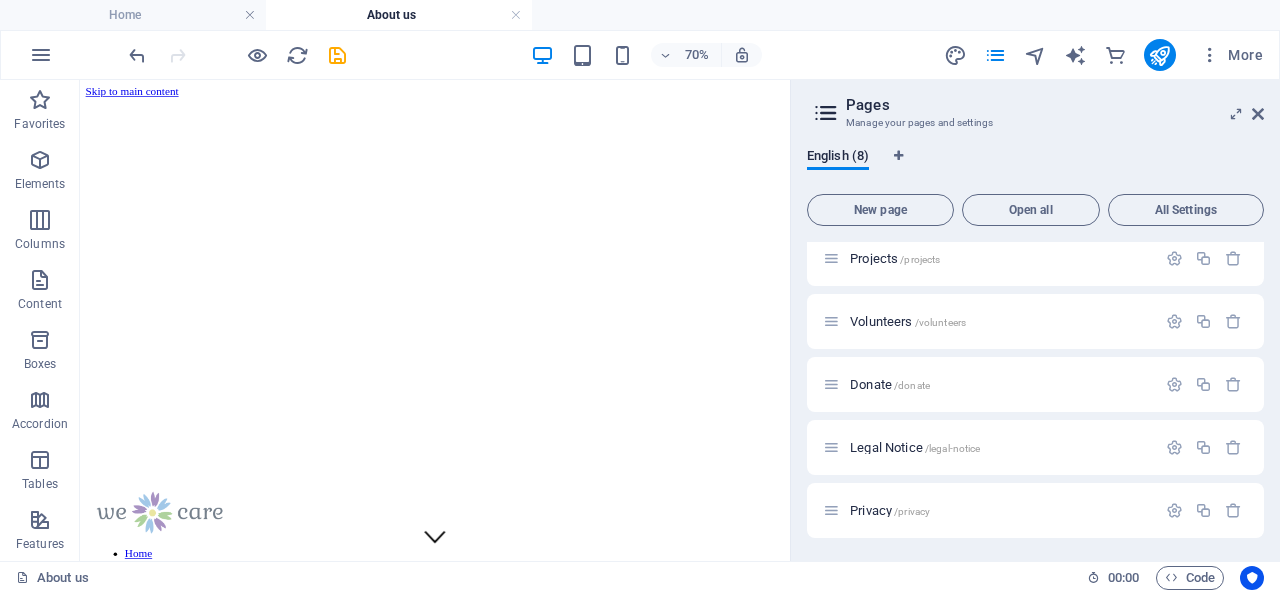 scroll, scrollTop: 0, scrollLeft: 0, axis: both 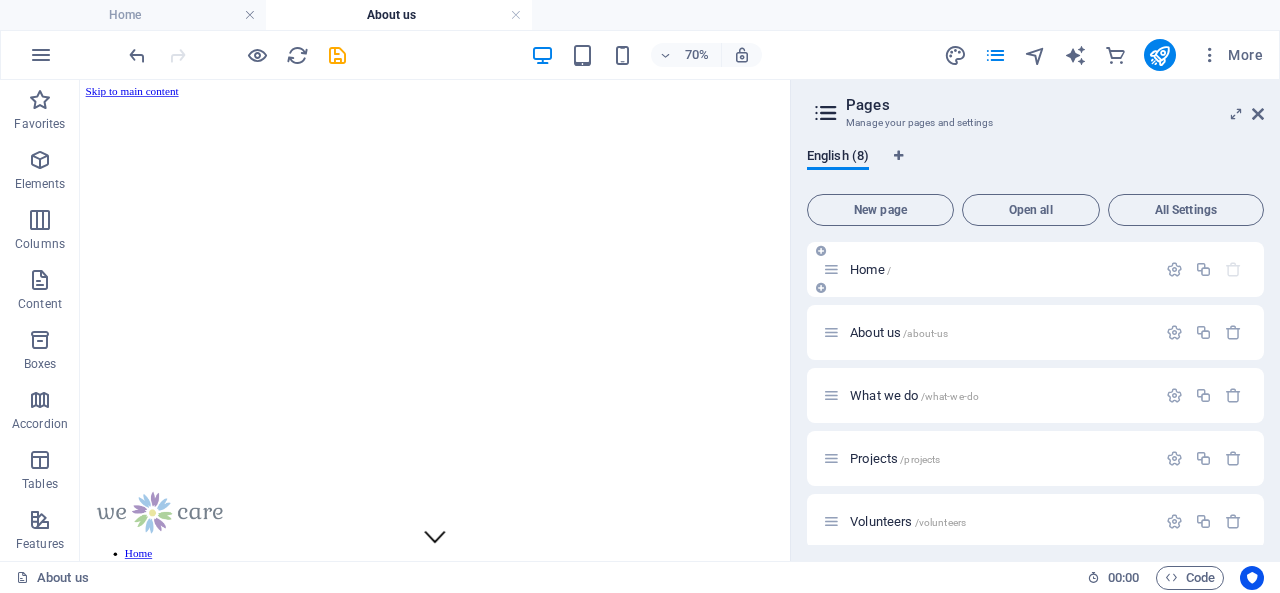click on "Home /" at bounding box center [1000, 269] 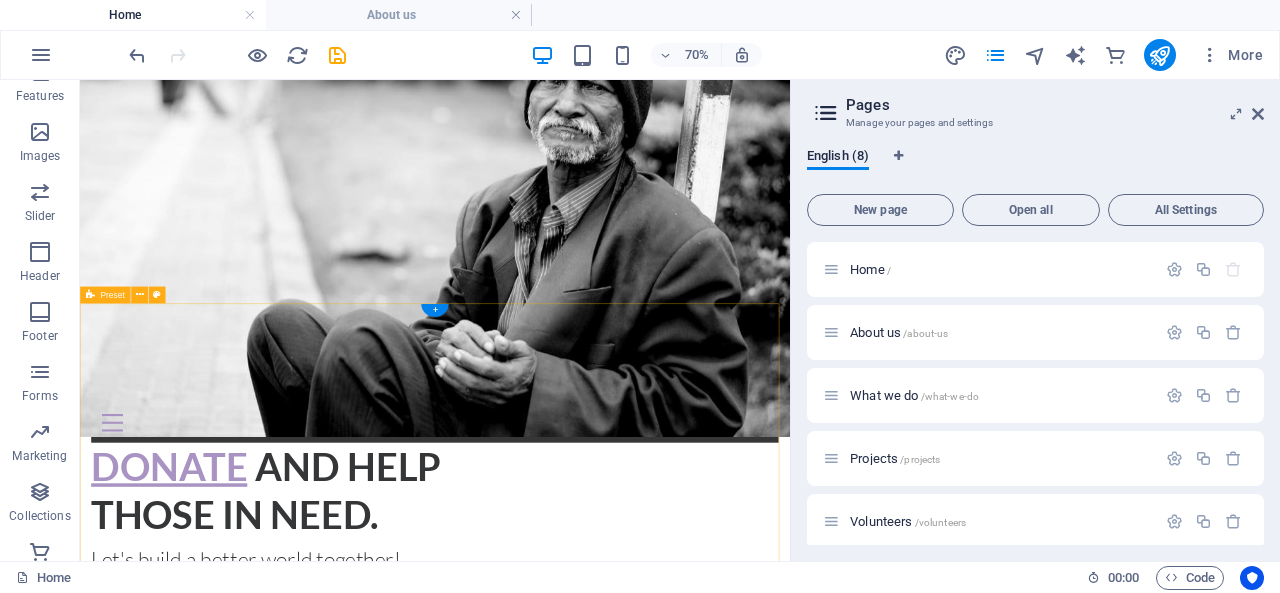 scroll, scrollTop: 300, scrollLeft: 0, axis: vertical 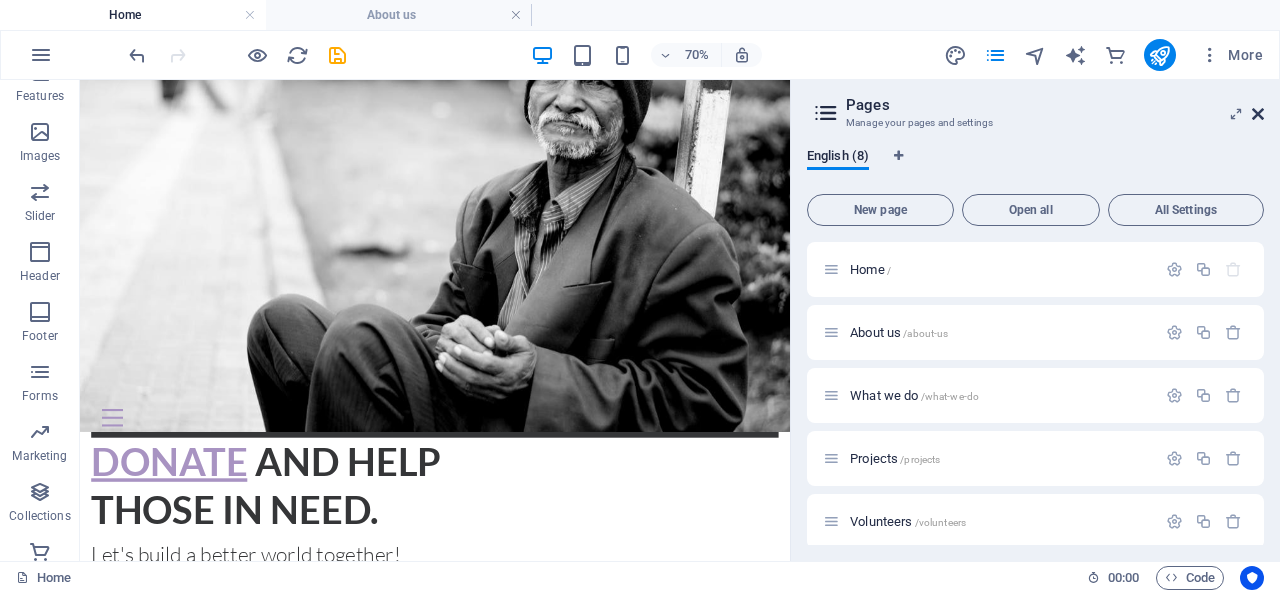 click at bounding box center [1258, 114] 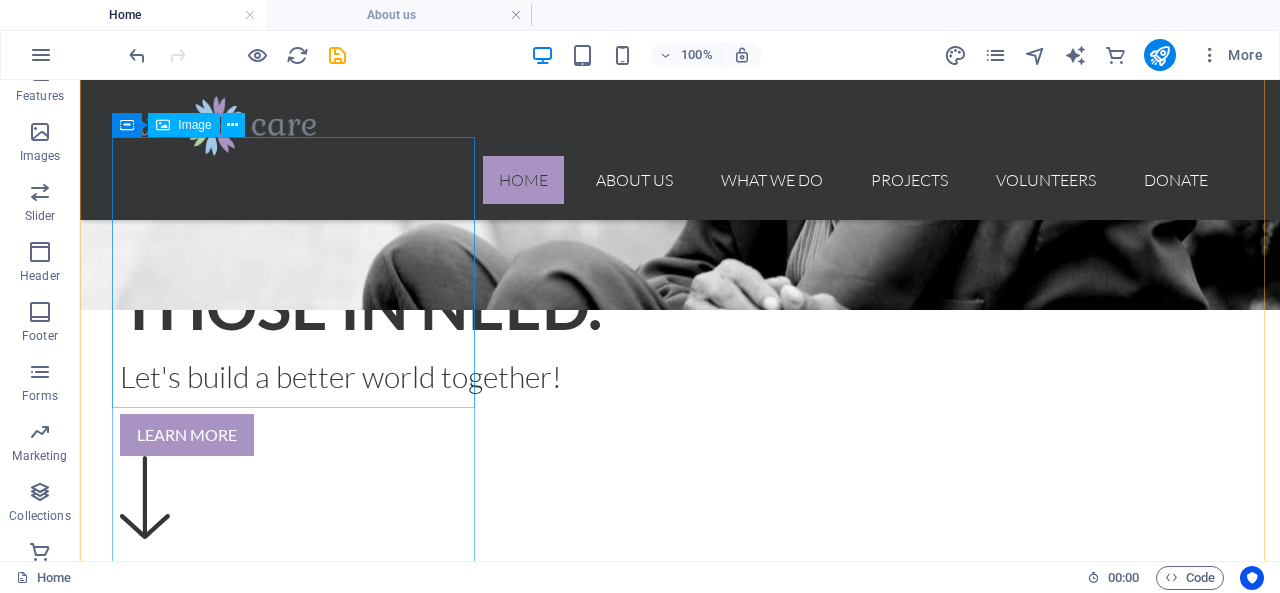 scroll, scrollTop: 500, scrollLeft: 0, axis: vertical 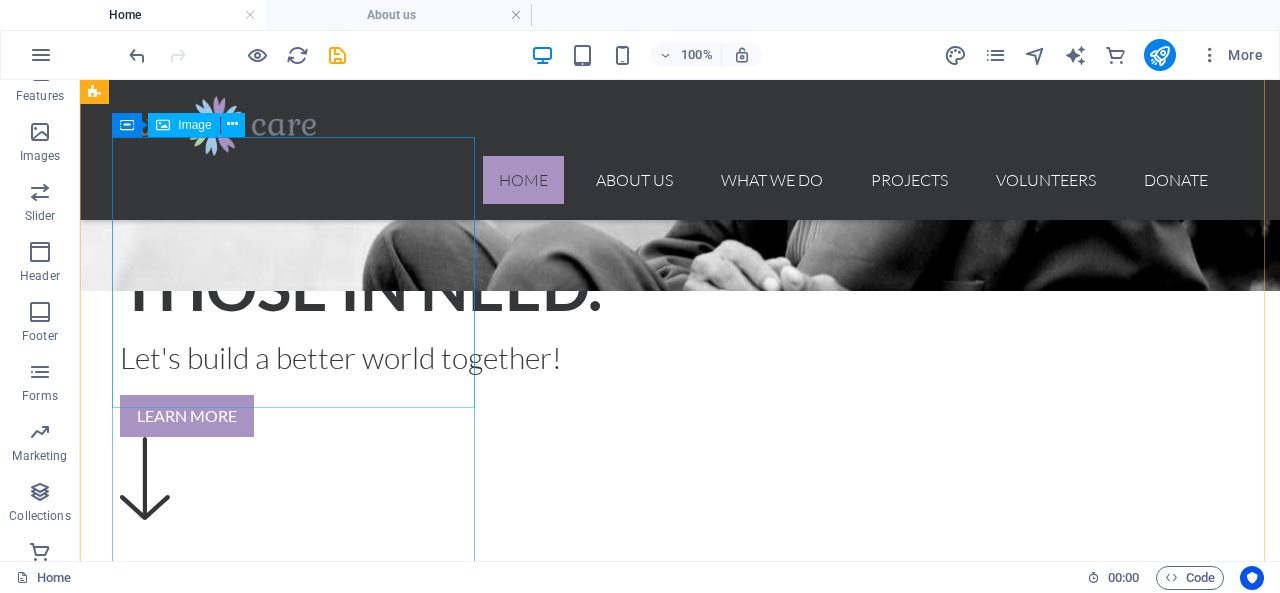 click at bounding box center (656, 1005) 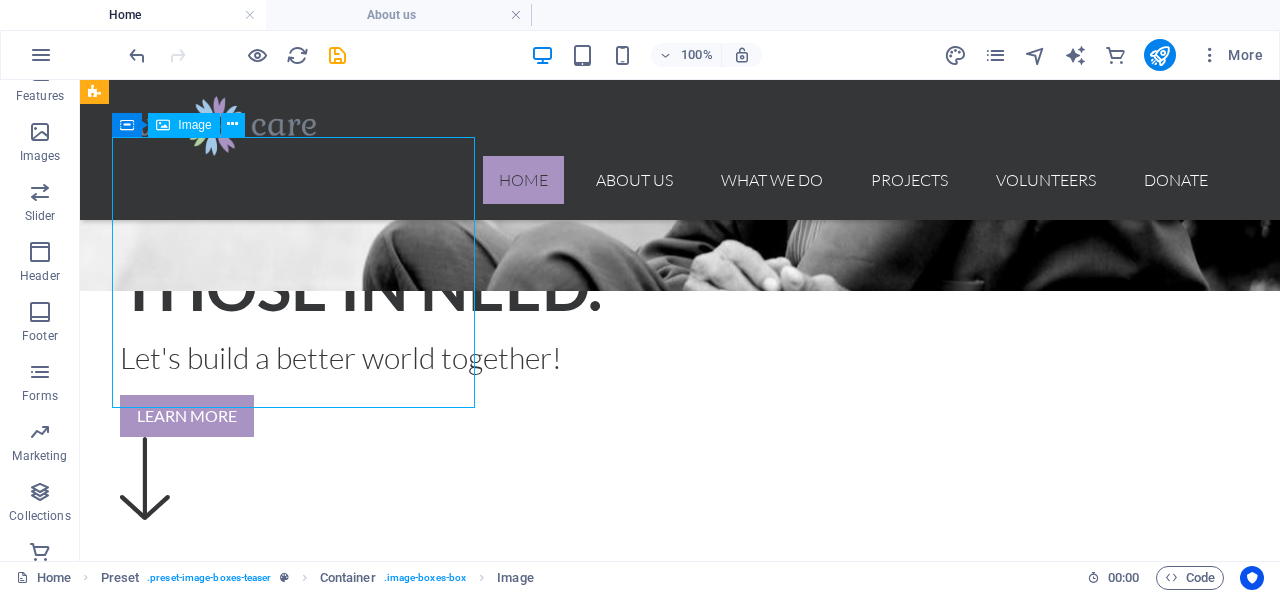 click at bounding box center [656, 1005] 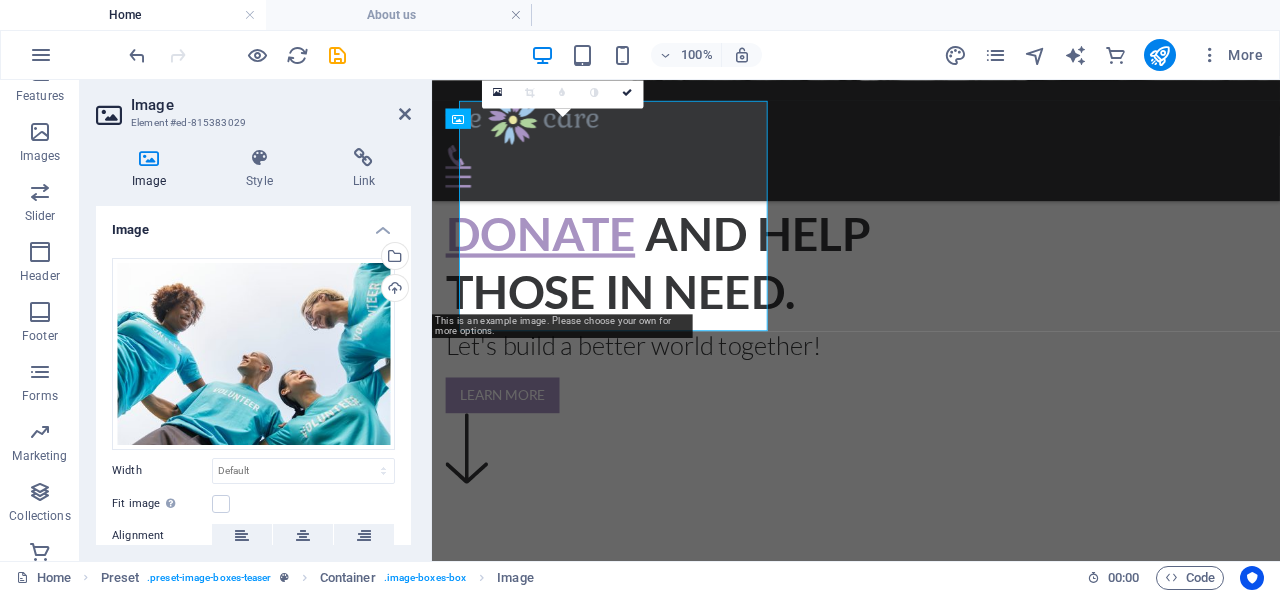 scroll, scrollTop: 532, scrollLeft: 0, axis: vertical 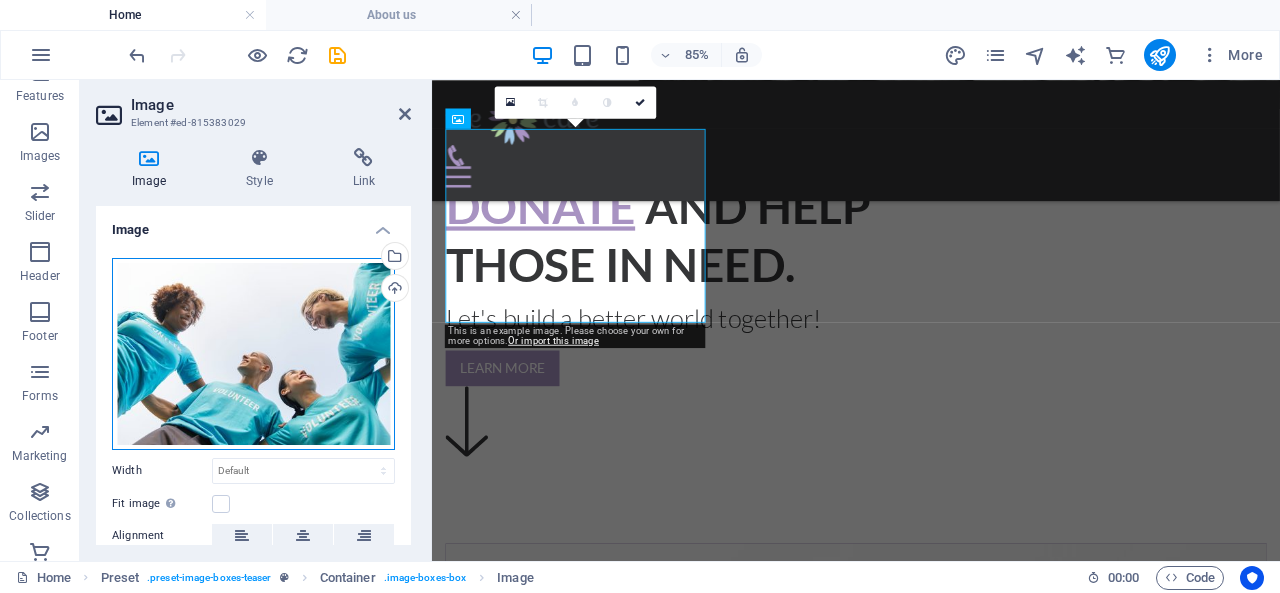 click on "Drag files here, click to choose files or select files from Files or our free stock photos & videos" at bounding box center [253, 354] 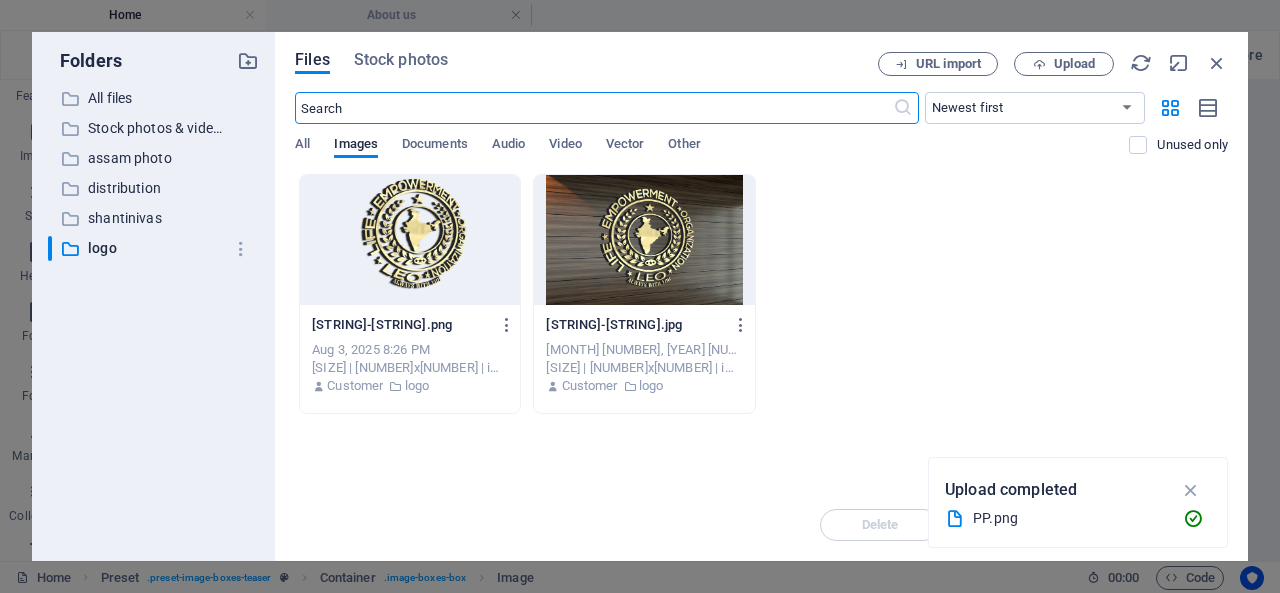 scroll, scrollTop: 1261, scrollLeft: 0, axis: vertical 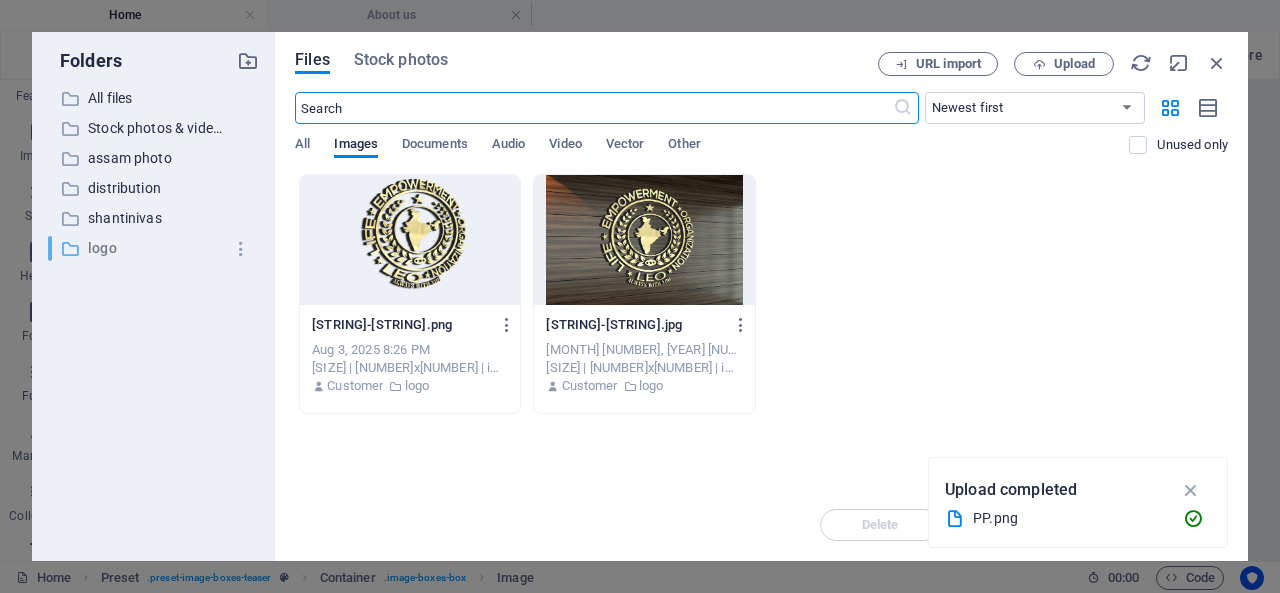 click on "logo" at bounding box center (155, 248) 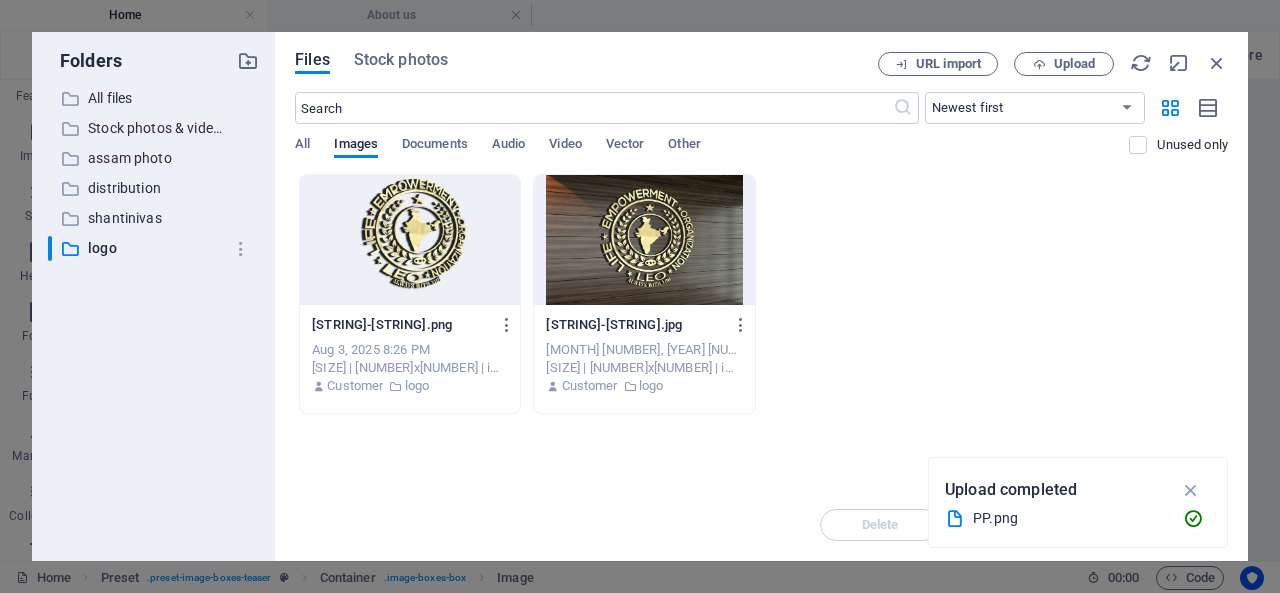 click at bounding box center (644, 240) 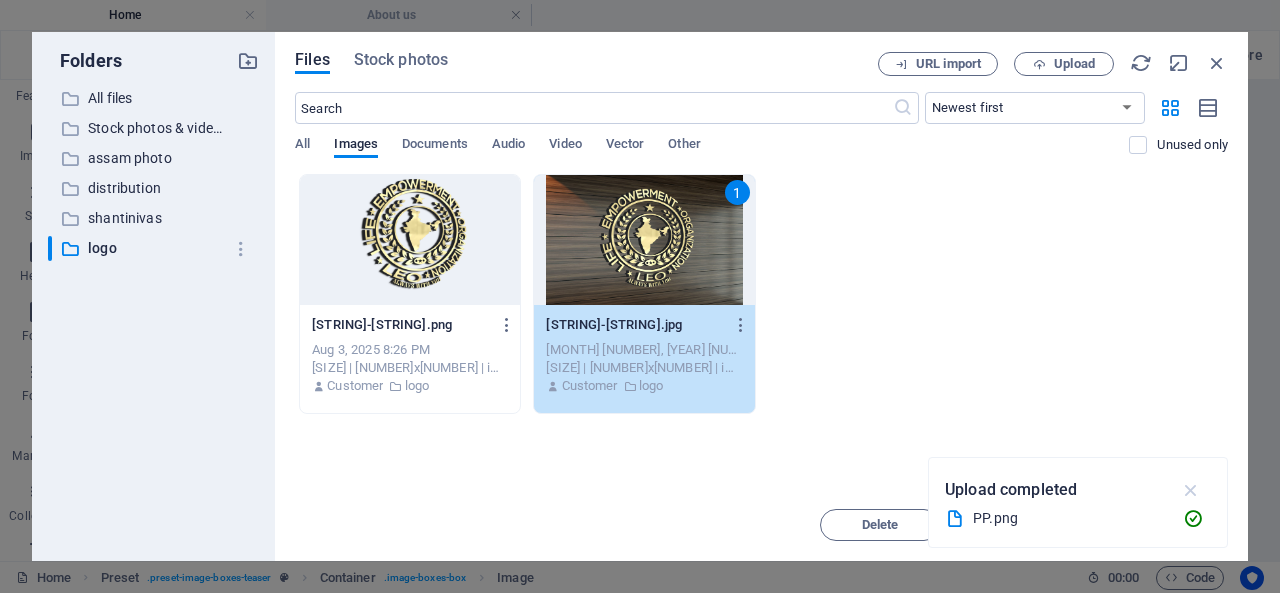 click at bounding box center (1191, 490) 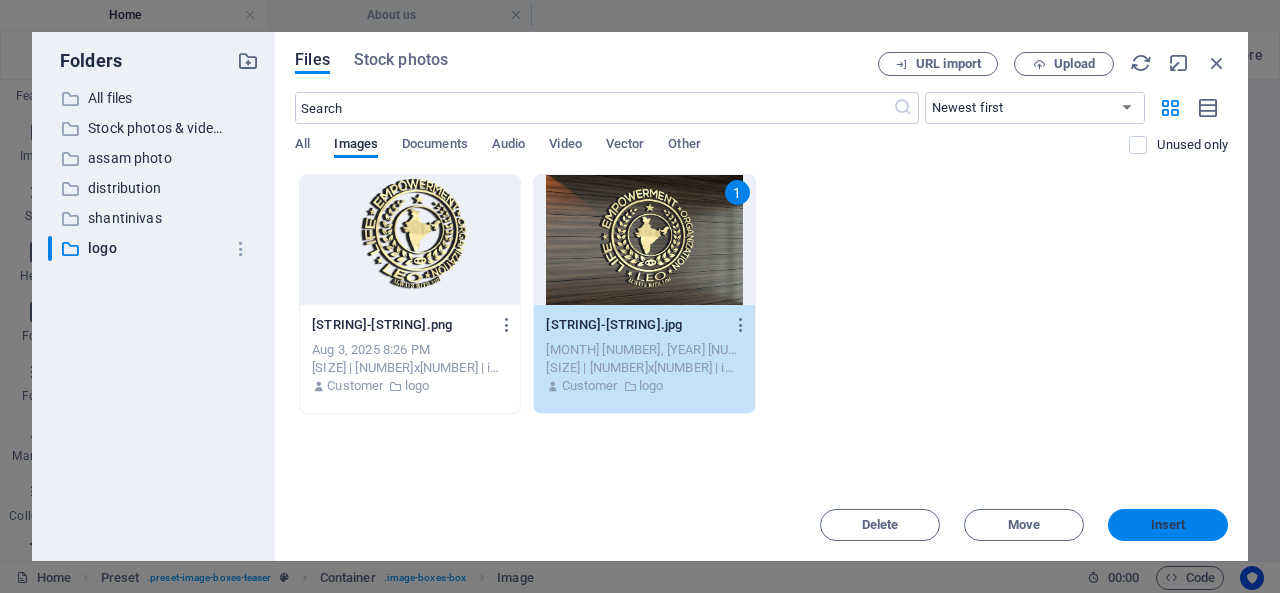 click on "Insert" at bounding box center (1168, 525) 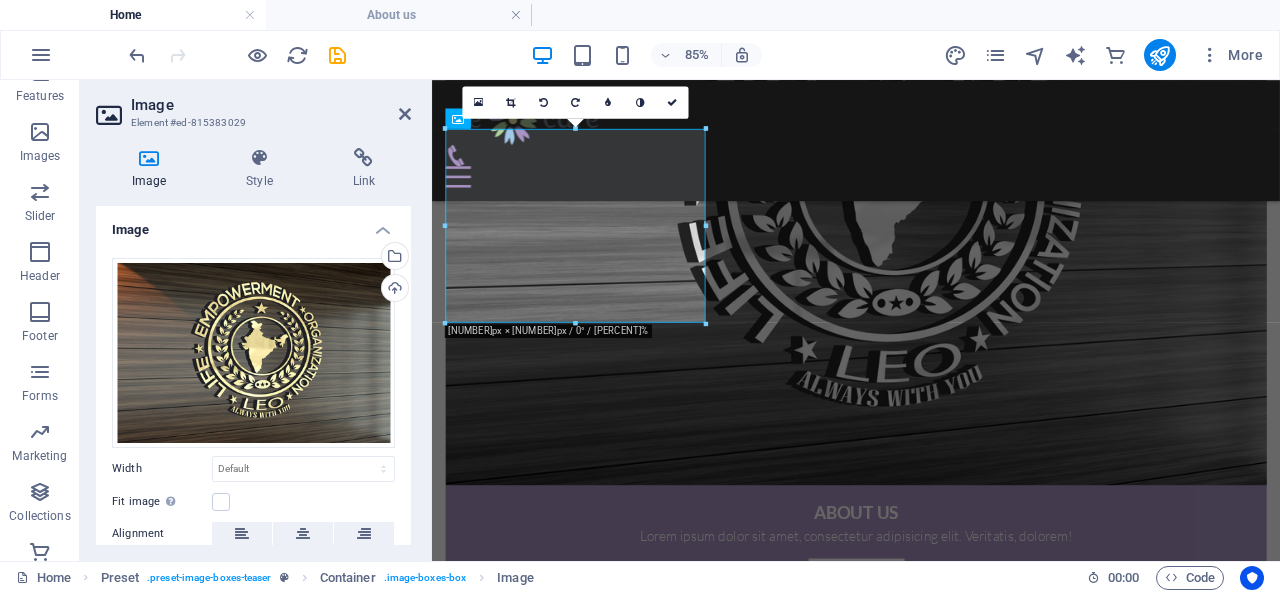 scroll, scrollTop: 532, scrollLeft: 0, axis: vertical 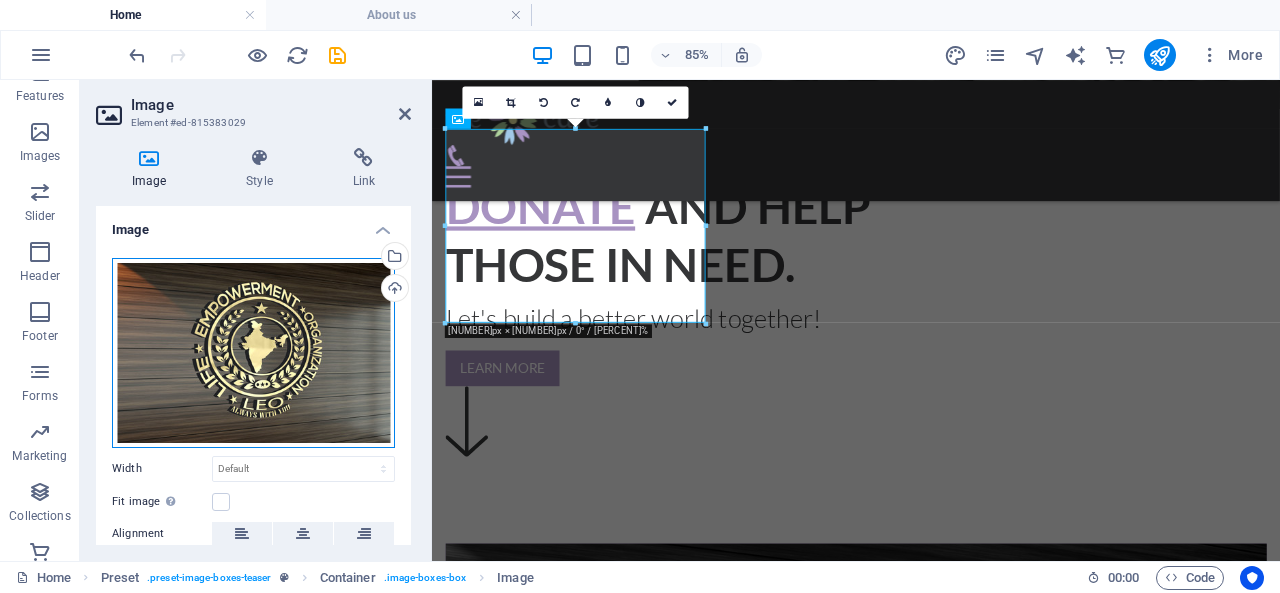 click on "Drag files here, click to choose files or select files from Files or our free stock photos & videos" at bounding box center (253, 353) 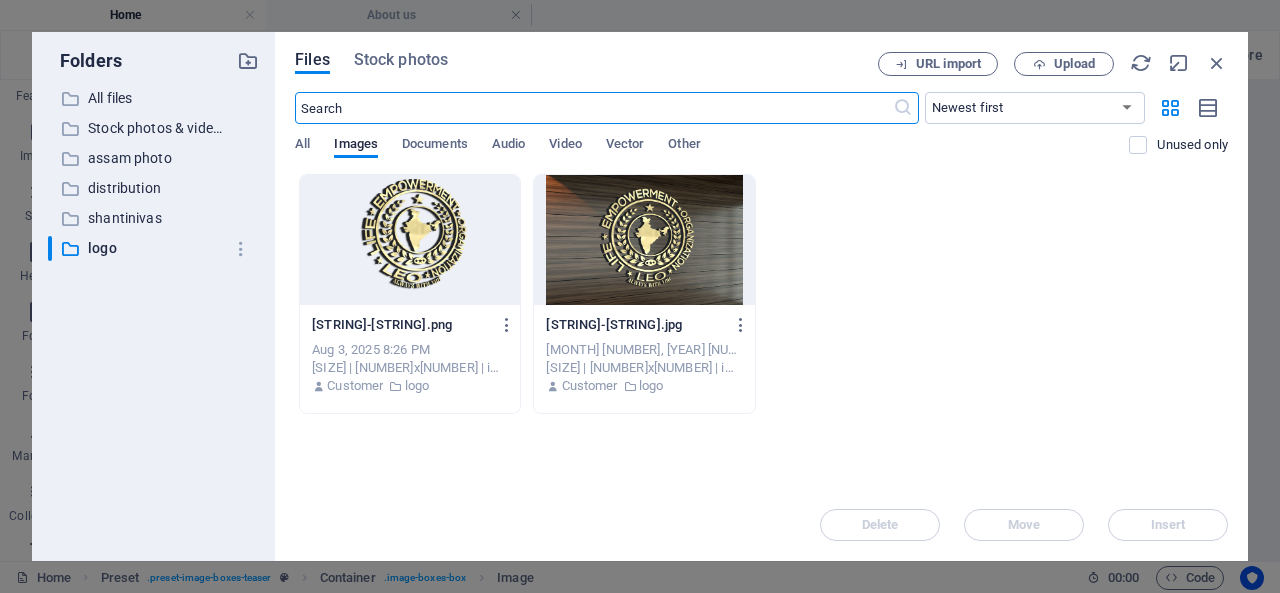 scroll, scrollTop: 1261, scrollLeft: 0, axis: vertical 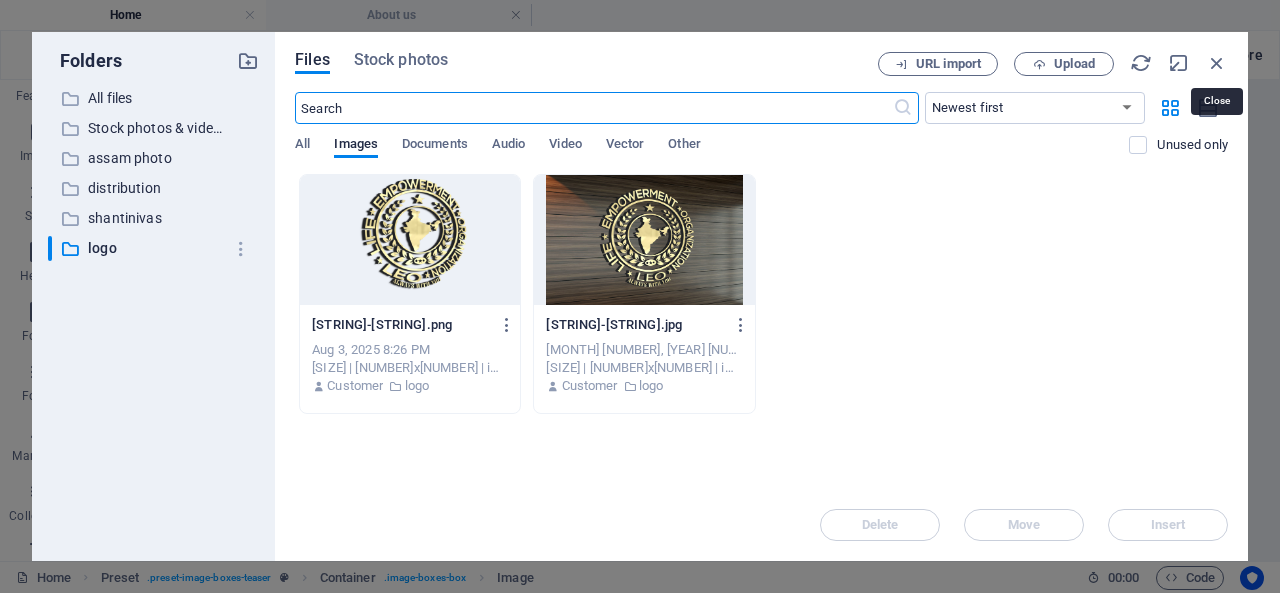 click at bounding box center [1217, 63] 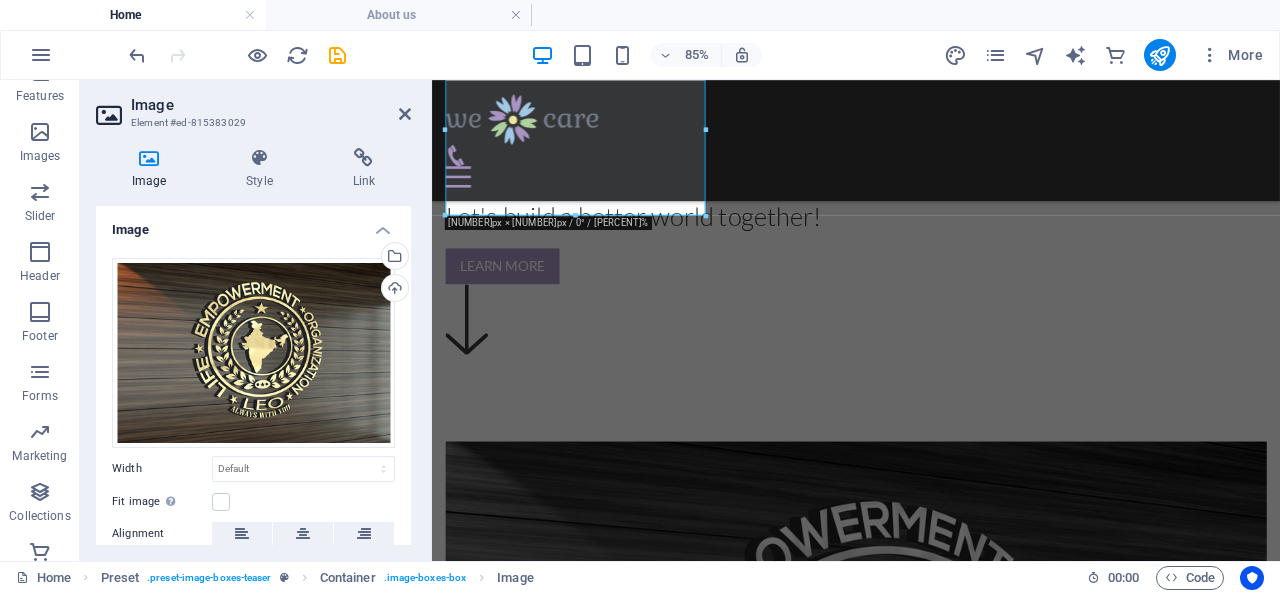 scroll, scrollTop: 632, scrollLeft: 0, axis: vertical 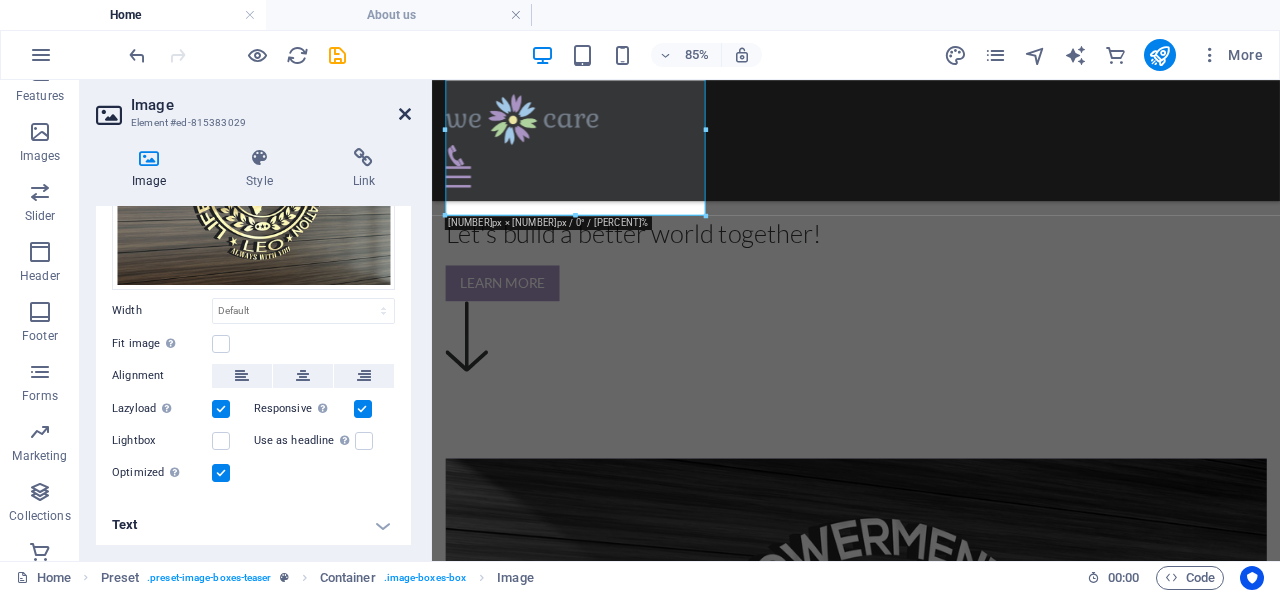 click at bounding box center [405, 114] 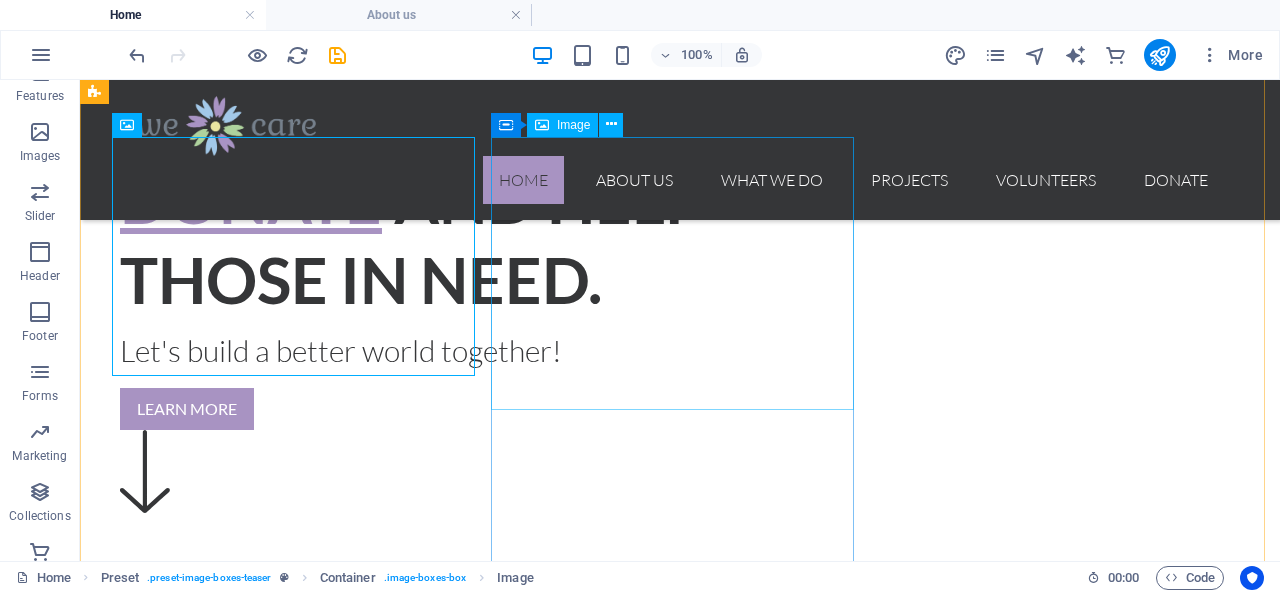 scroll, scrollTop: 500, scrollLeft: 0, axis: vertical 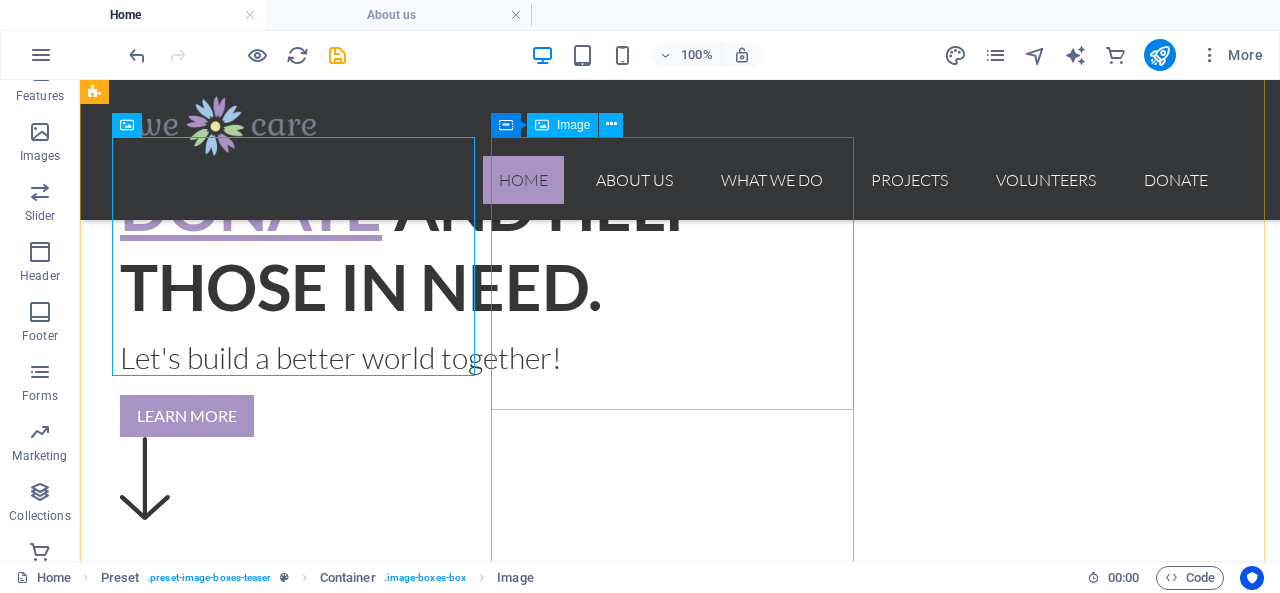 click at bounding box center (656, 1848) 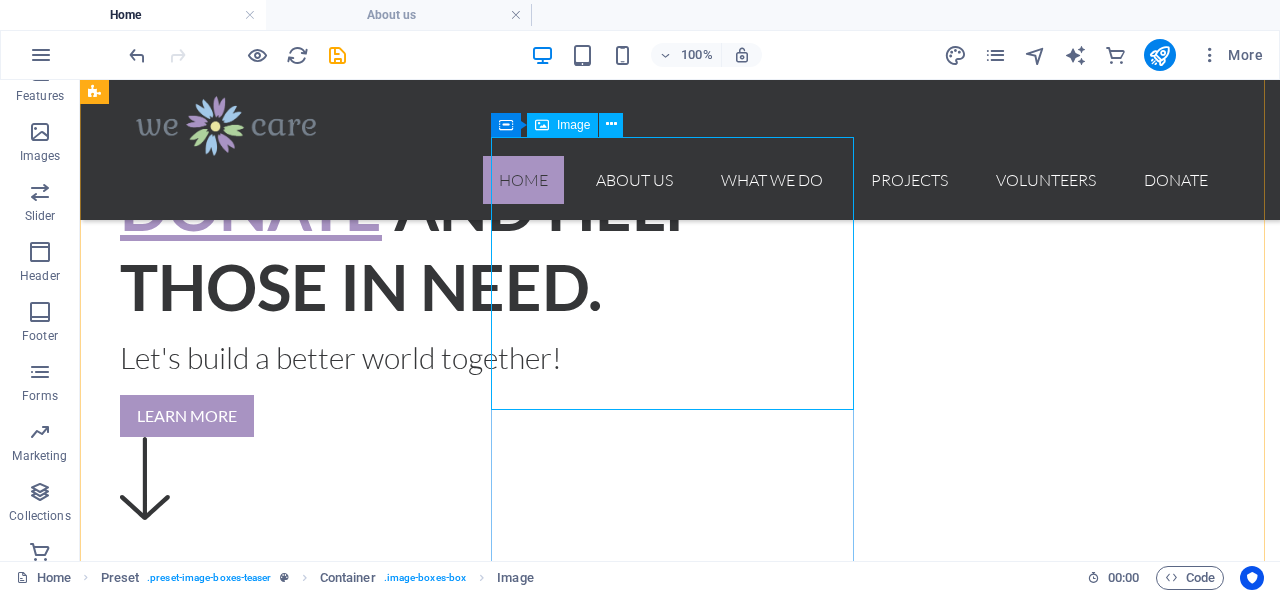 click at bounding box center (656, 1848) 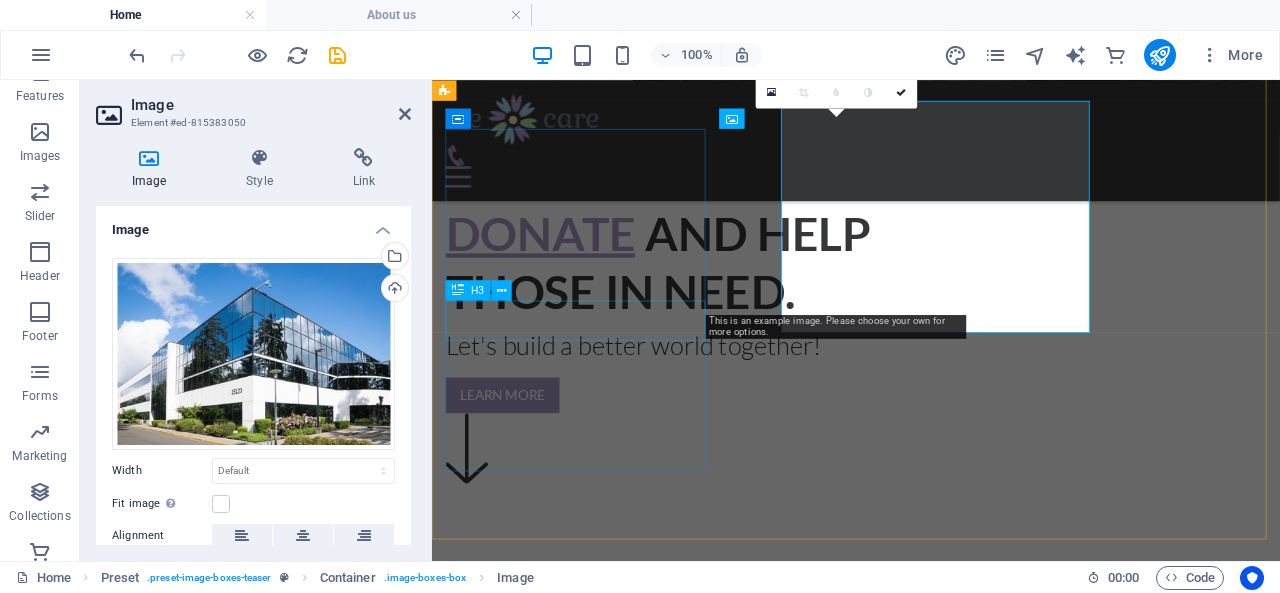 scroll, scrollTop: 532, scrollLeft: 0, axis: vertical 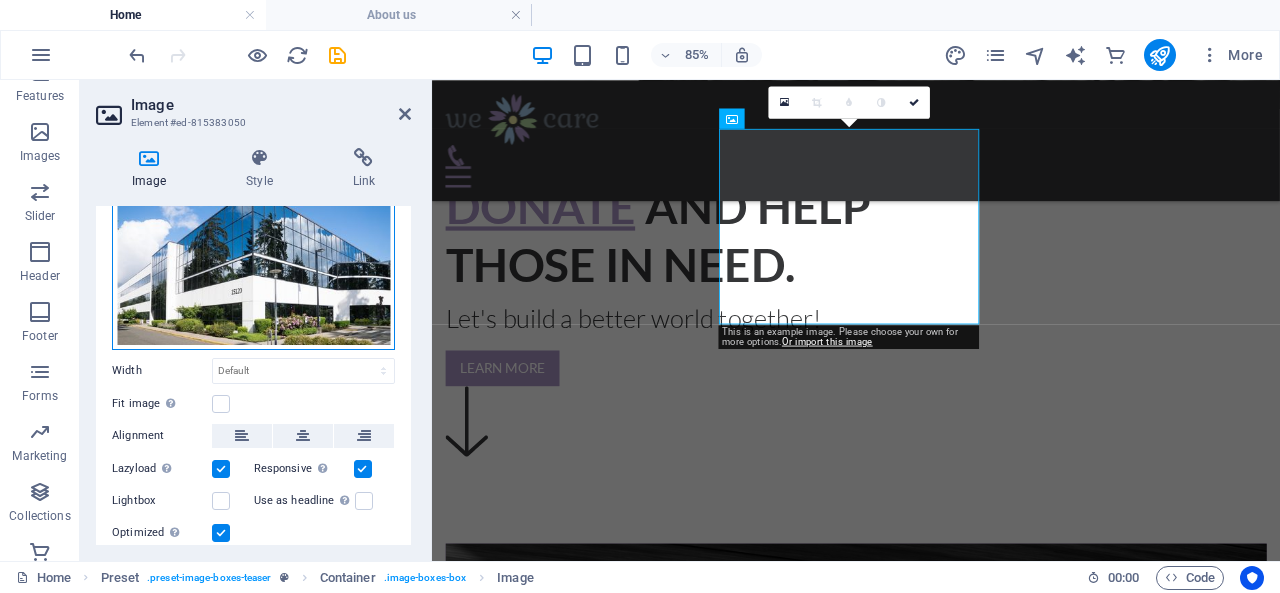 click on "Drag files here, click to choose files or select files from Files or our free stock photos & videos" at bounding box center (253, 254) 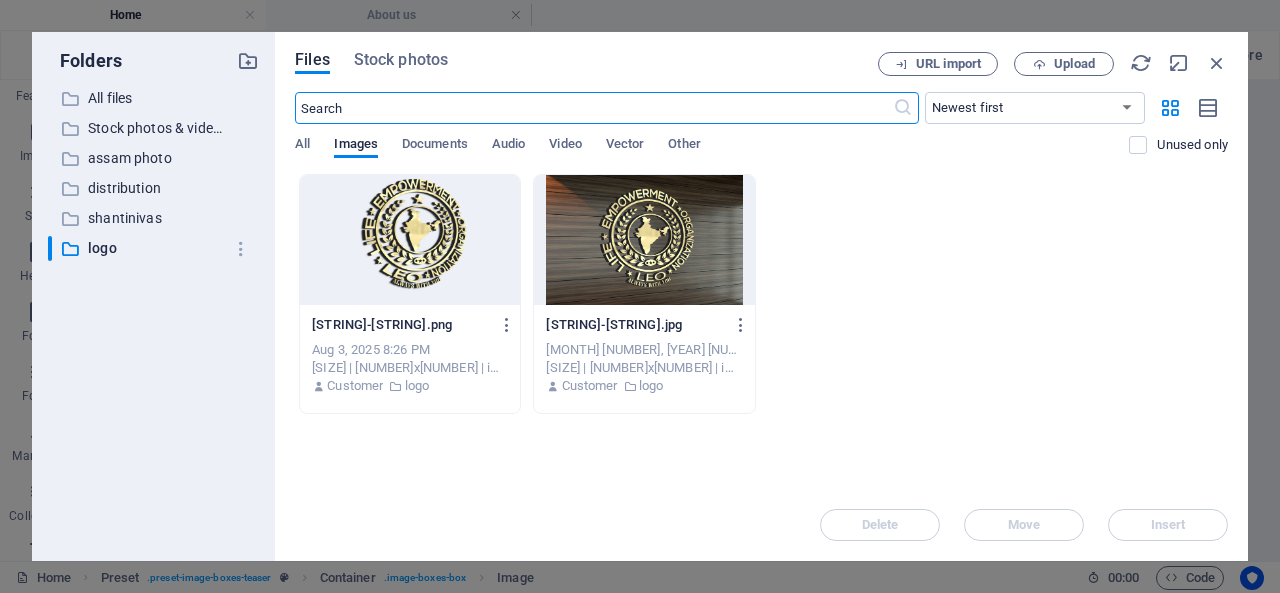 scroll, scrollTop: 1261, scrollLeft: 0, axis: vertical 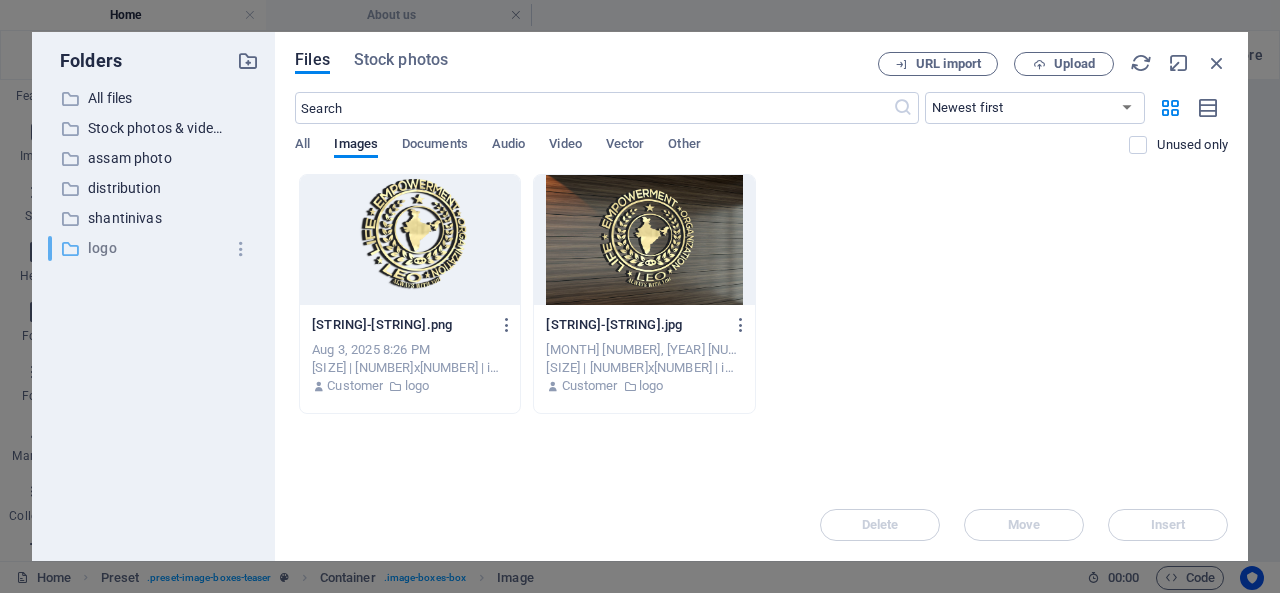 click on "logo" at bounding box center [155, 248] 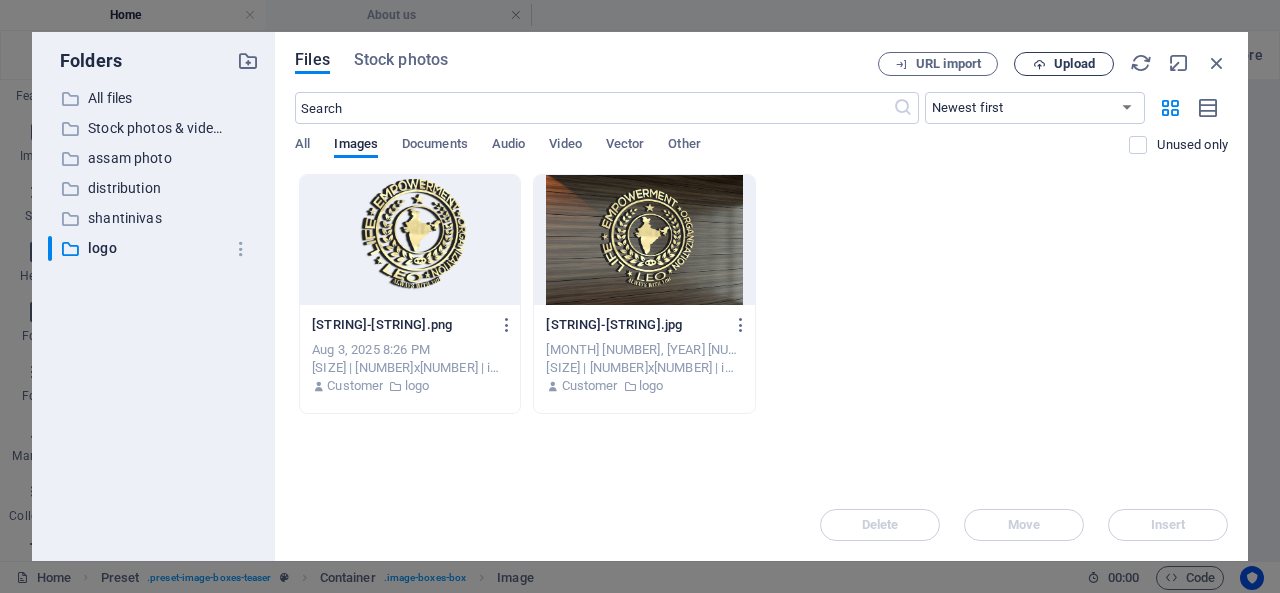 click on "Upload" at bounding box center (1064, 64) 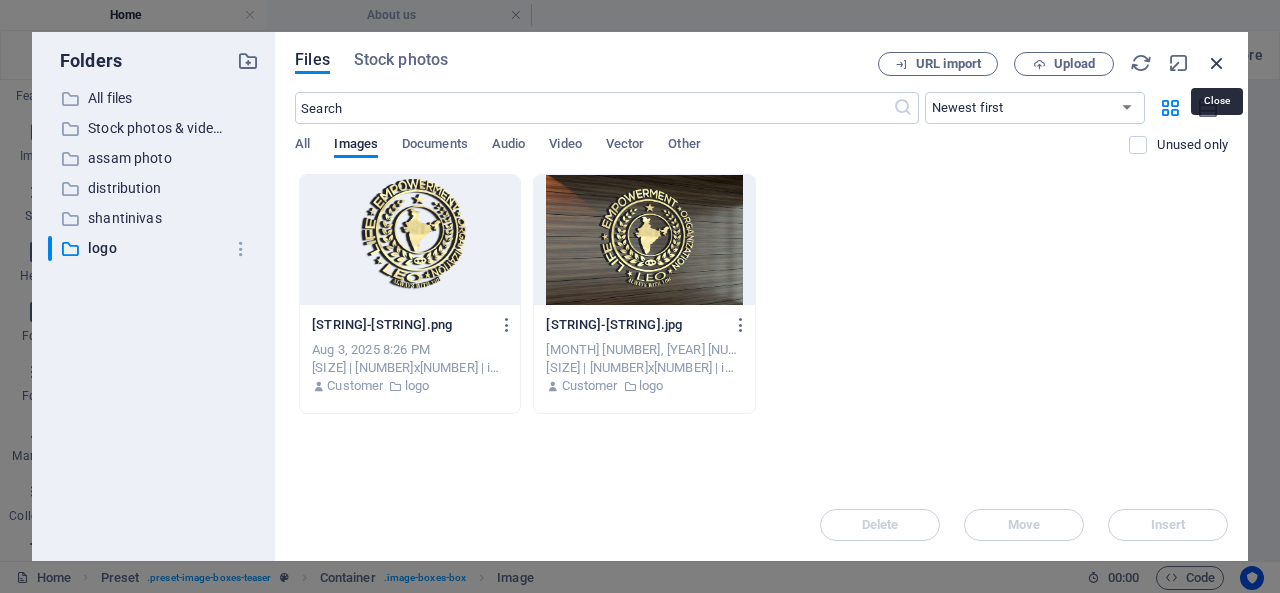 click at bounding box center (1217, 63) 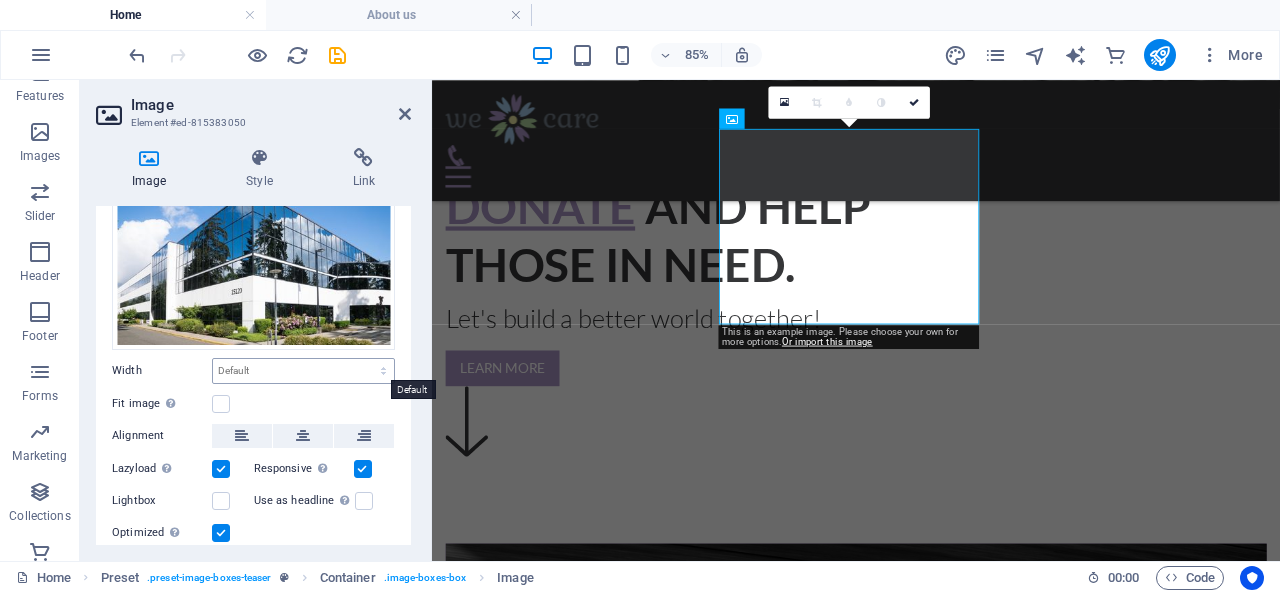 scroll, scrollTop: 160, scrollLeft: 0, axis: vertical 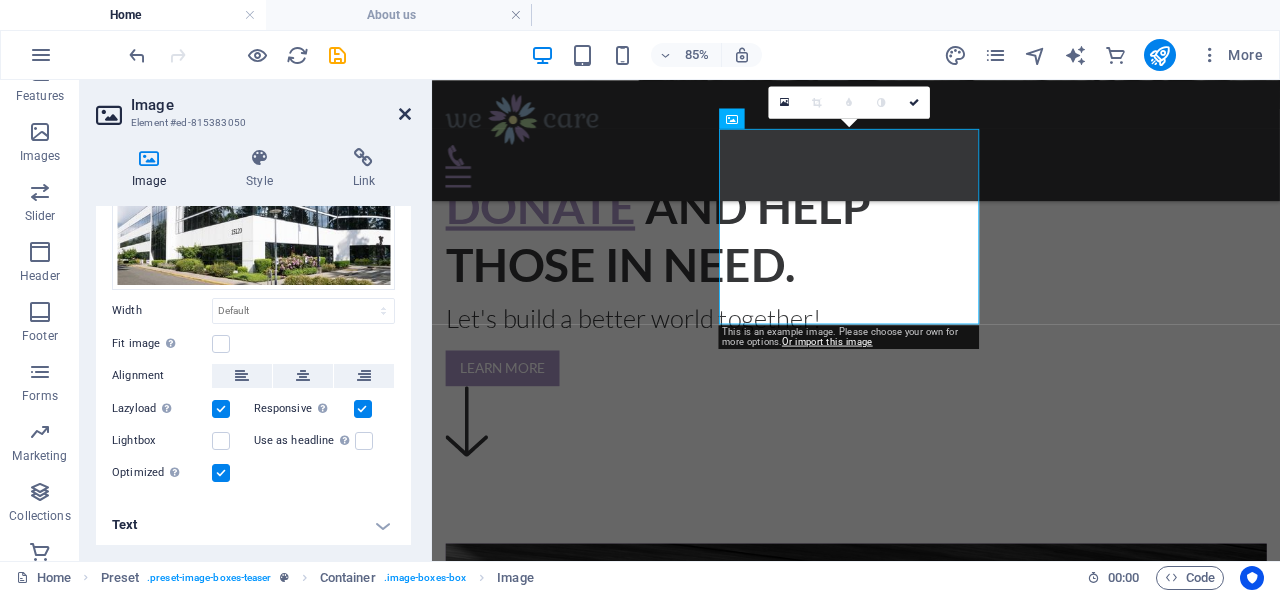 click at bounding box center [405, 114] 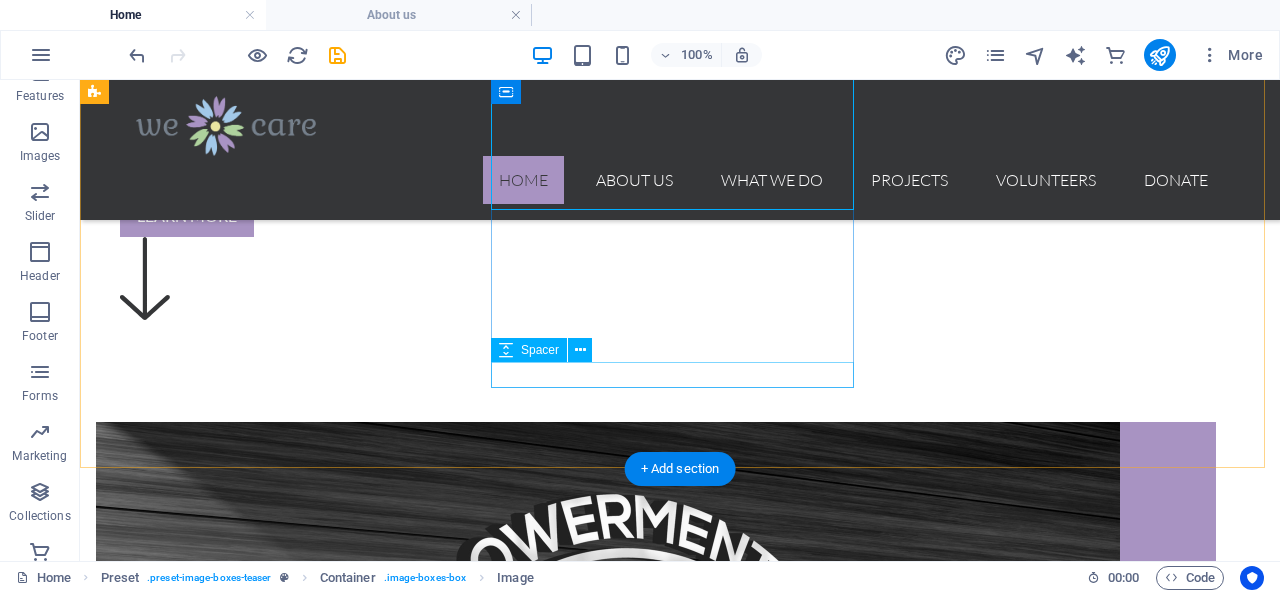scroll, scrollTop: 500, scrollLeft: 0, axis: vertical 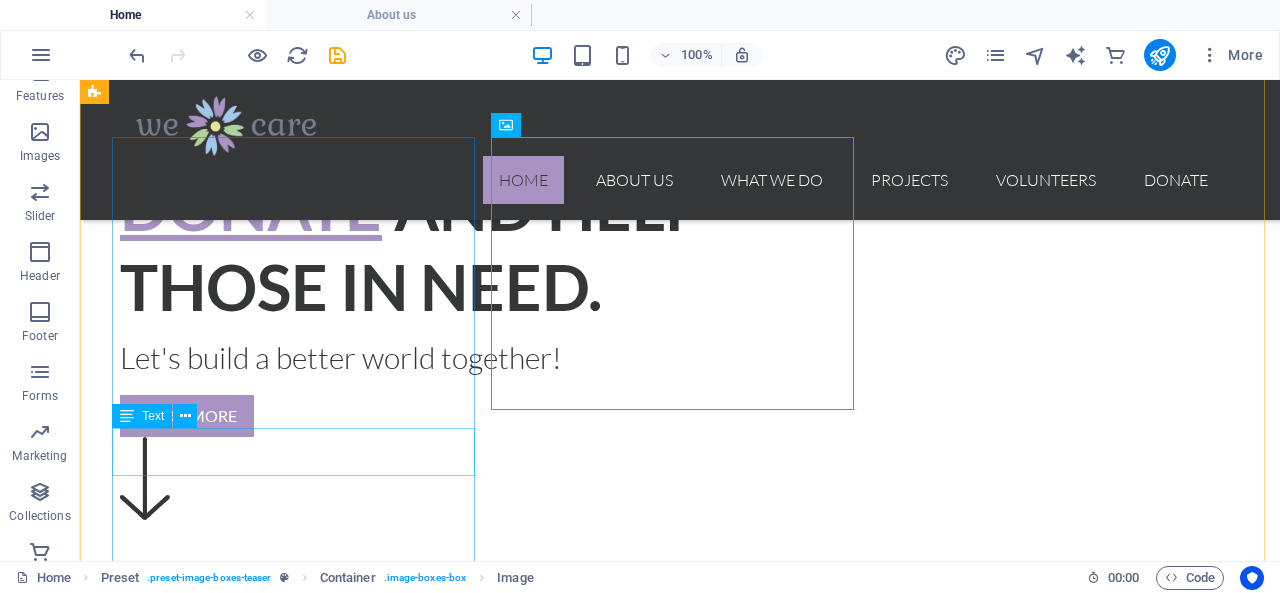 click on "Lorem ipsum dolor sit amet, consectetur adipisicing elit. Veritatis, dolorem!" at bounding box center (656, 1363) 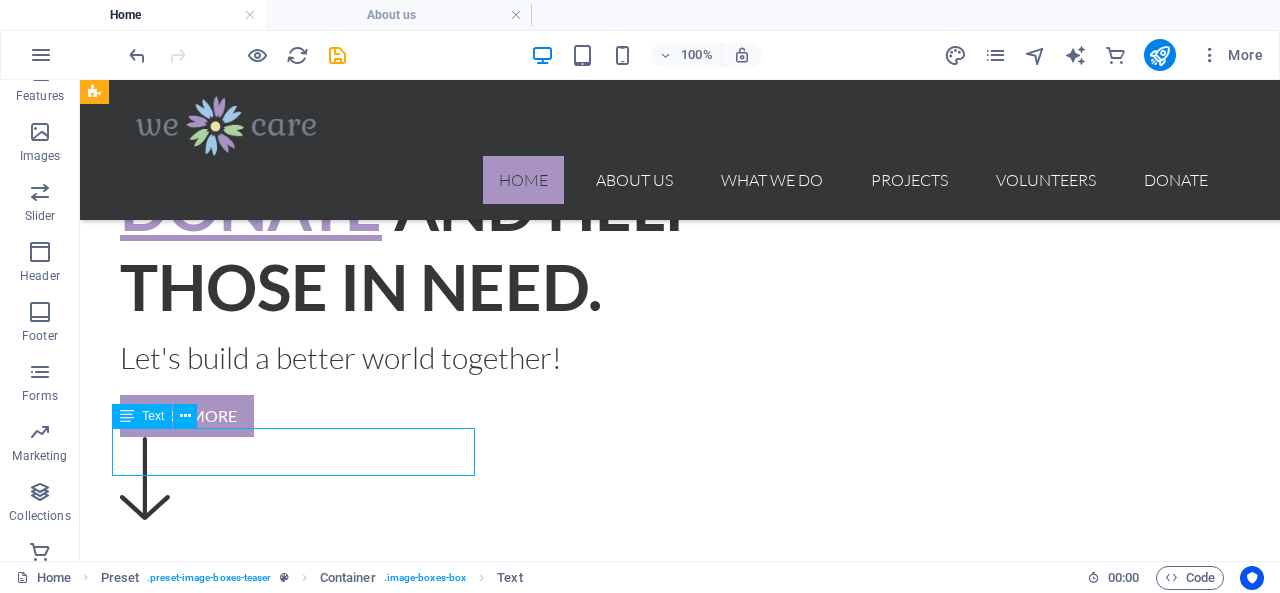 click on "Lorem ipsum dolor sit amet, consectetur adipisicing elit. Veritatis, dolorem!" at bounding box center (656, 1363) 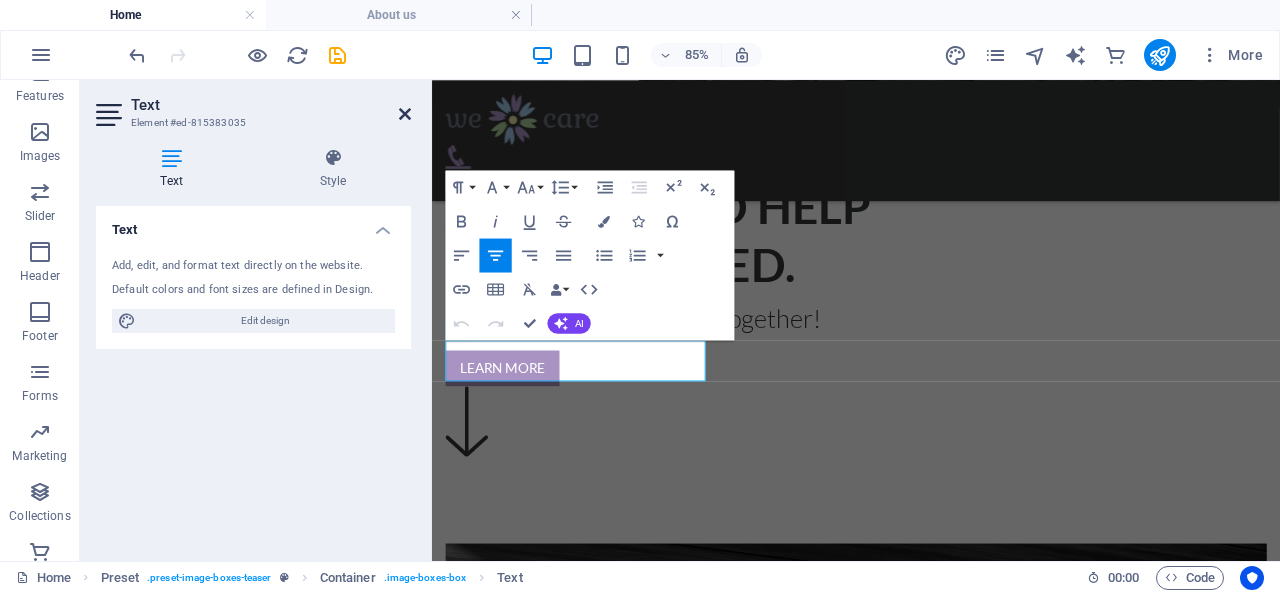 click at bounding box center [405, 114] 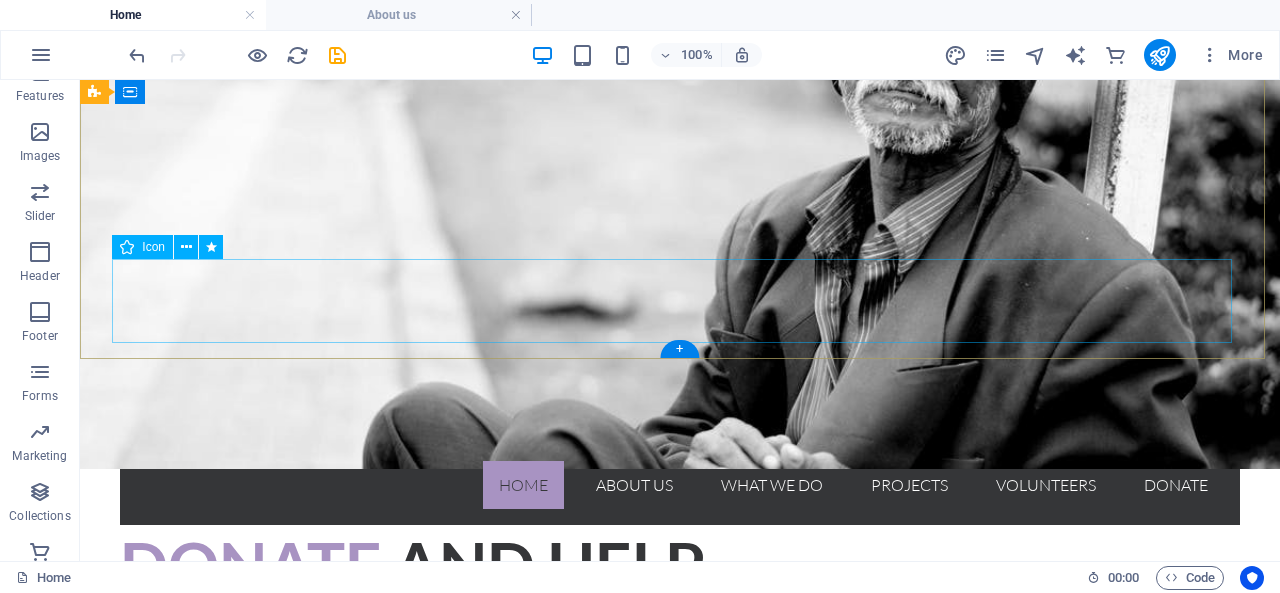 scroll, scrollTop: 200, scrollLeft: 0, axis: vertical 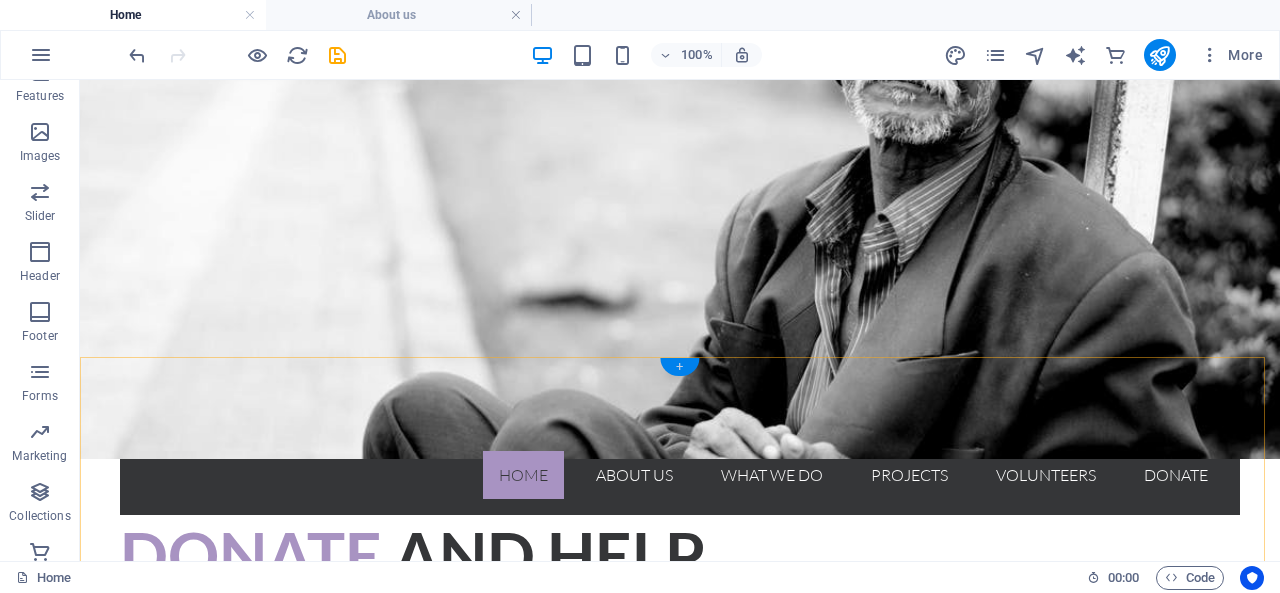 click on "+" at bounding box center (679, 367) 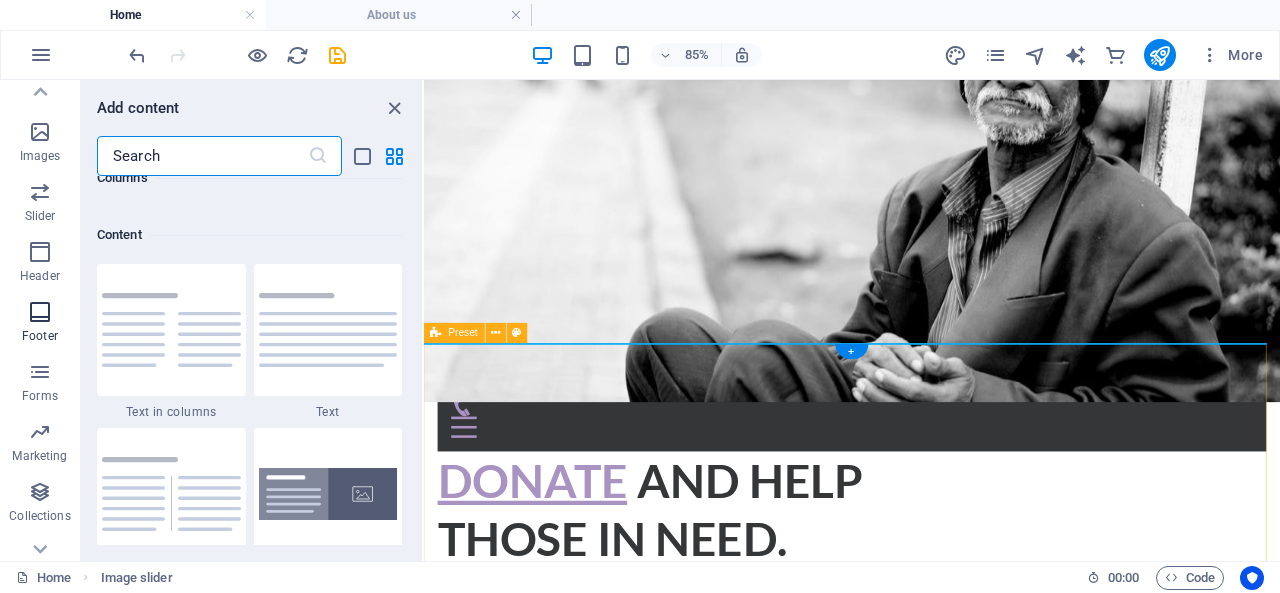 scroll, scrollTop: 3499, scrollLeft: 0, axis: vertical 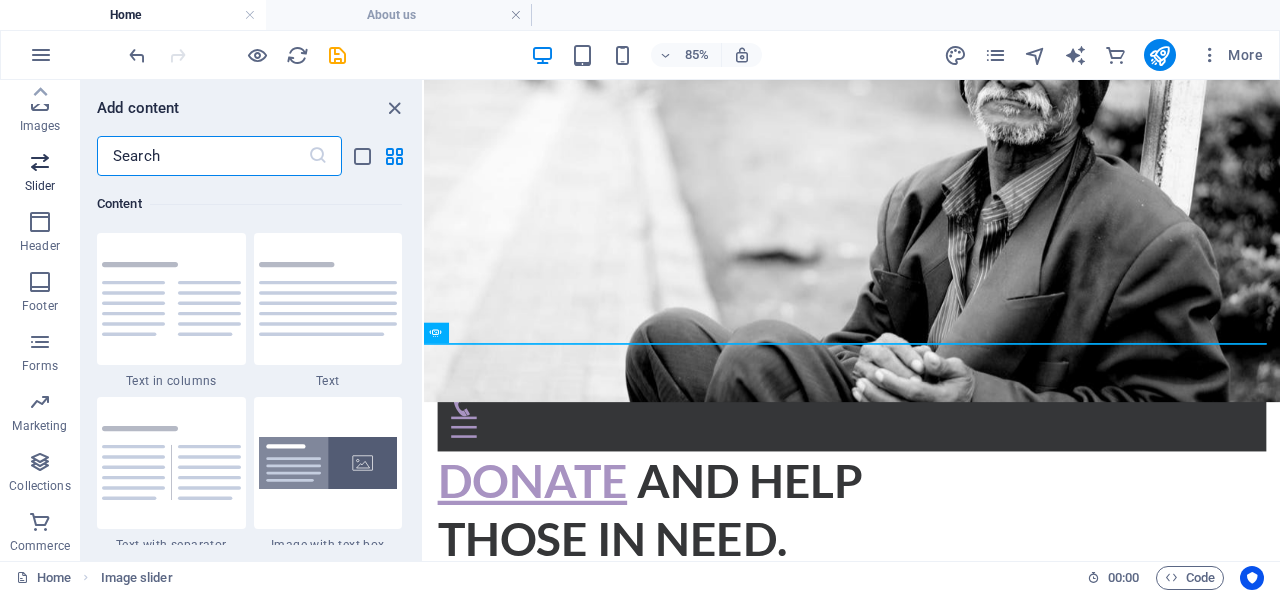 click at bounding box center [40, 162] 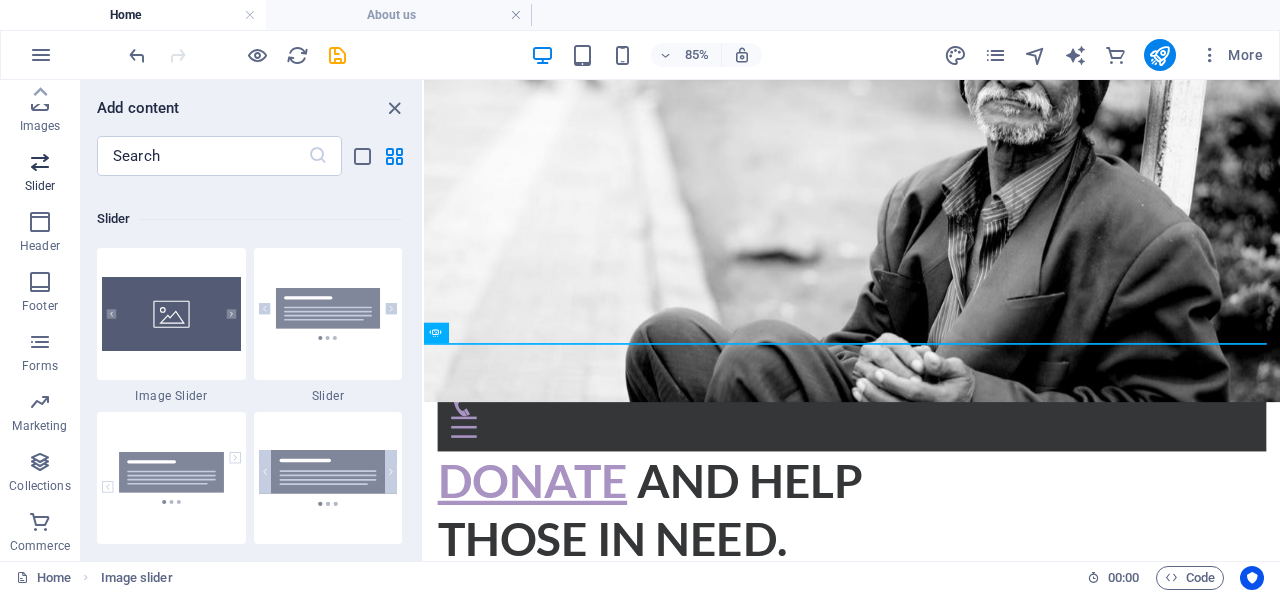 scroll, scrollTop: 11337, scrollLeft: 0, axis: vertical 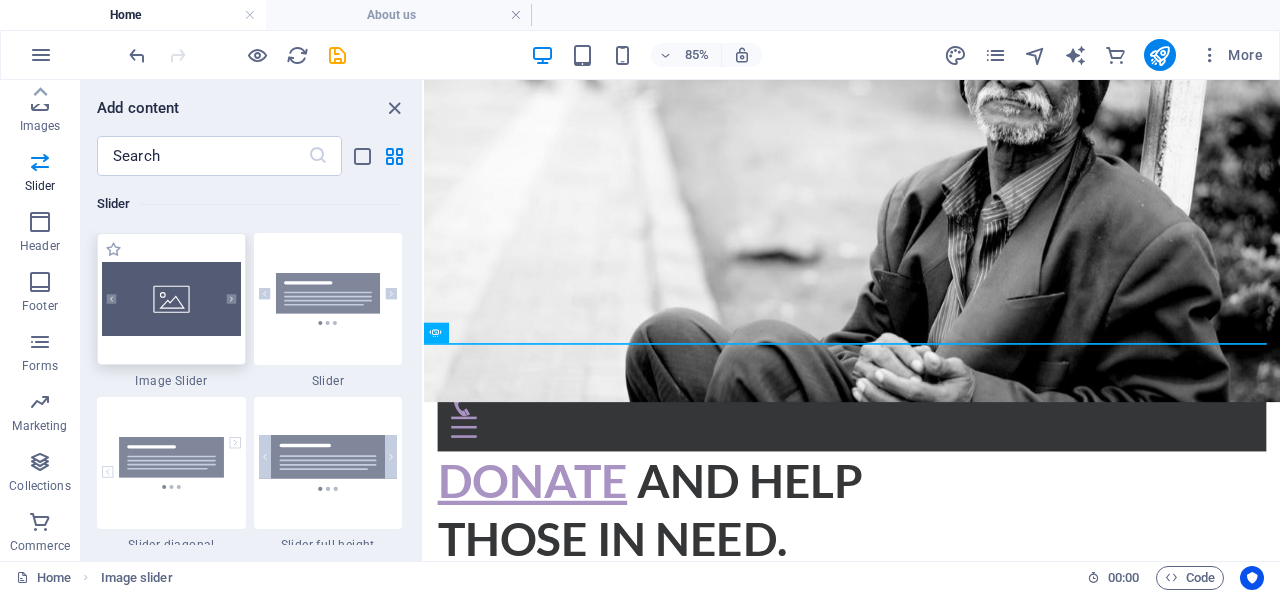 click at bounding box center (171, 299) 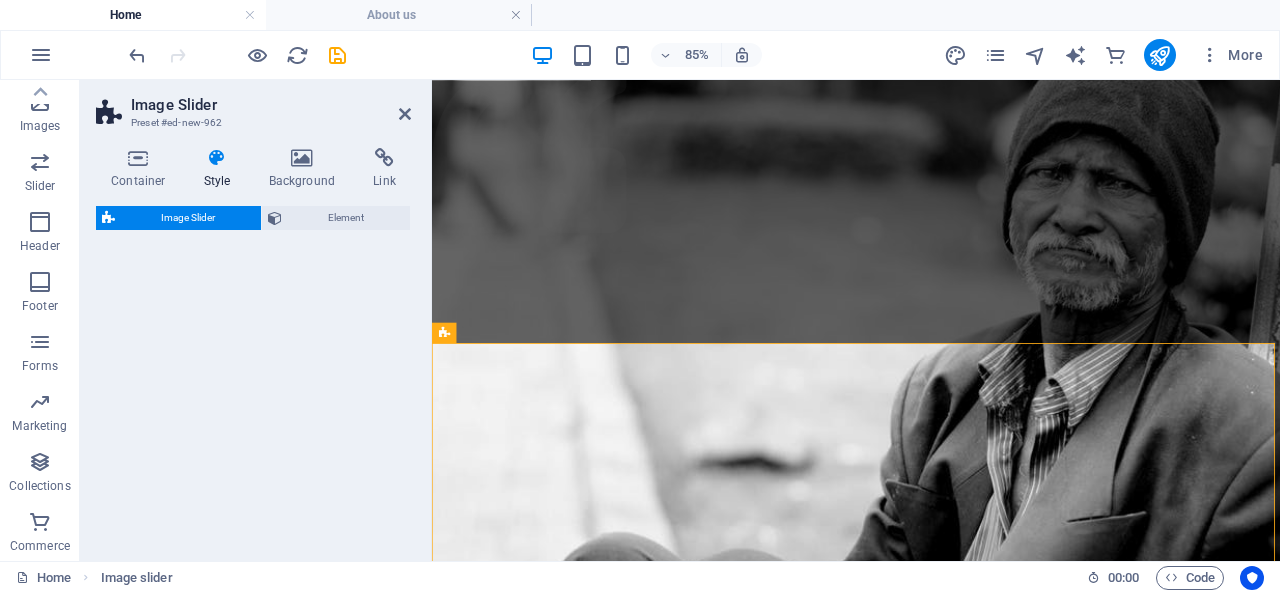 select on "rem" 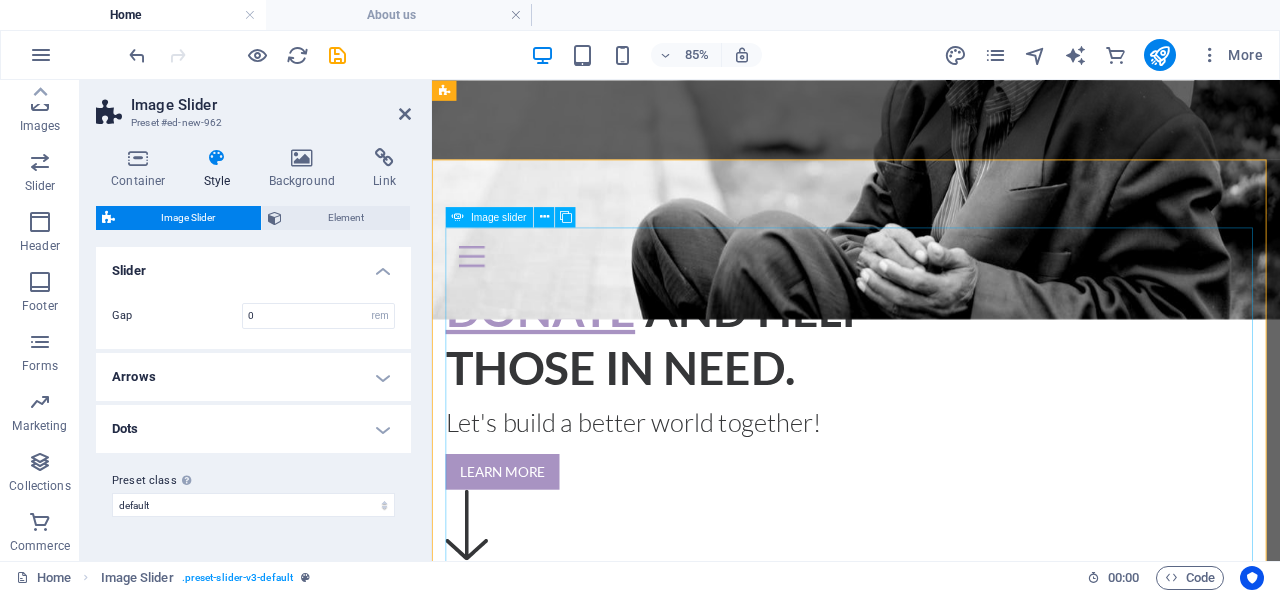scroll, scrollTop: 400, scrollLeft: 0, axis: vertical 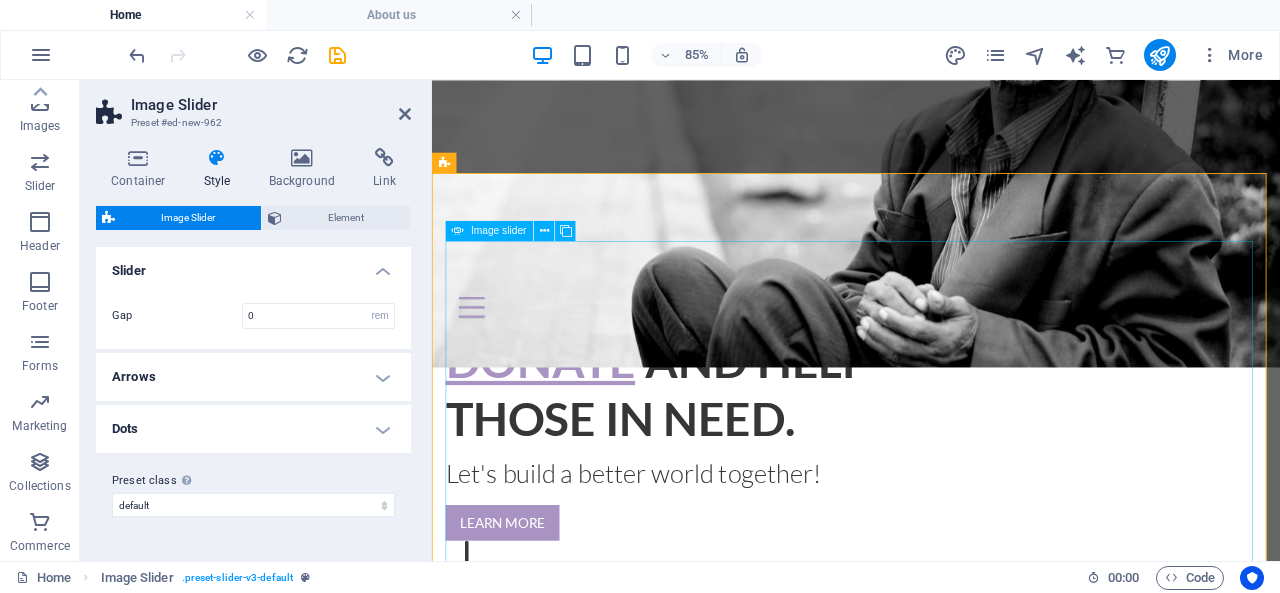 click at bounding box center [10, 1496] 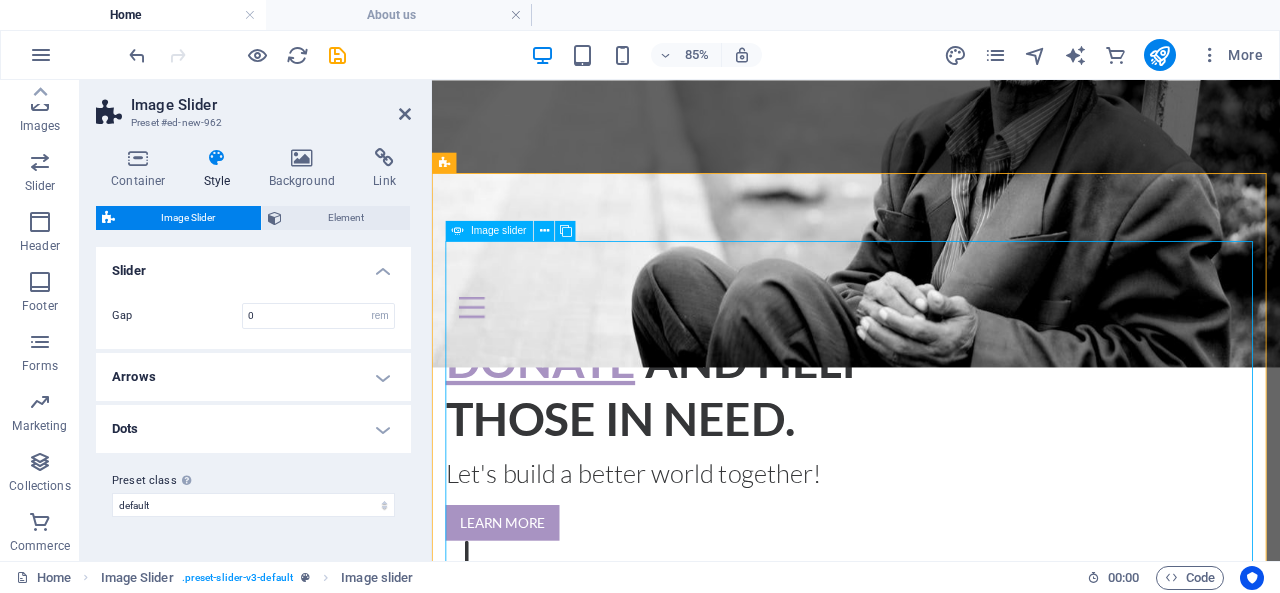 click at bounding box center [10, 1496] 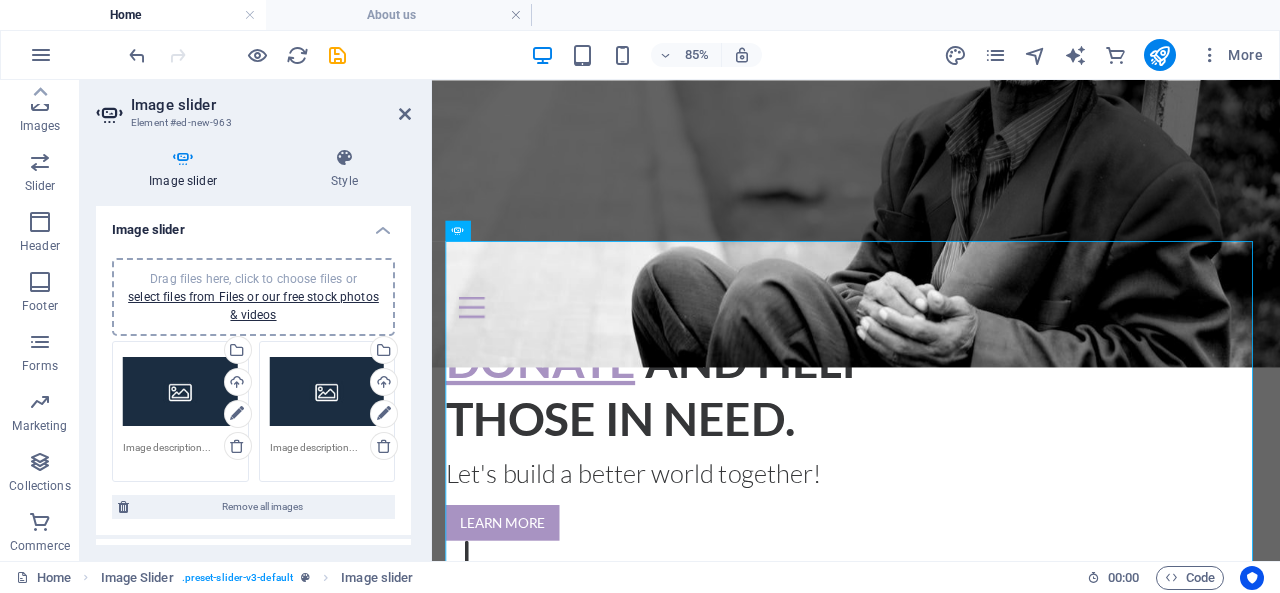 click on "Drag files here, click to choose files or select files from Files or our free stock photos & videos" at bounding box center [180, 392] 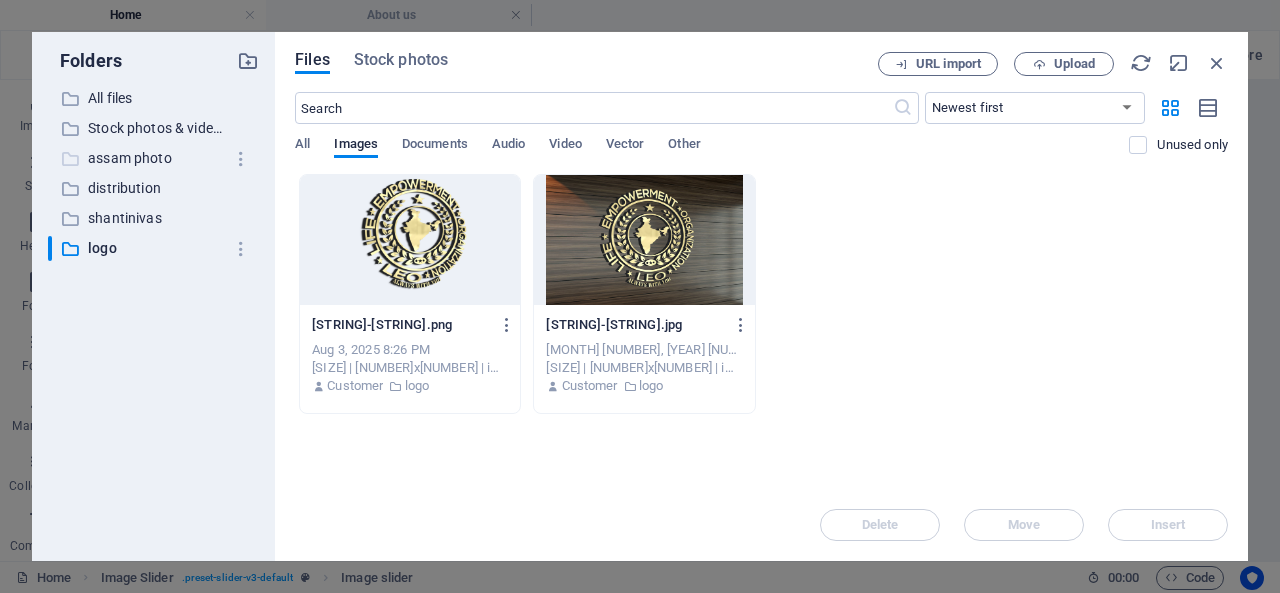 click on "assam photo" at bounding box center (155, 158) 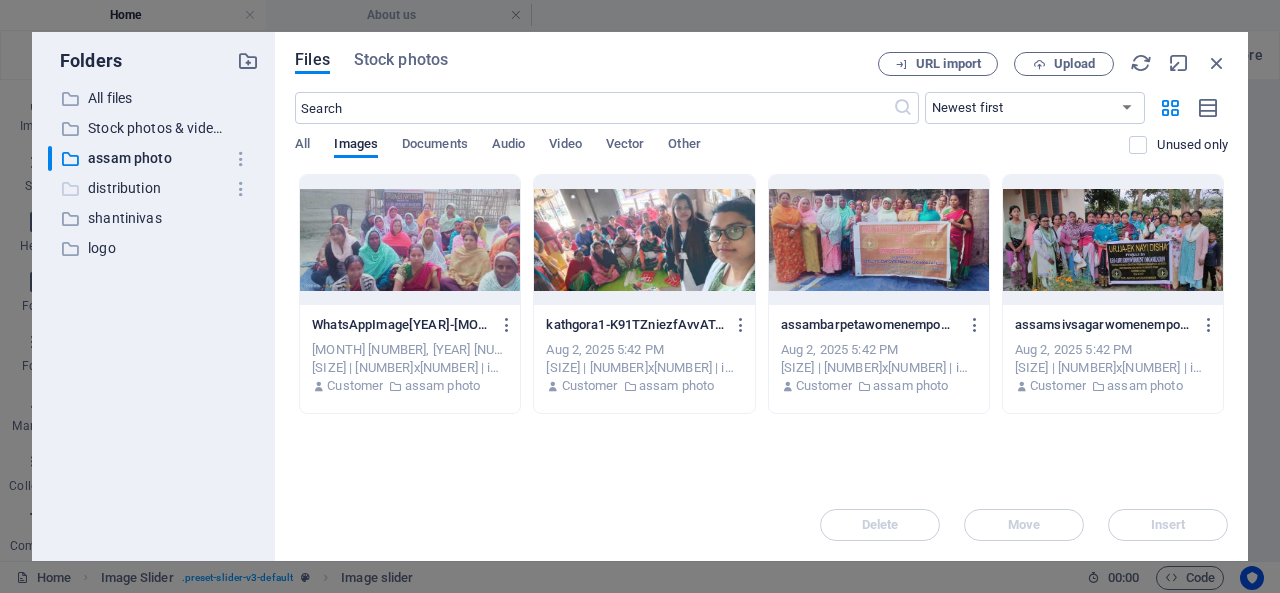 click on "distribution" at bounding box center [155, 188] 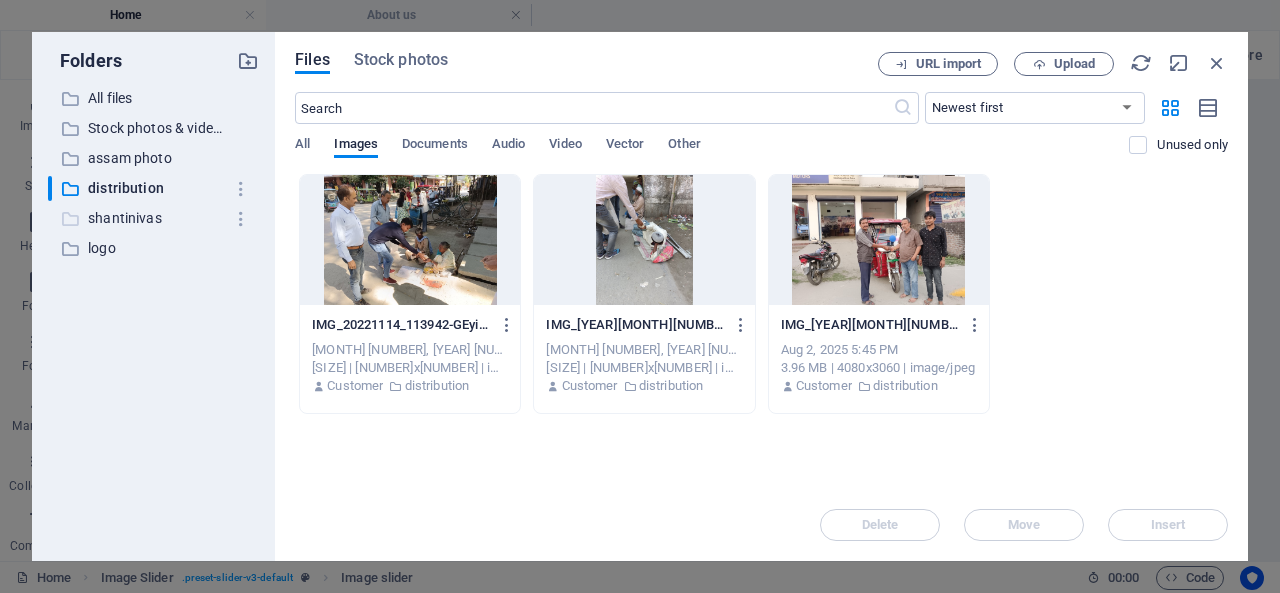 click on "shantinivas" at bounding box center (155, 218) 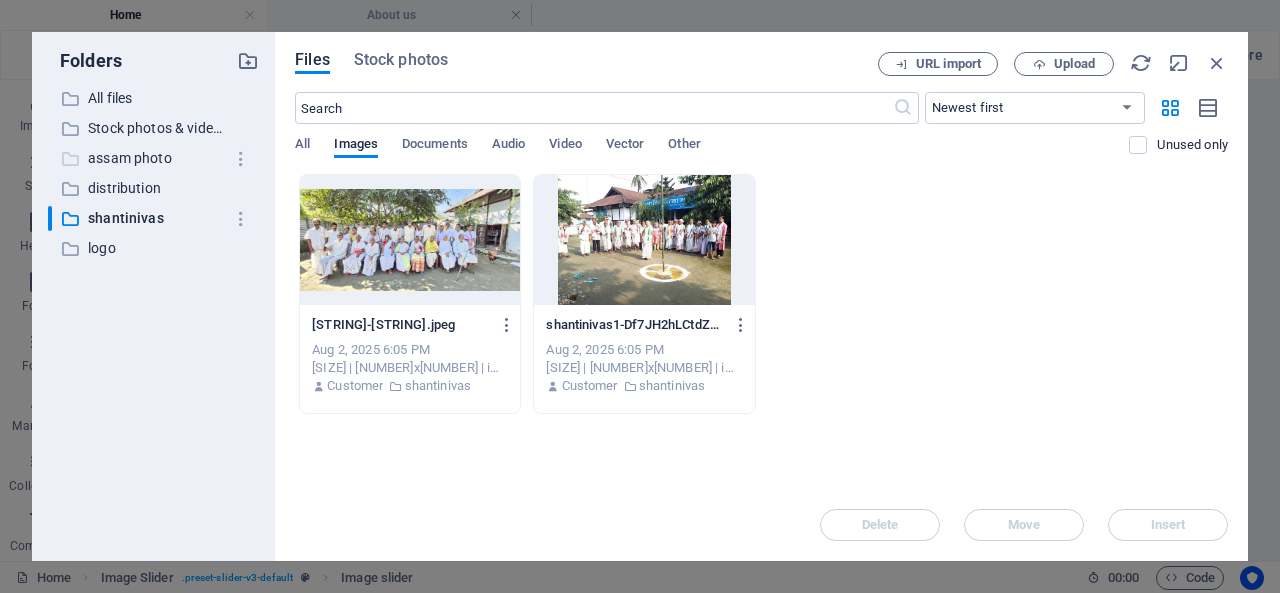 click on "assam photo" at bounding box center (155, 158) 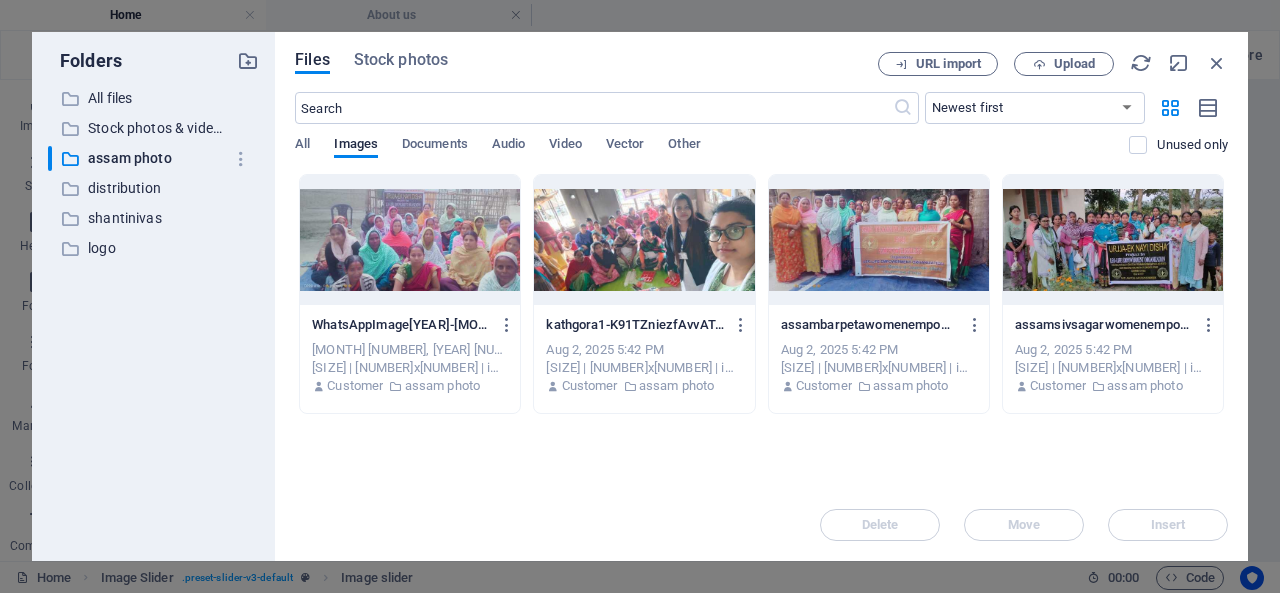 click at bounding box center (1113, 240) 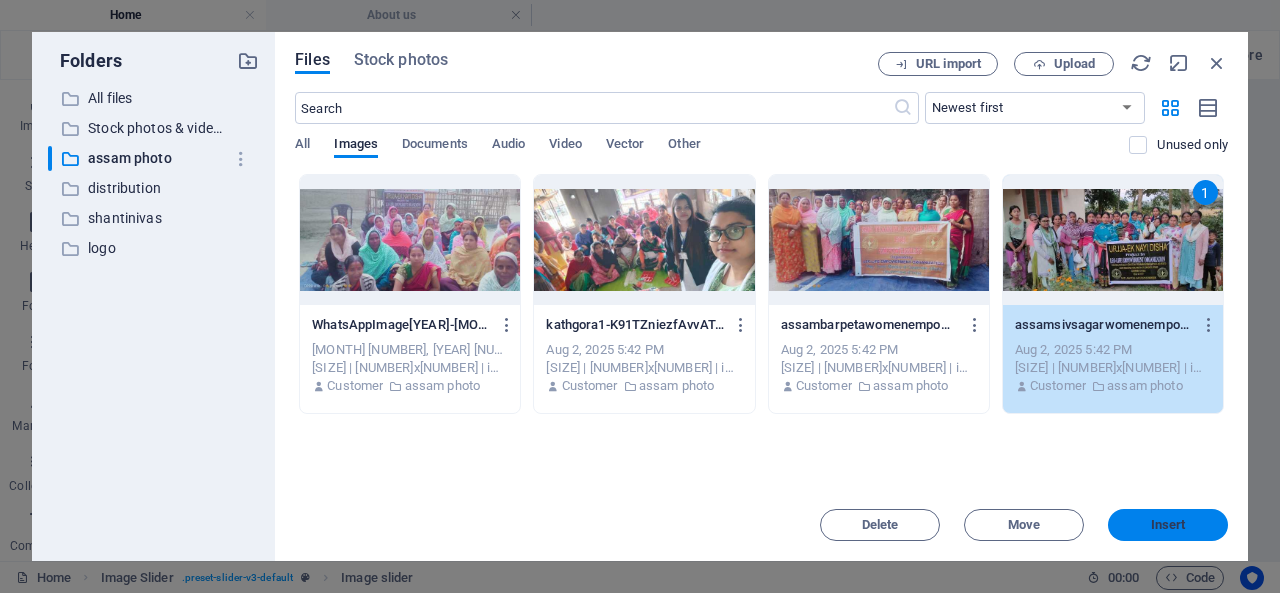 click on "Insert" at bounding box center [1168, 525] 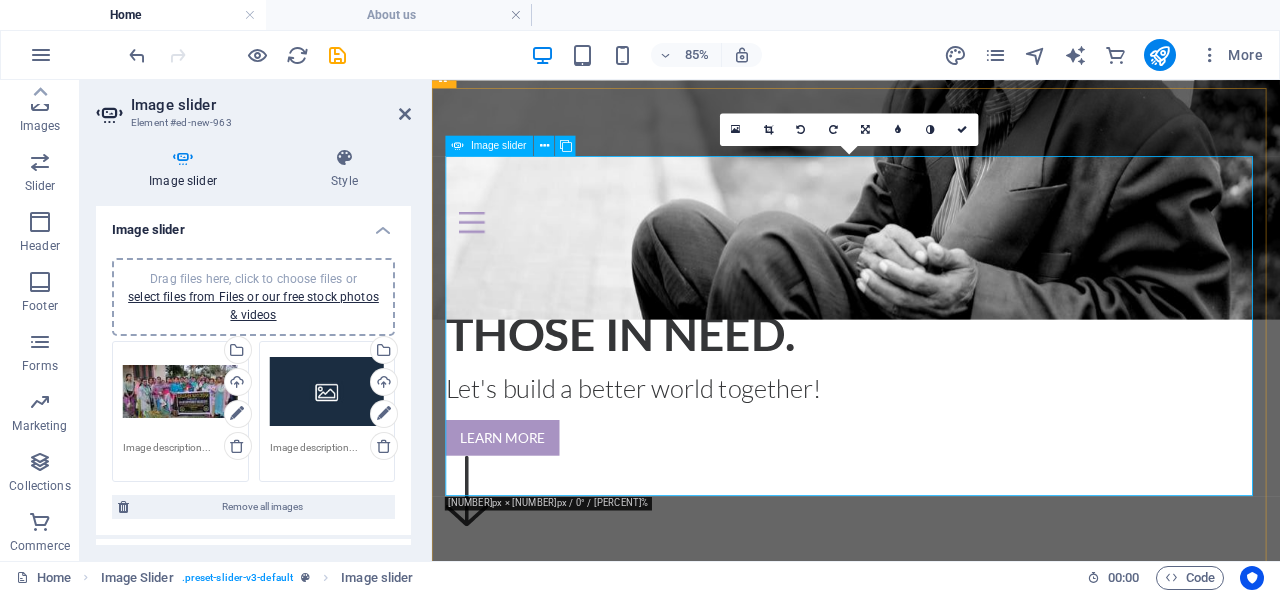 scroll, scrollTop: 400, scrollLeft: 0, axis: vertical 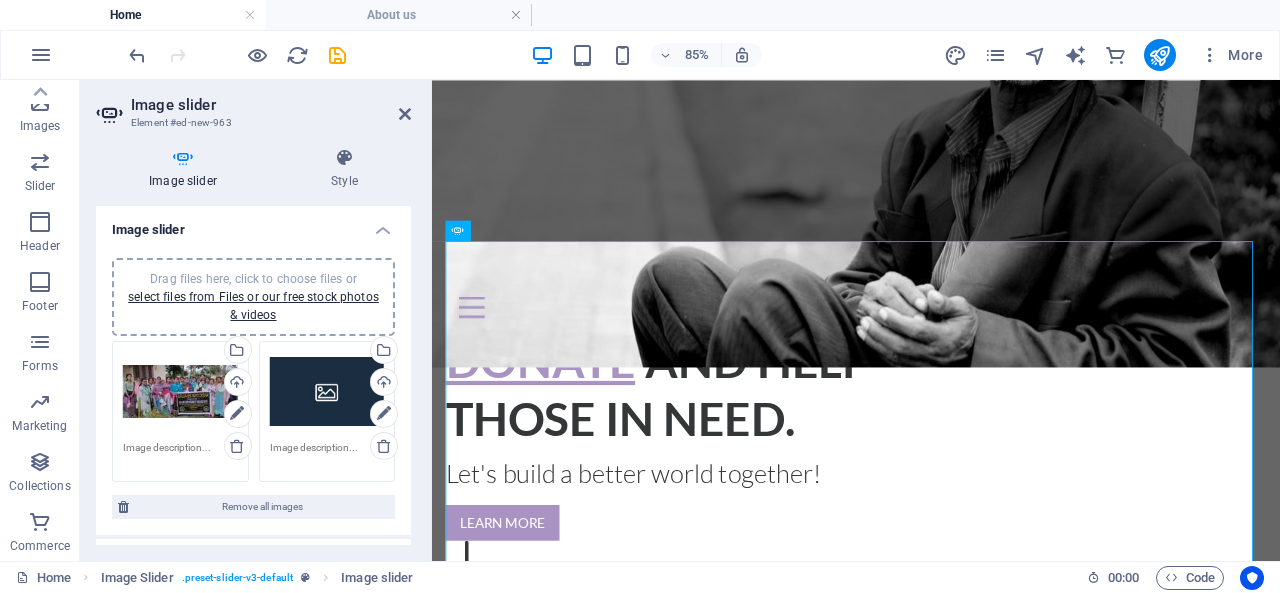 click on "Drag files here, click to choose files or select files from Files or our free stock photos & videos" at bounding box center (327, 392) 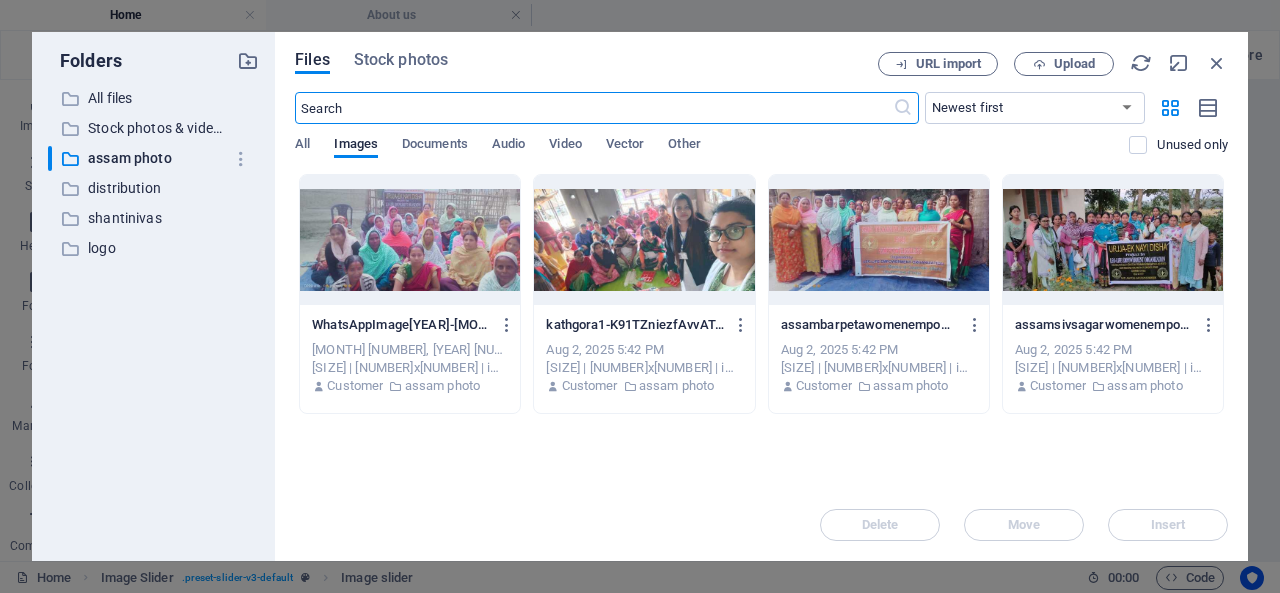 click at bounding box center (879, 240) 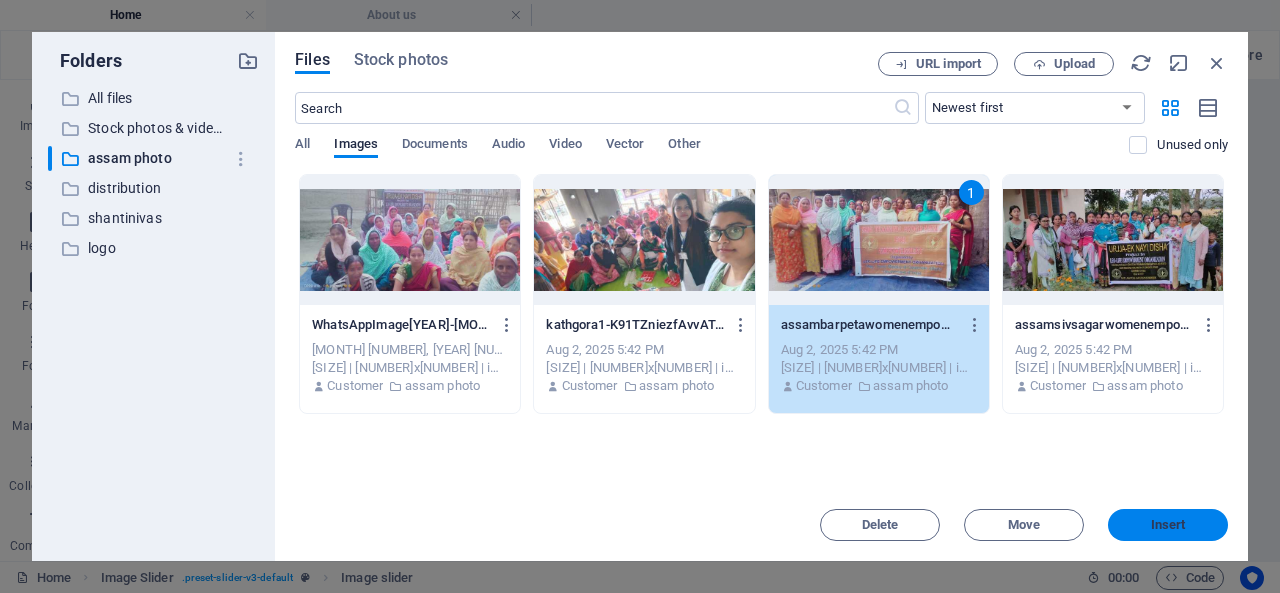 click on "Insert" at bounding box center [1168, 525] 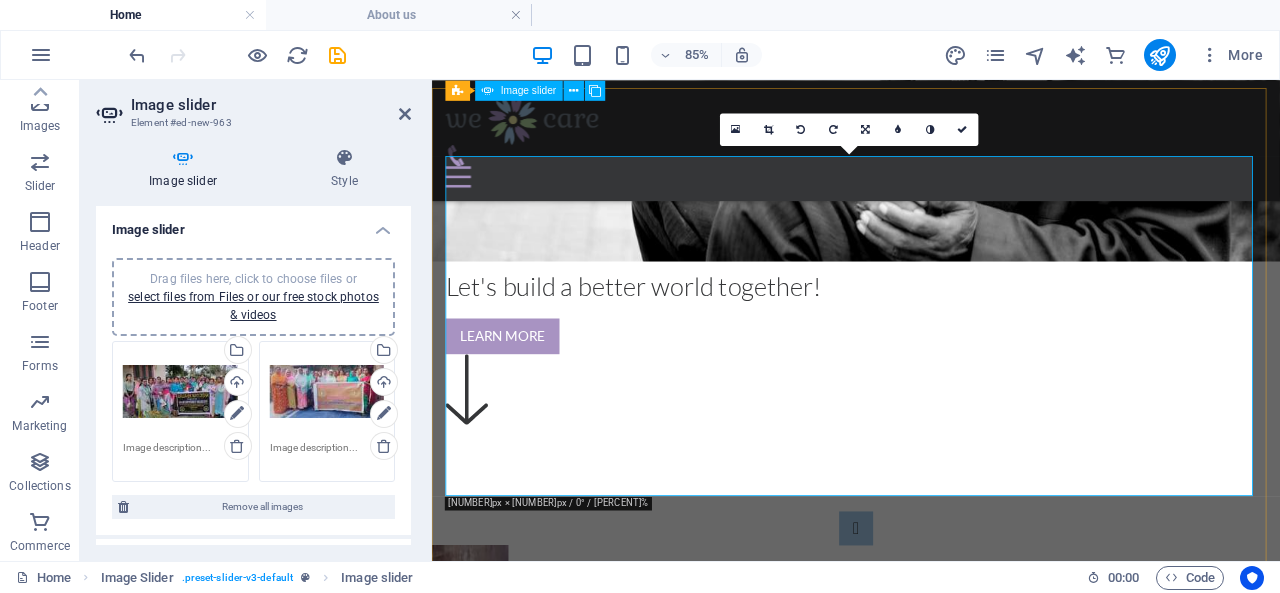 scroll, scrollTop: 500, scrollLeft: 0, axis: vertical 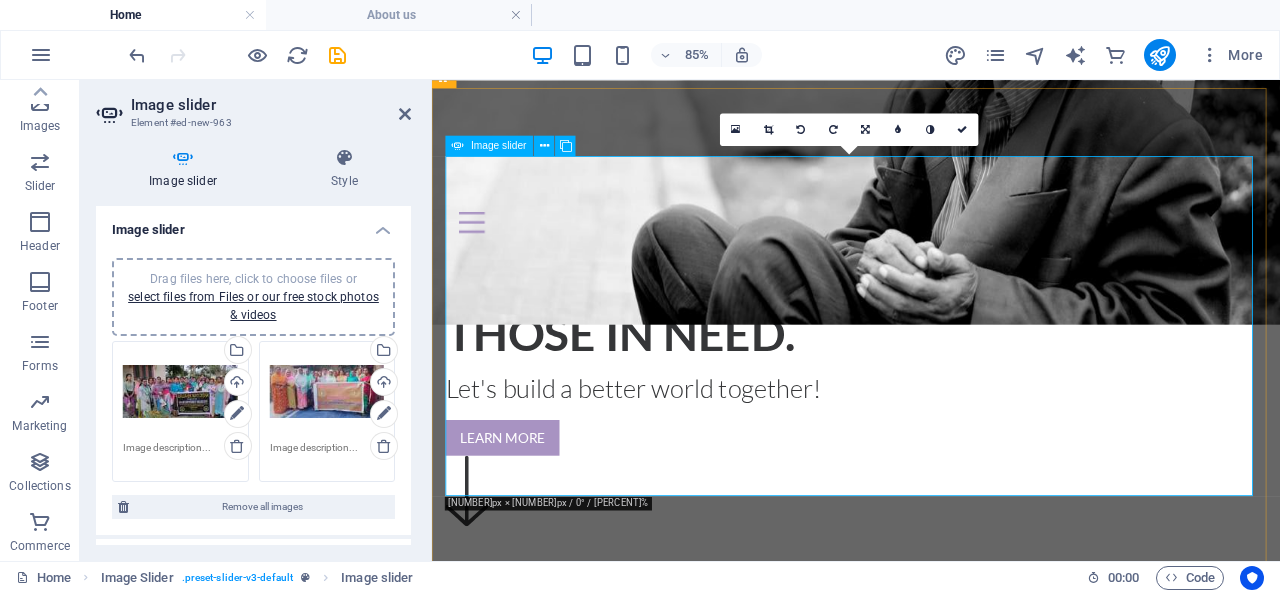 click at bounding box center (931, 2655) 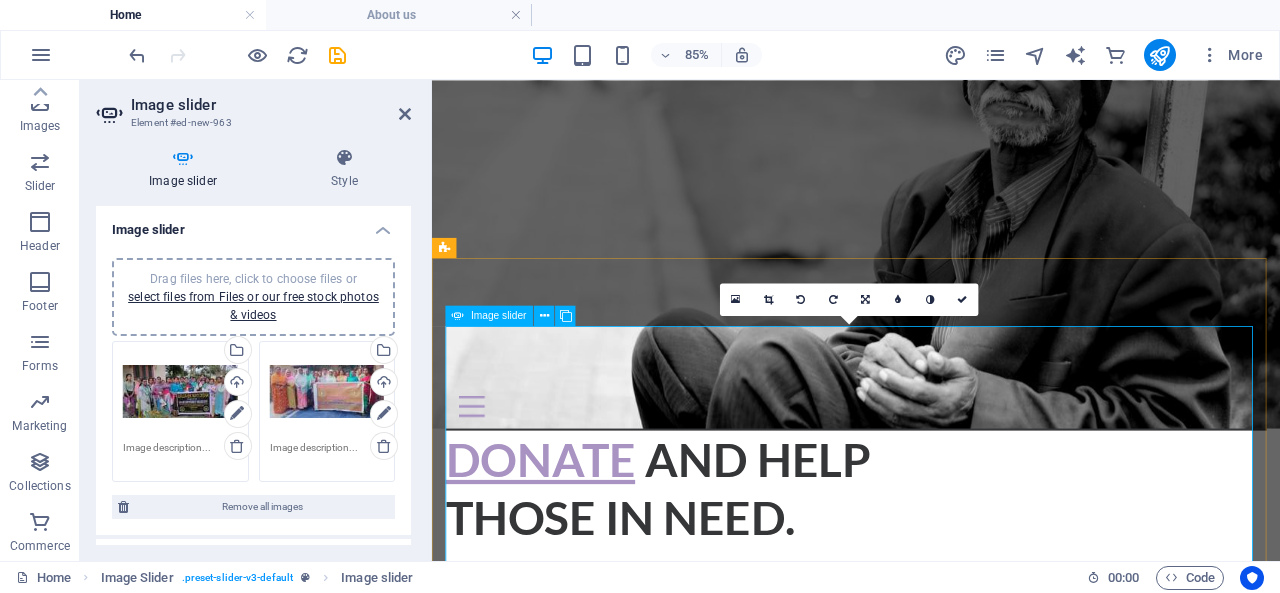 scroll, scrollTop: 400, scrollLeft: 0, axis: vertical 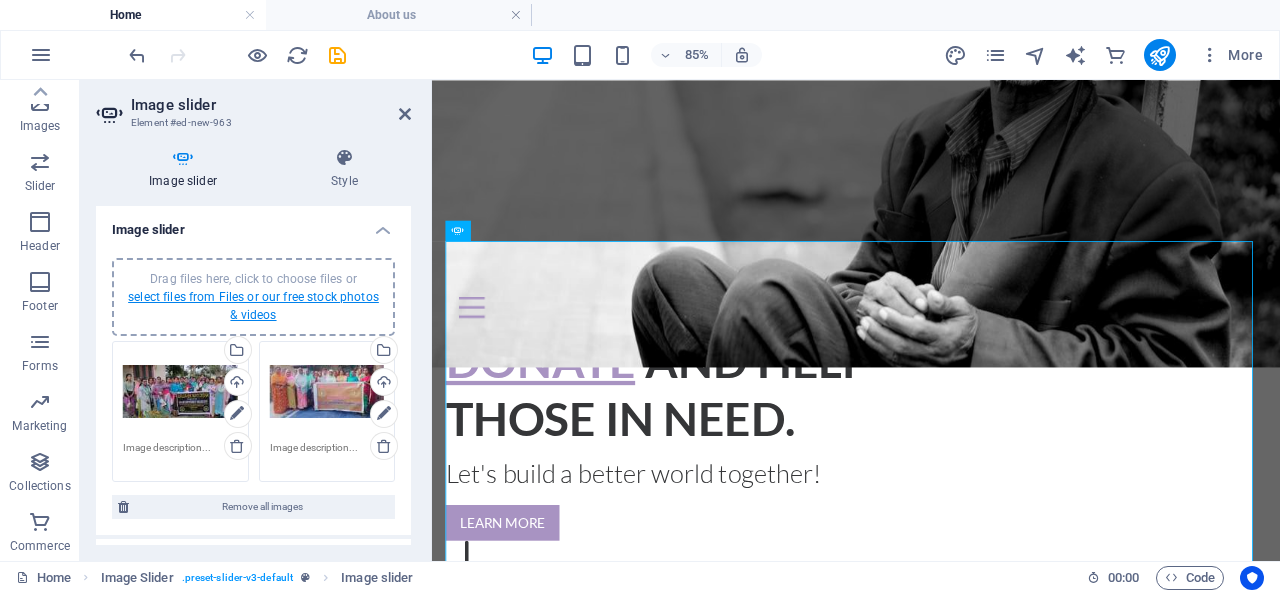 click on "select files from Files or our free stock photos & videos" at bounding box center (253, 306) 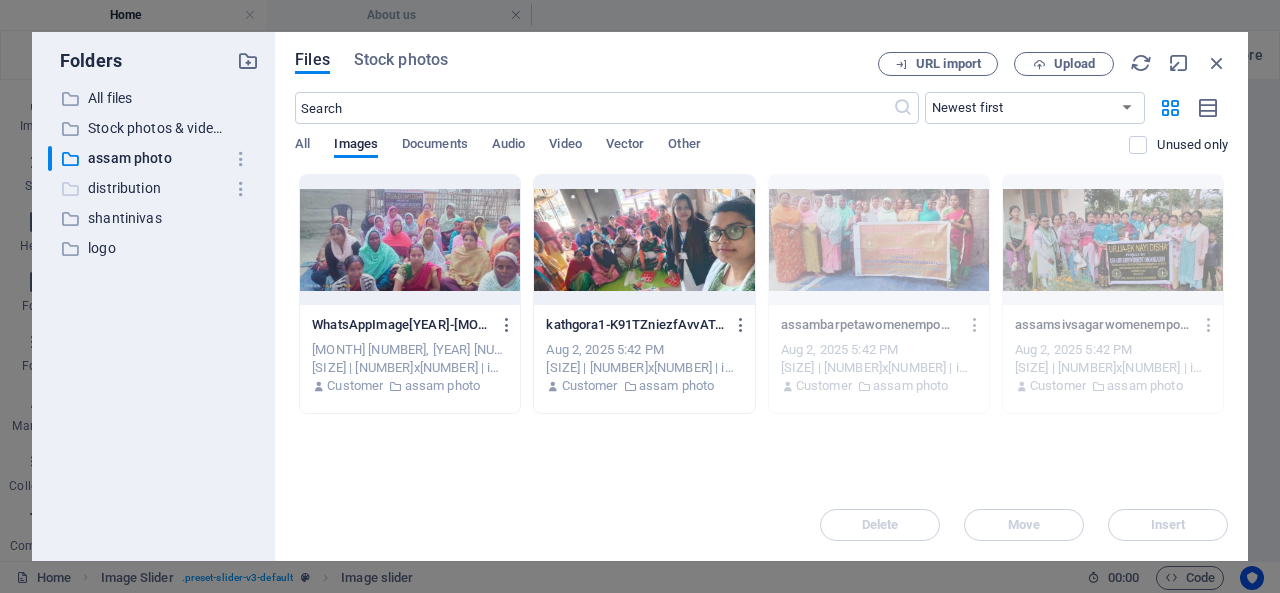 click on "distribution" at bounding box center [155, 188] 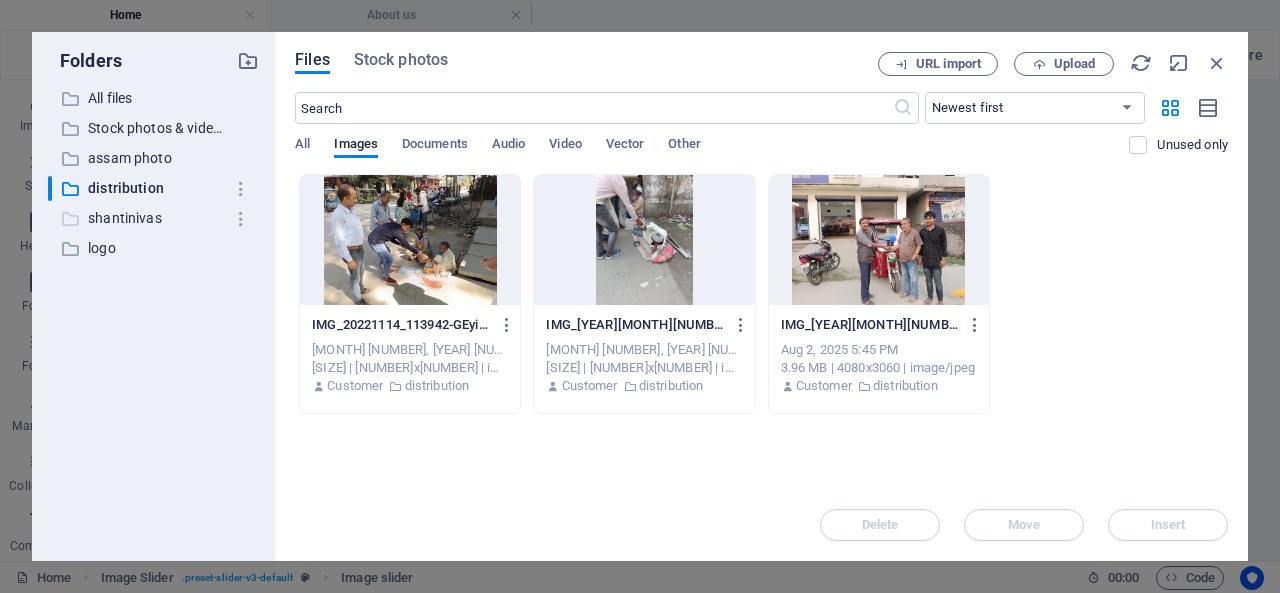 click on "shantinivas" at bounding box center (155, 218) 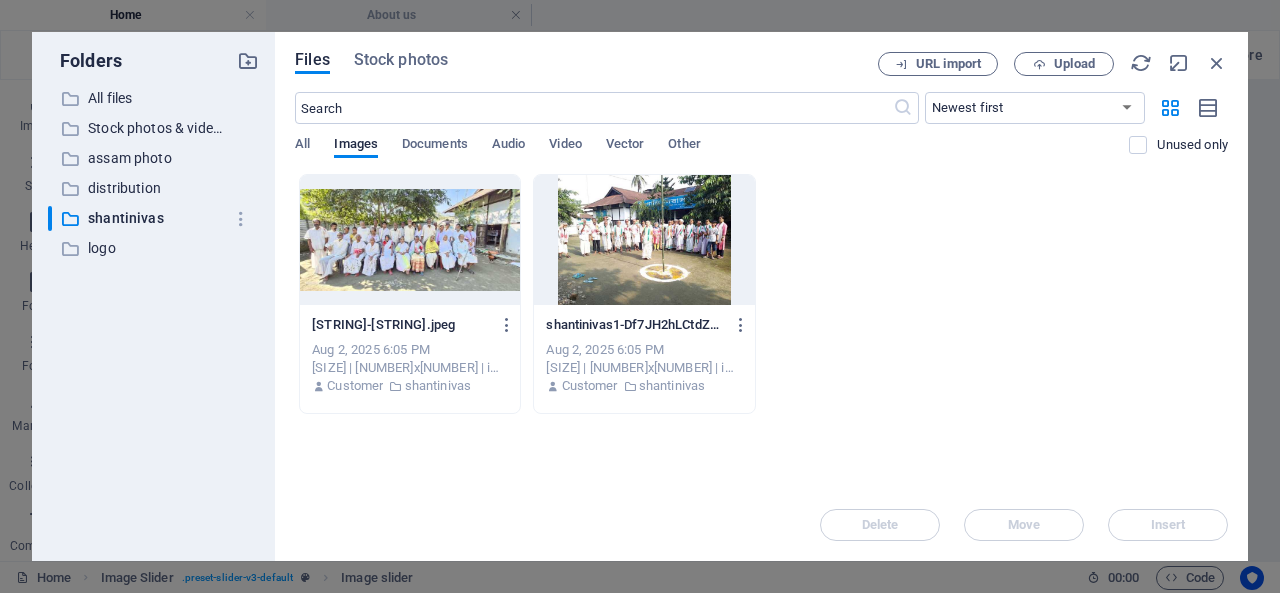 click at bounding box center [644, 240] 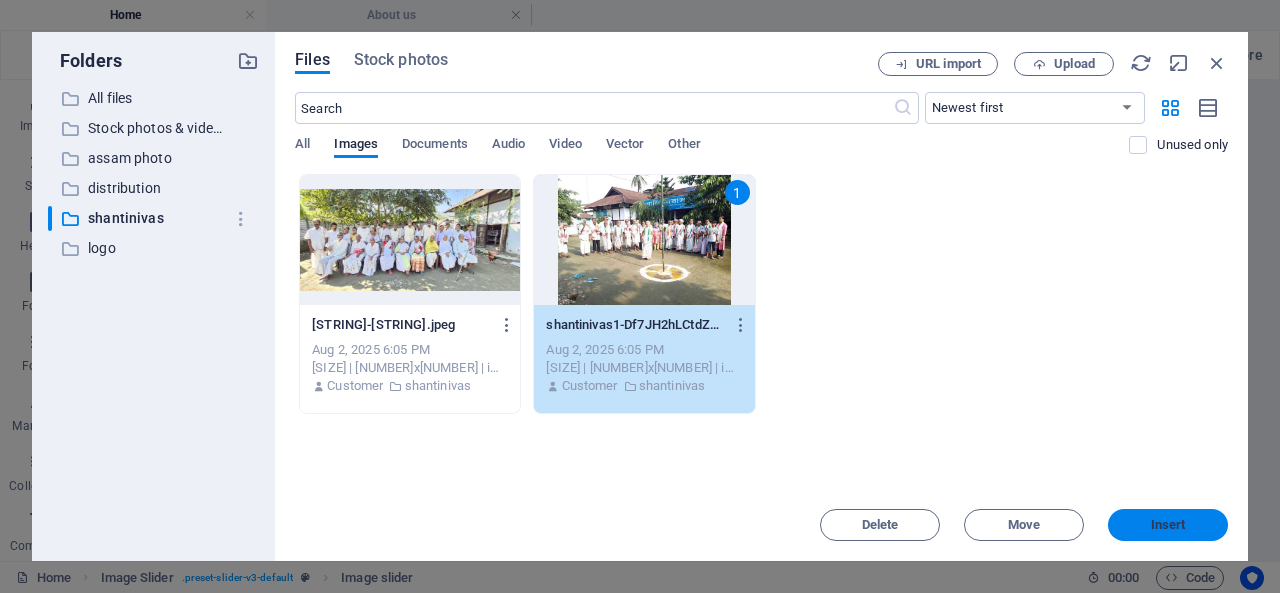 click on "Insert" at bounding box center (1168, 525) 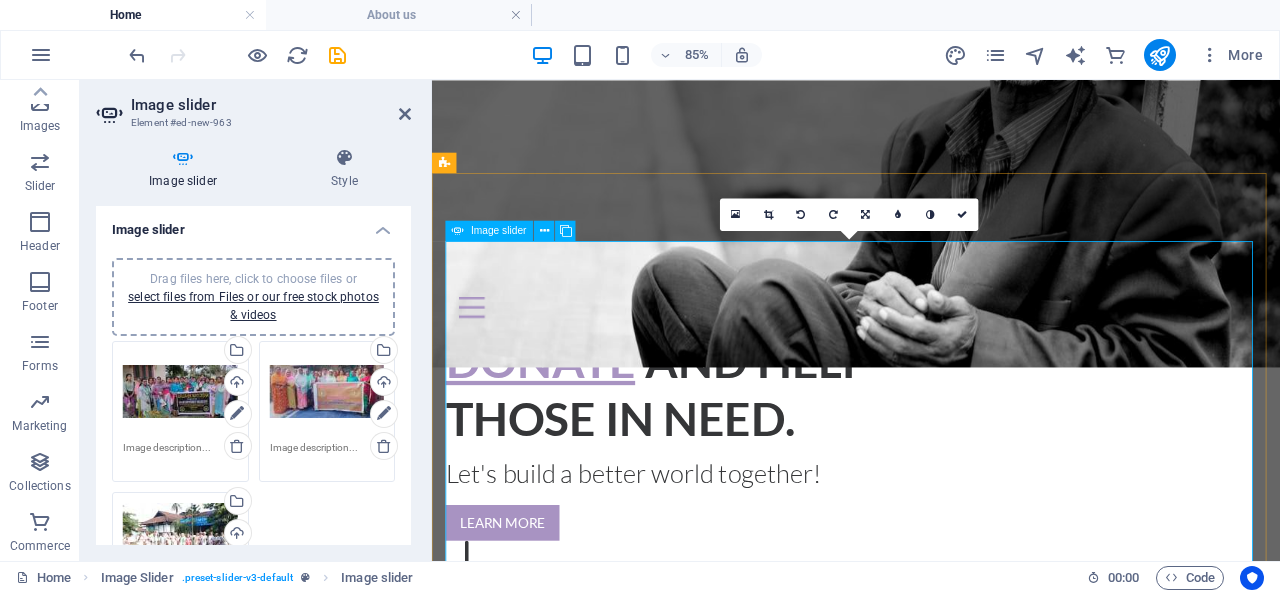 click at bounding box center [931, 3144] 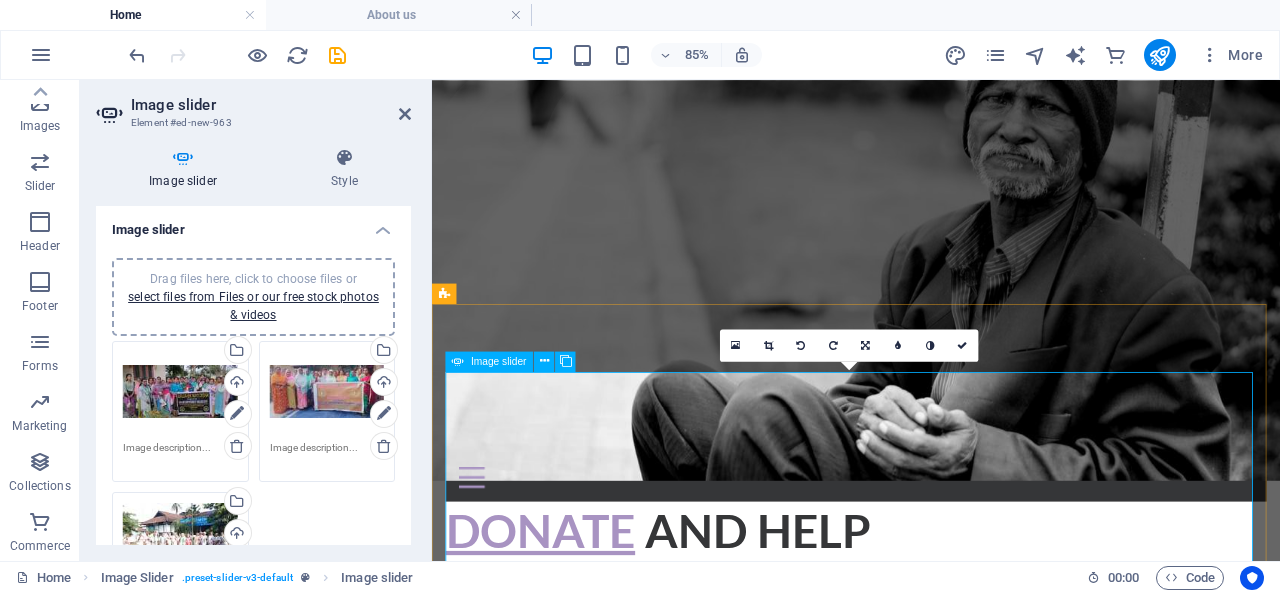 scroll, scrollTop: 300, scrollLeft: 0, axis: vertical 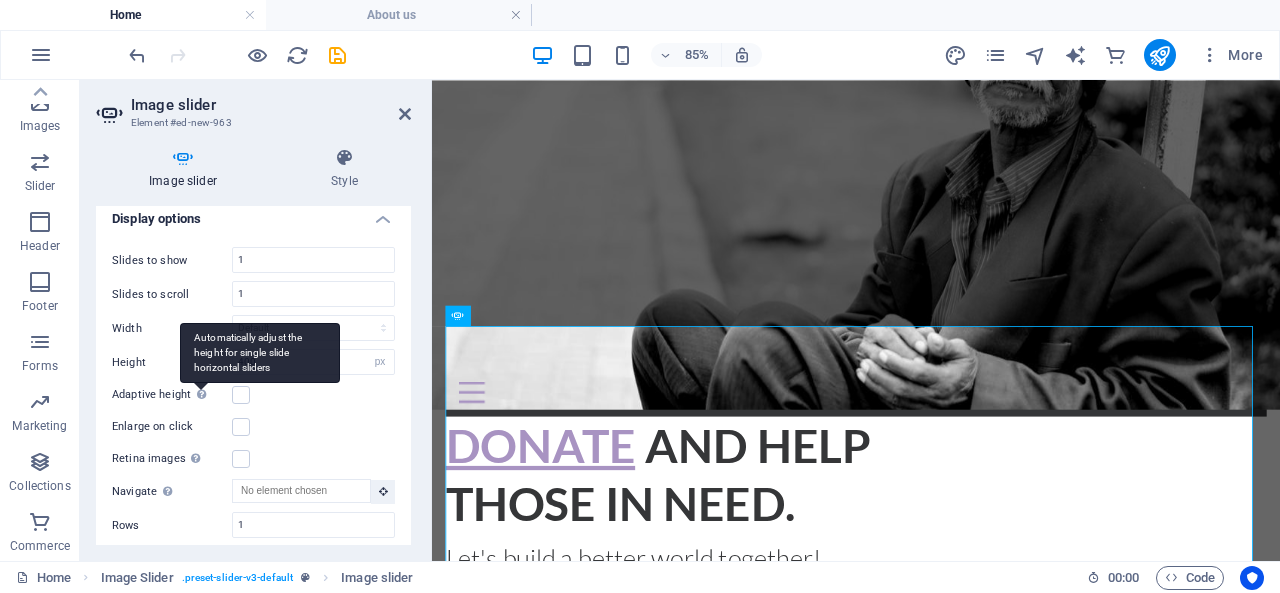 click on "Automatically adjust the height for single slide horizontal sliders" at bounding box center (260, 353) 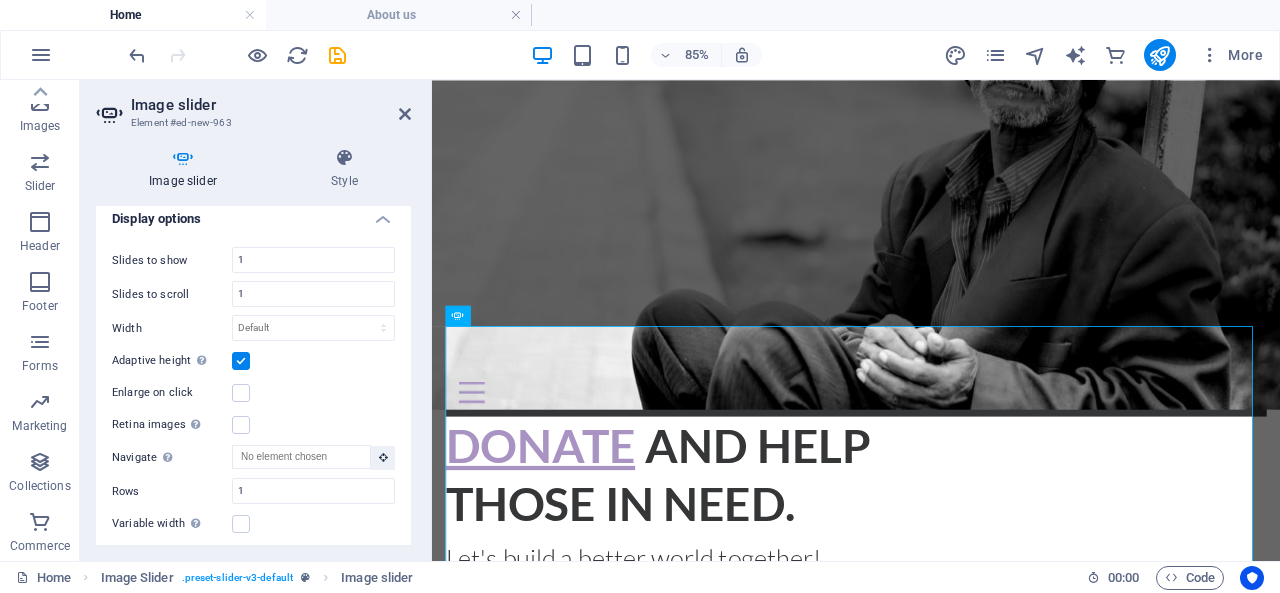 scroll, scrollTop: 600, scrollLeft: 0, axis: vertical 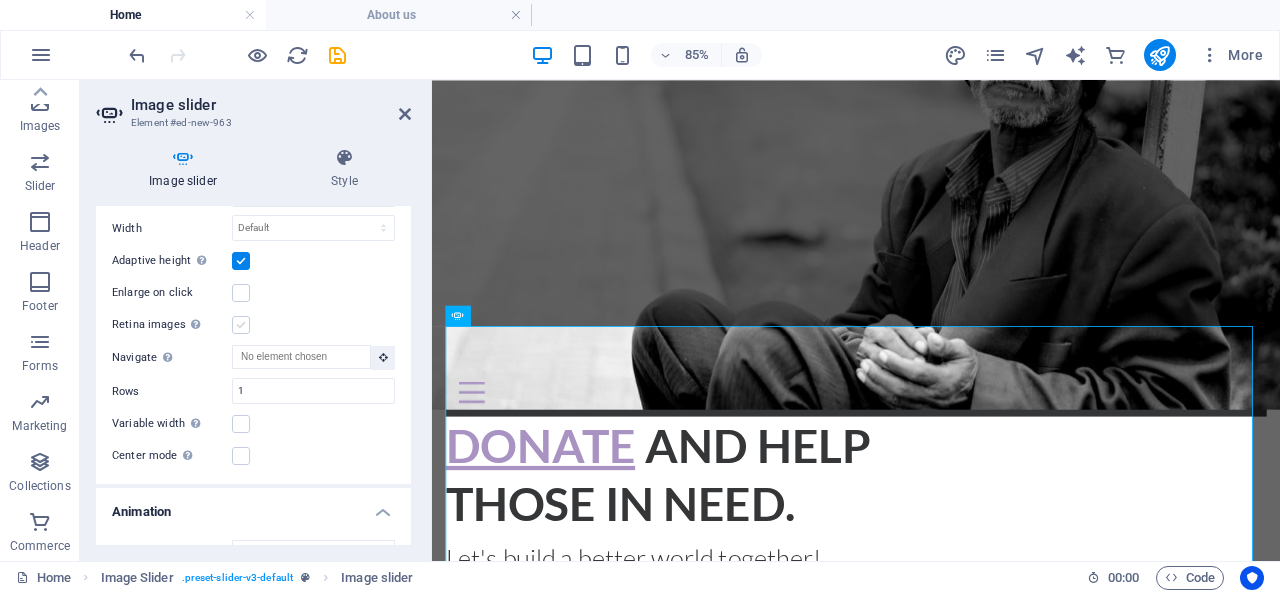 click at bounding box center (241, 325) 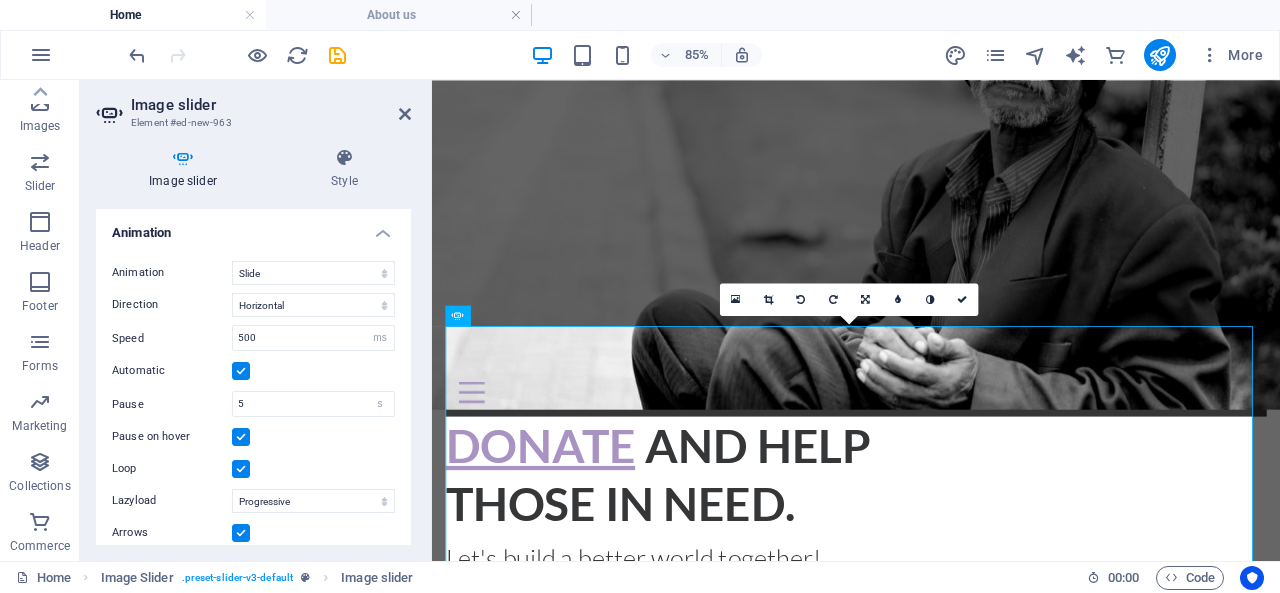 scroll, scrollTop: 900, scrollLeft: 0, axis: vertical 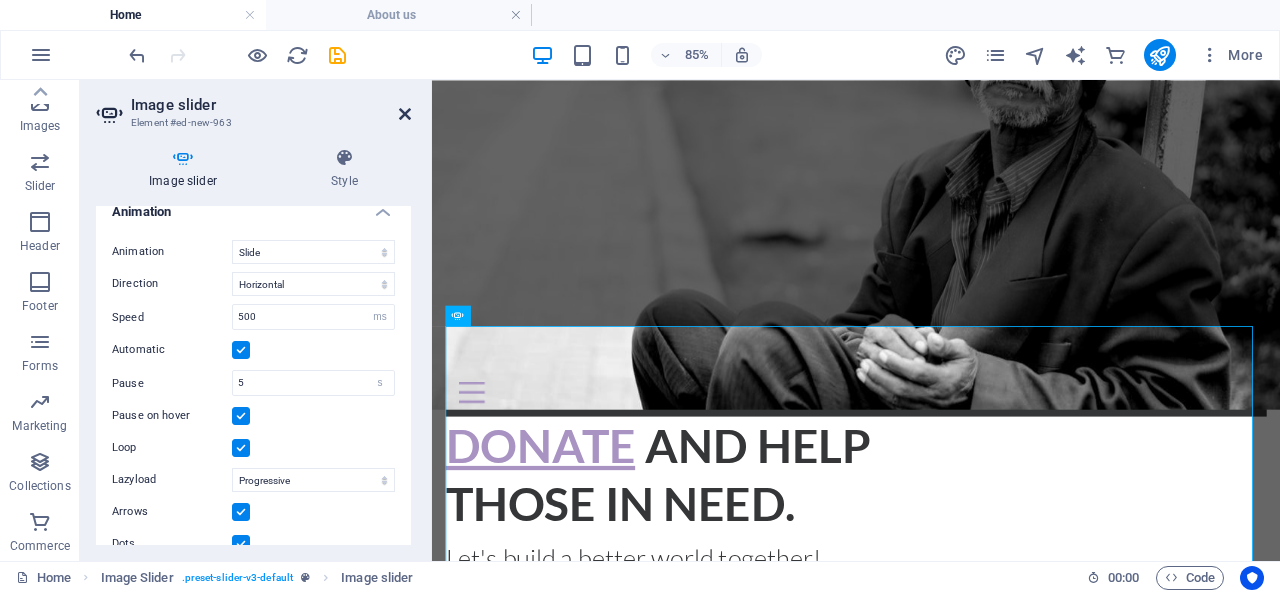 click at bounding box center [405, 114] 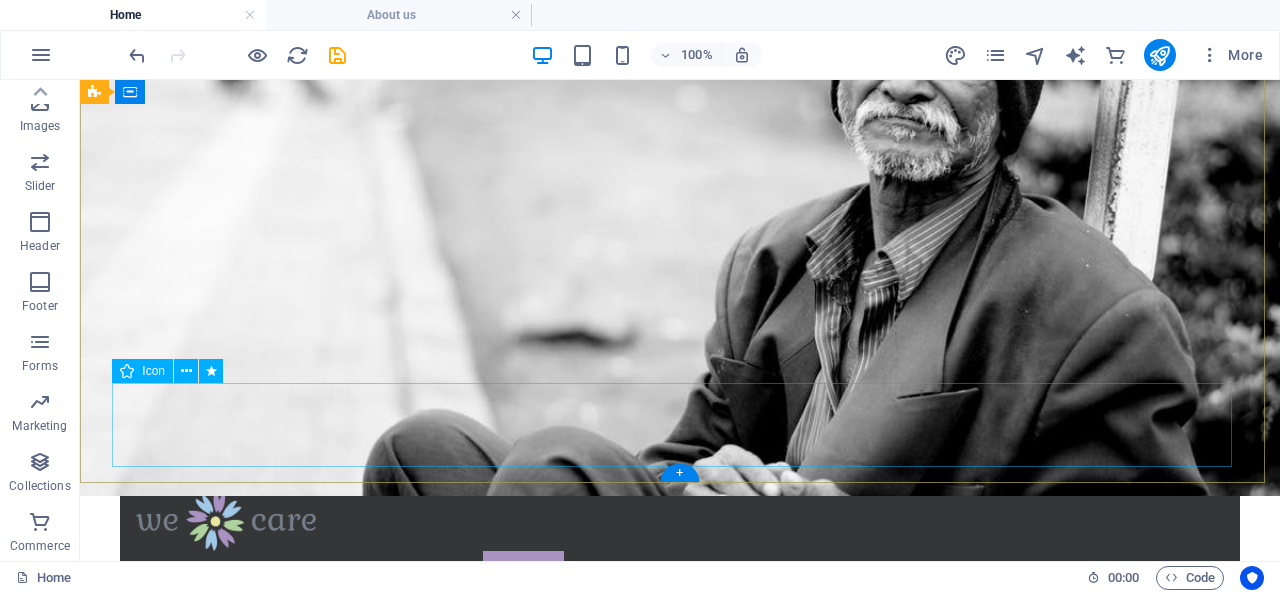 scroll, scrollTop: 0, scrollLeft: 0, axis: both 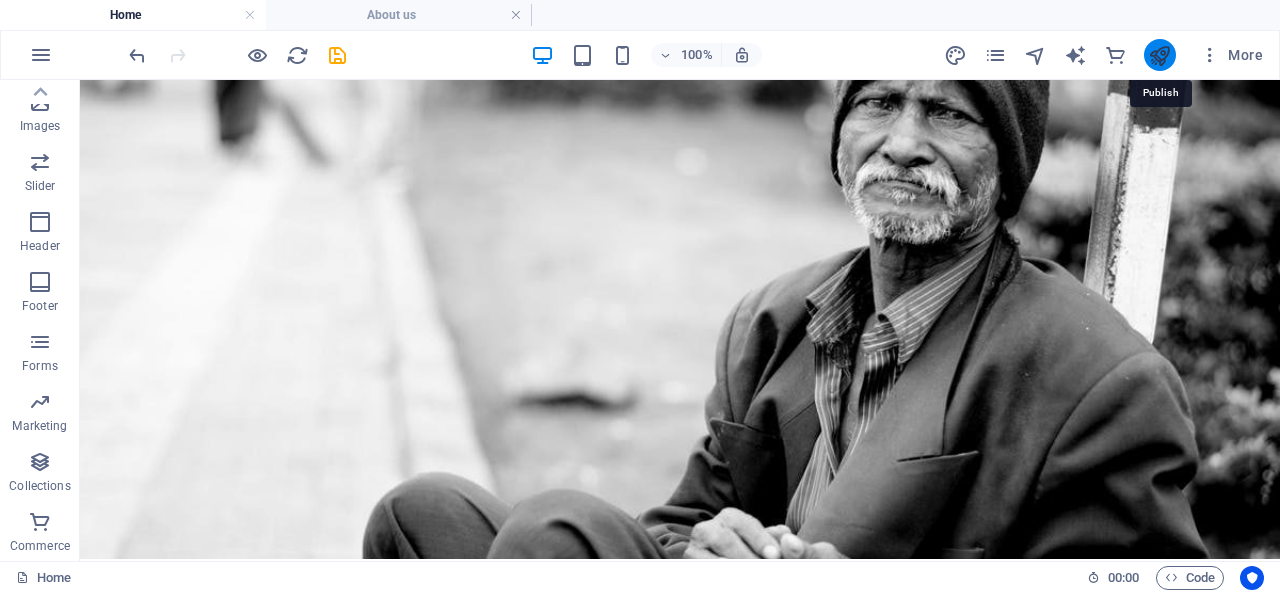 click at bounding box center [1159, 55] 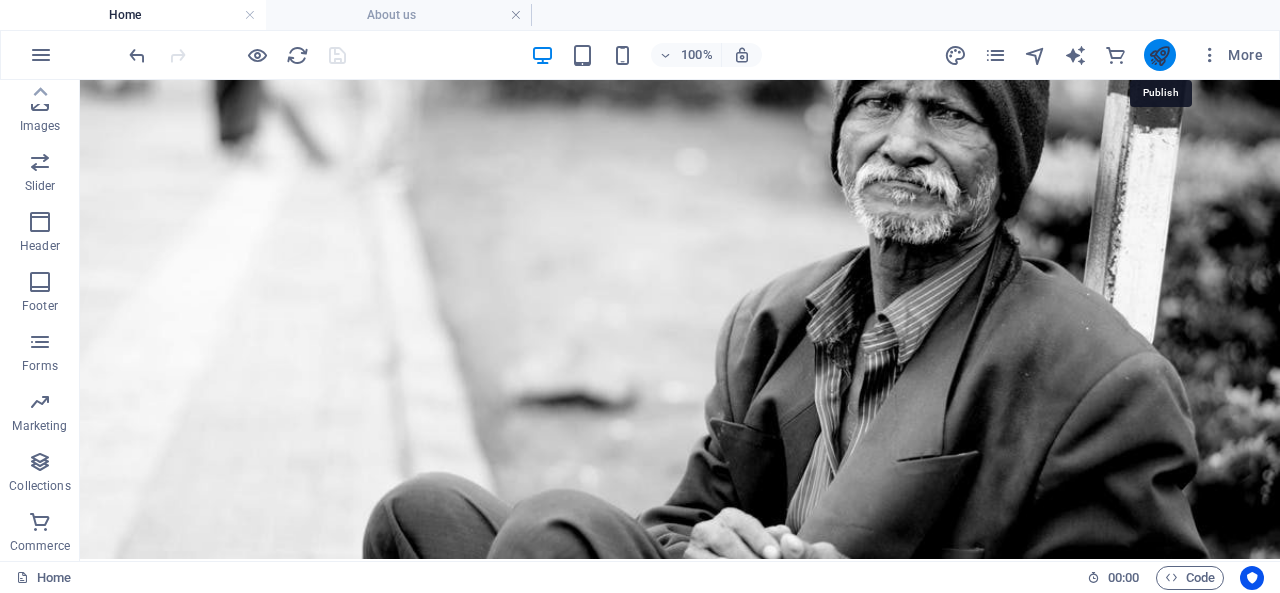 drag, startPoint x: 1156, startPoint y: 53, endPoint x: 644, endPoint y: 57, distance: 512.0156 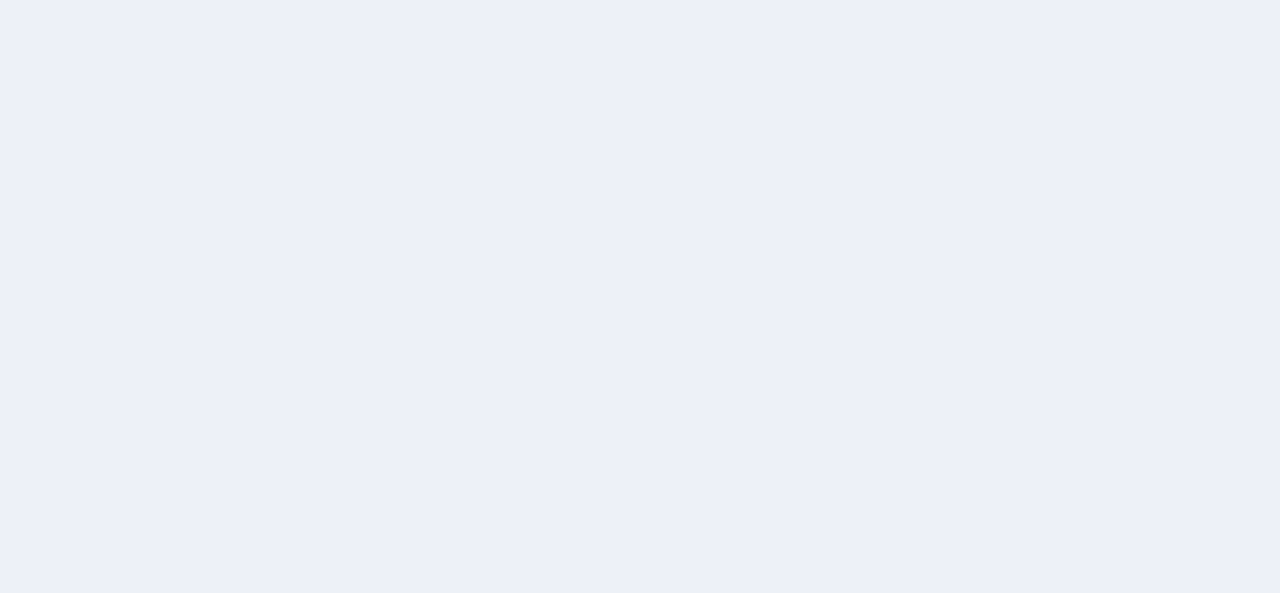 scroll, scrollTop: 0, scrollLeft: 0, axis: both 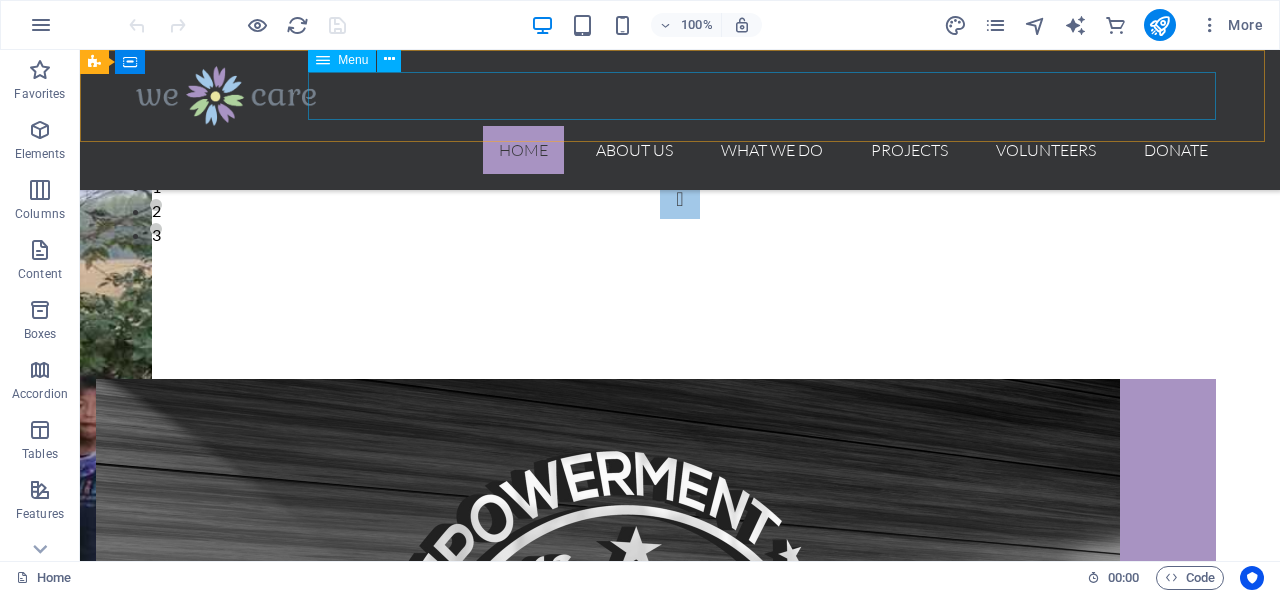 click on "Home About us What we do Projects Volunteers Donate" at bounding box center [680, 150] 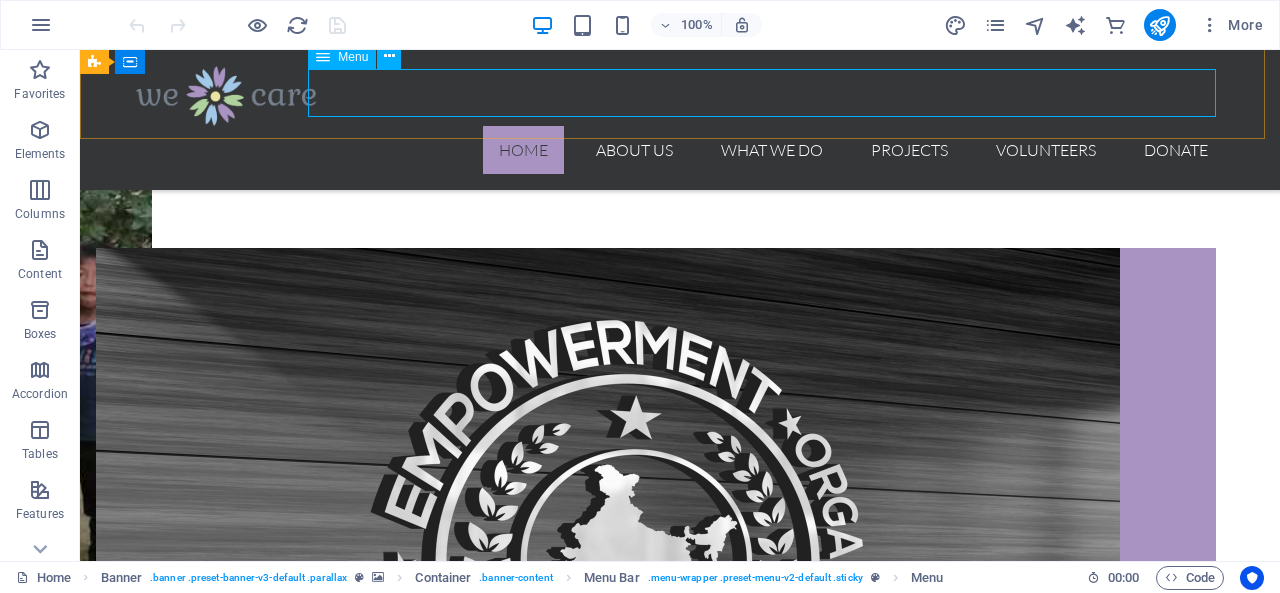 scroll, scrollTop: 1700, scrollLeft: 0, axis: vertical 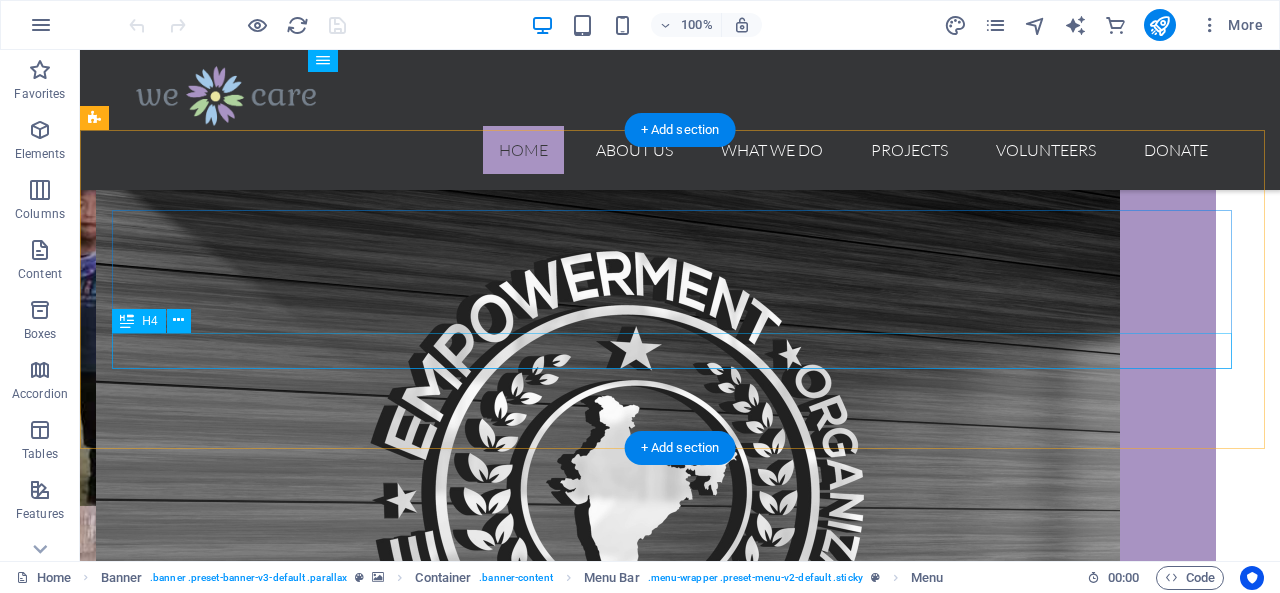 click on "- Jan Schakowsky" at bounding box center [680, 4358] 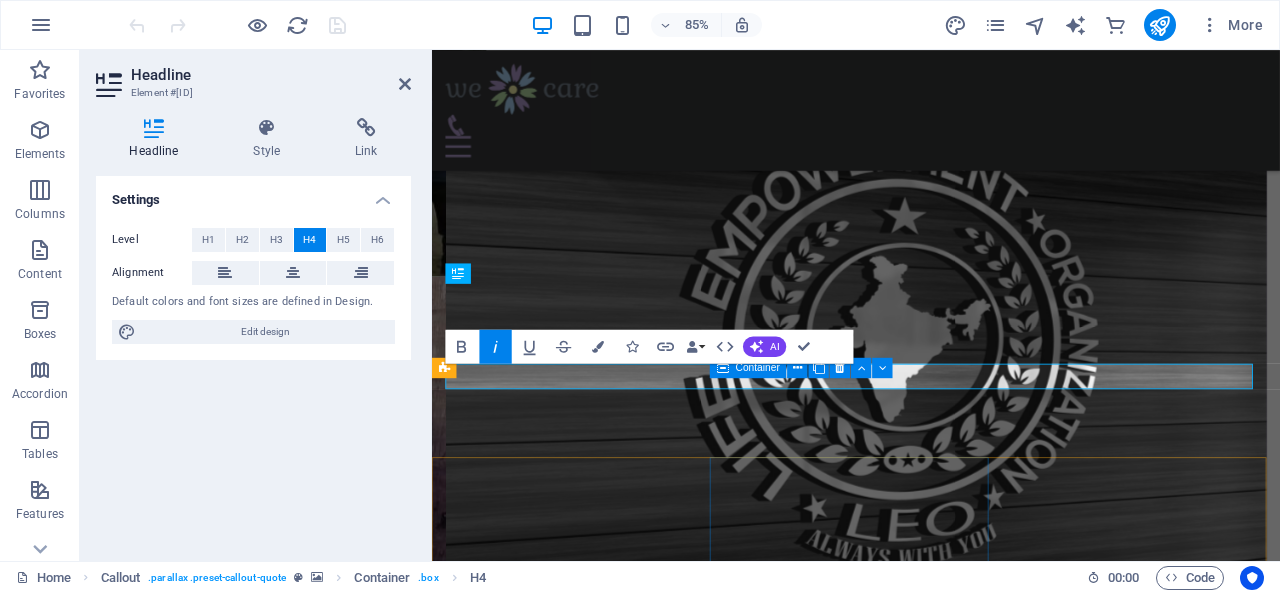 scroll, scrollTop: 1671, scrollLeft: 0, axis: vertical 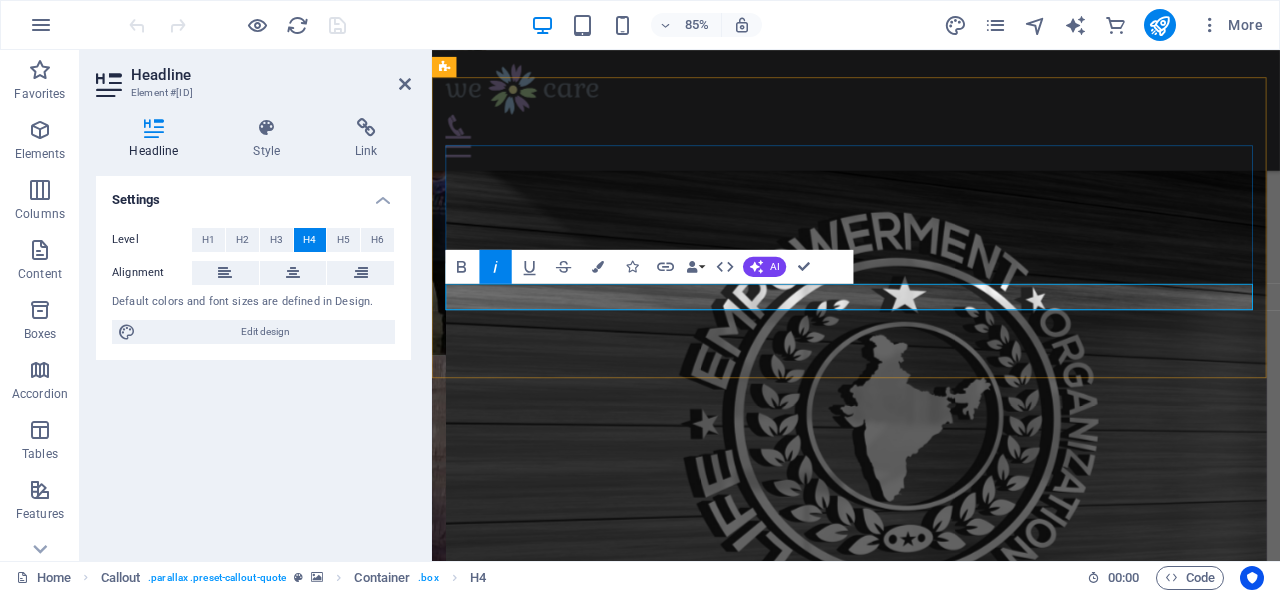 click on "- Jan Schakowsky" at bounding box center [931, 4248] 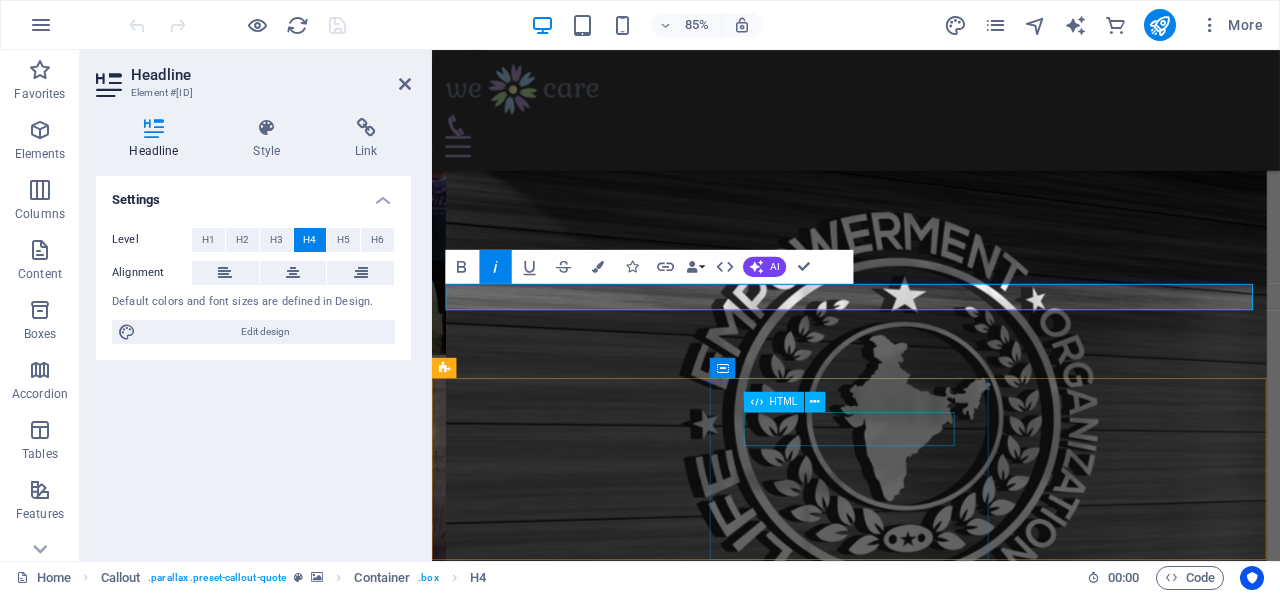 type 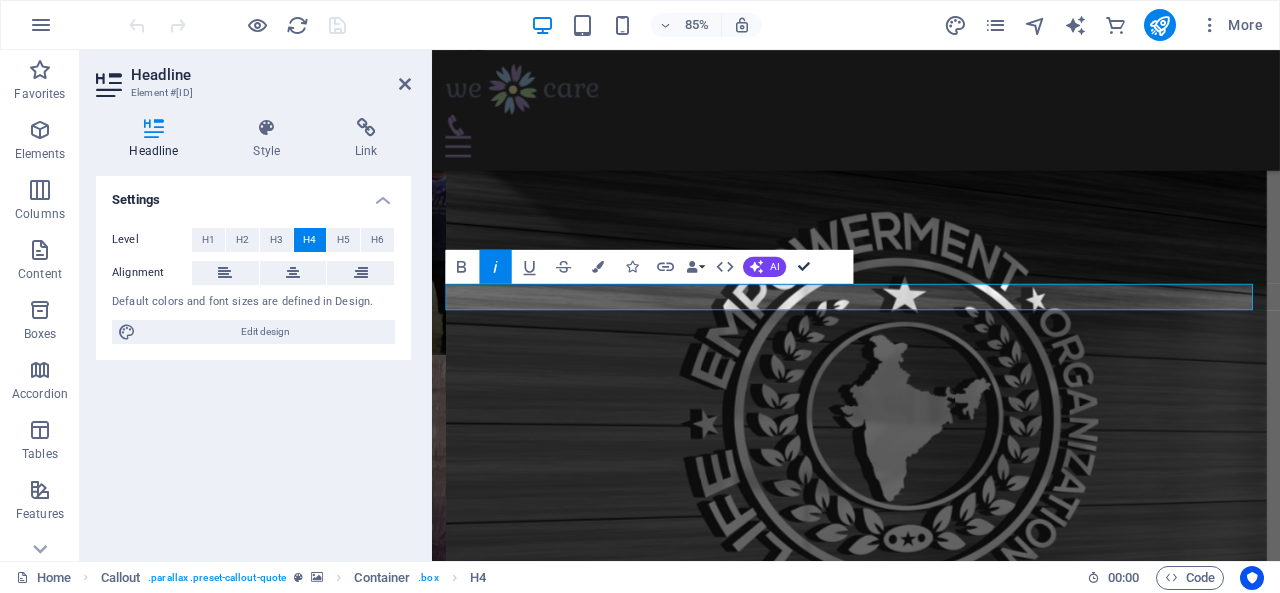 drag, startPoint x: 802, startPoint y: 261, endPoint x: 726, endPoint y: 213, distance: 89.88882 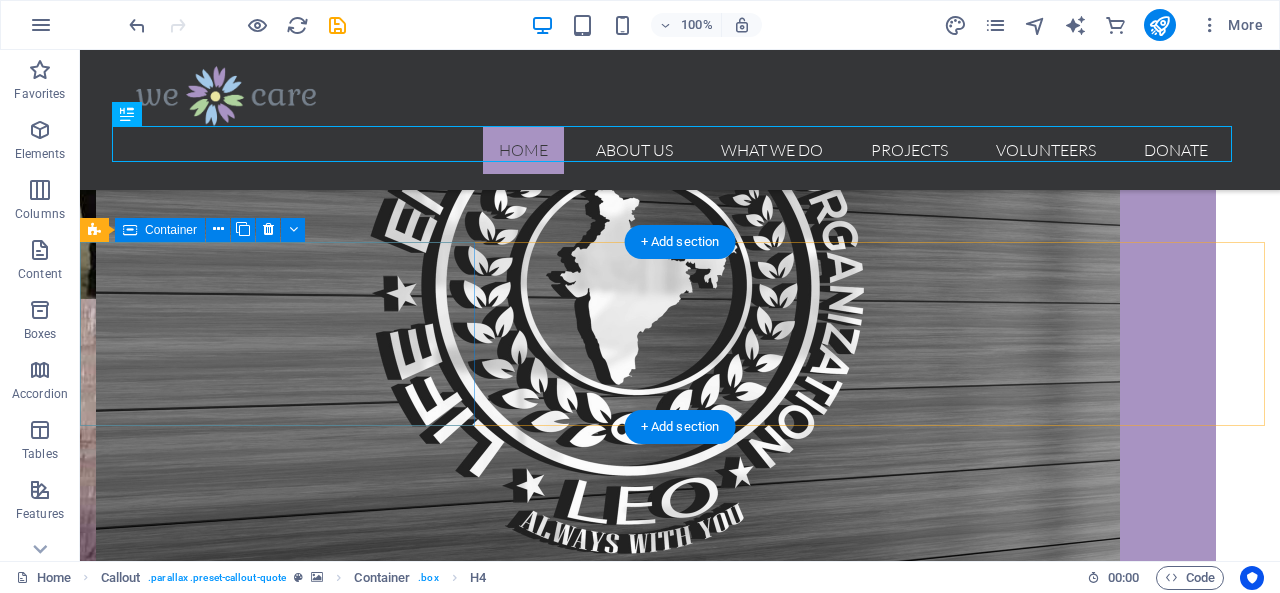 scroll, scrollTop: 1807, scrollLeft: 0, axis: vertical 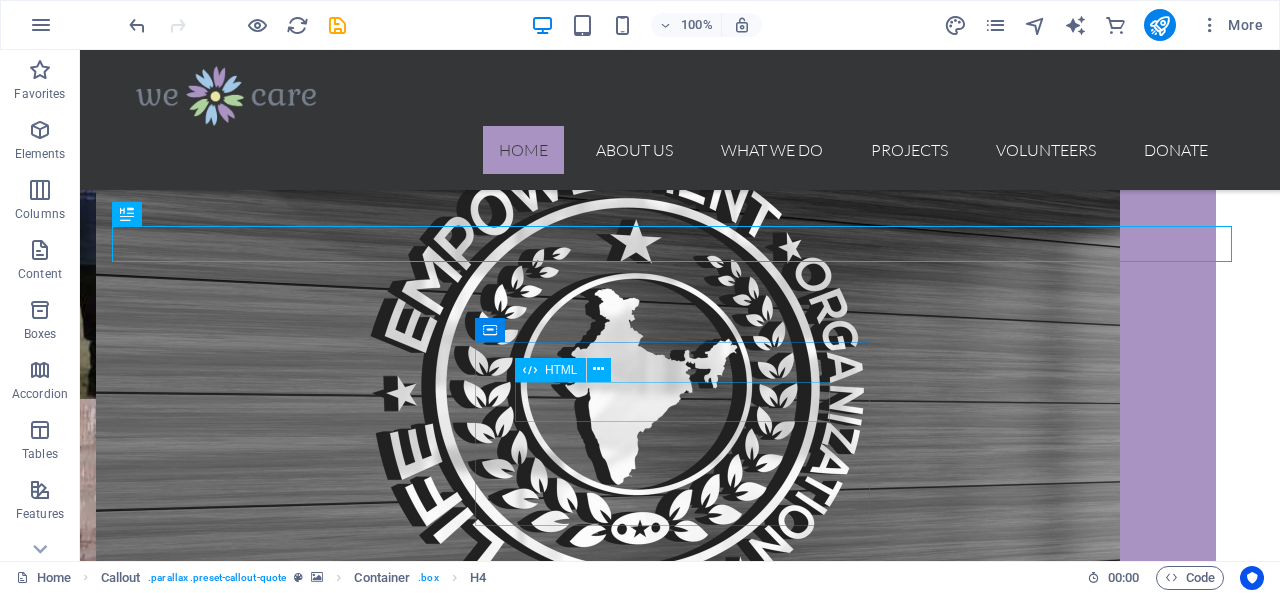 drag, startPoint x: 772, startPoint y: 392, endPoint x: 590, endPoint y: 410, distance: 182.88794 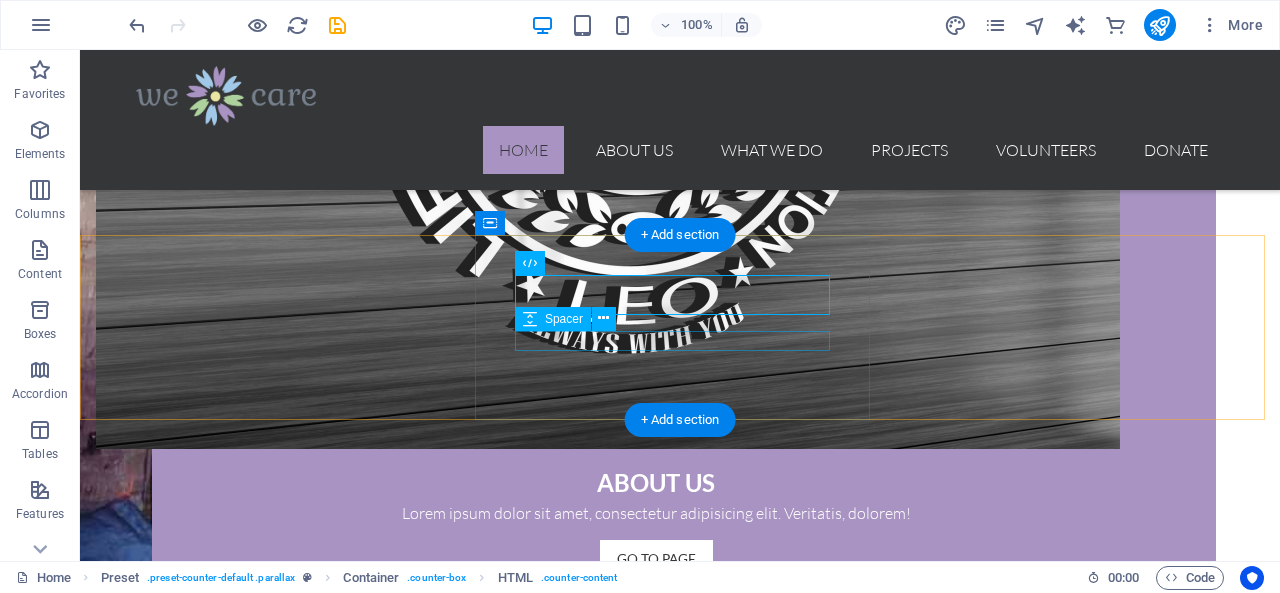 scroll, scrollTop: 1907, scrollLeft: 0, axis: vertical 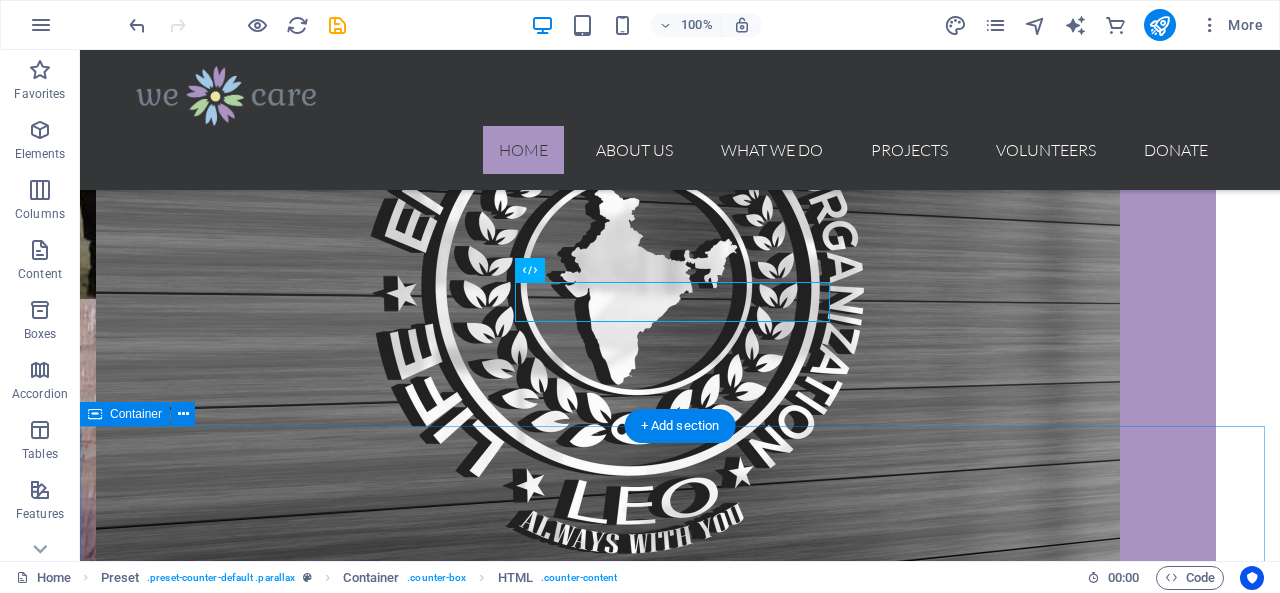 drag, startPoint x: 769, startPoint y: 298, endPoint x: 690, endPoint y: 461, distance: 181.13531 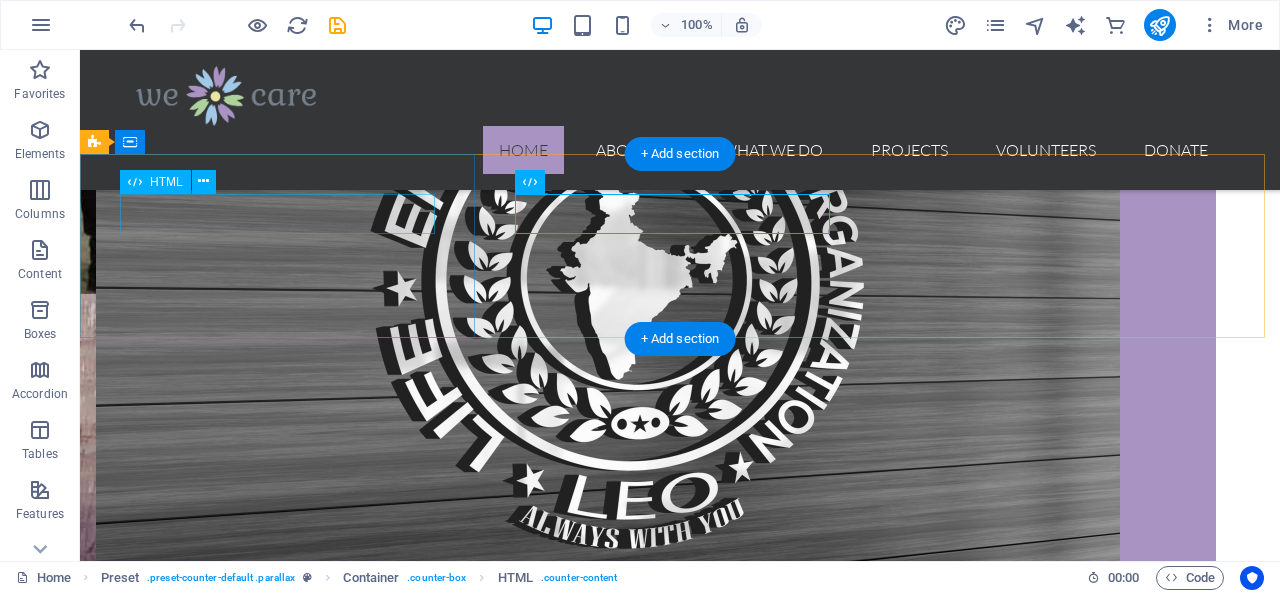 scroll, scrollTop: 1907, scrollLeft: 0, axis: vertical 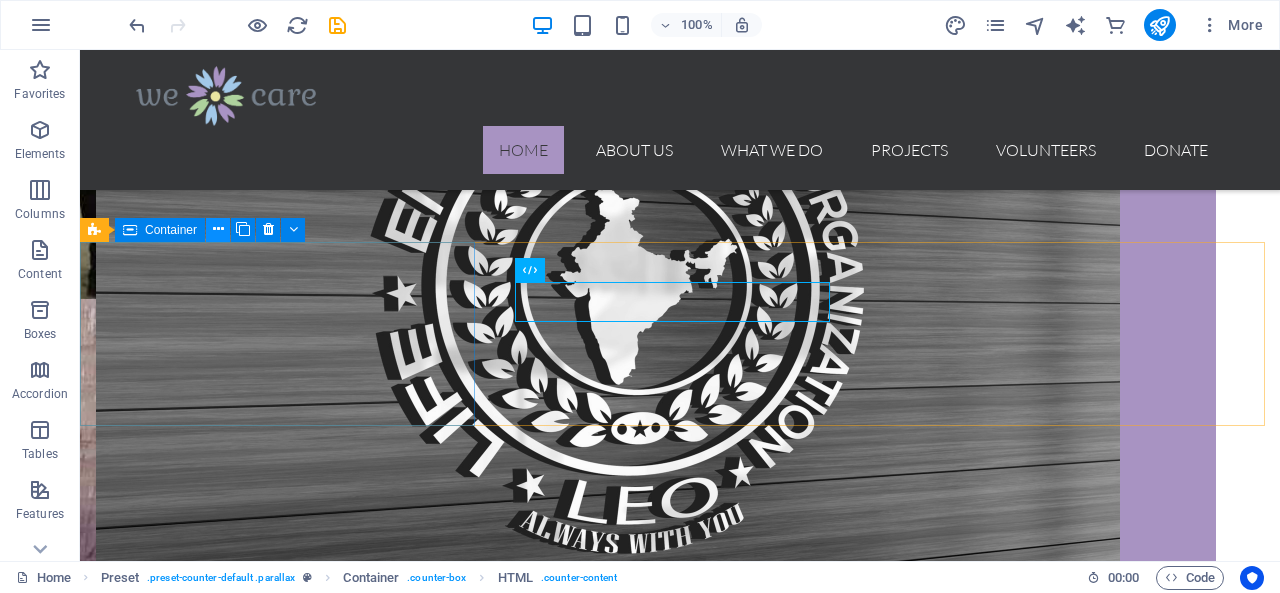 click at bounding box center (218, 229) 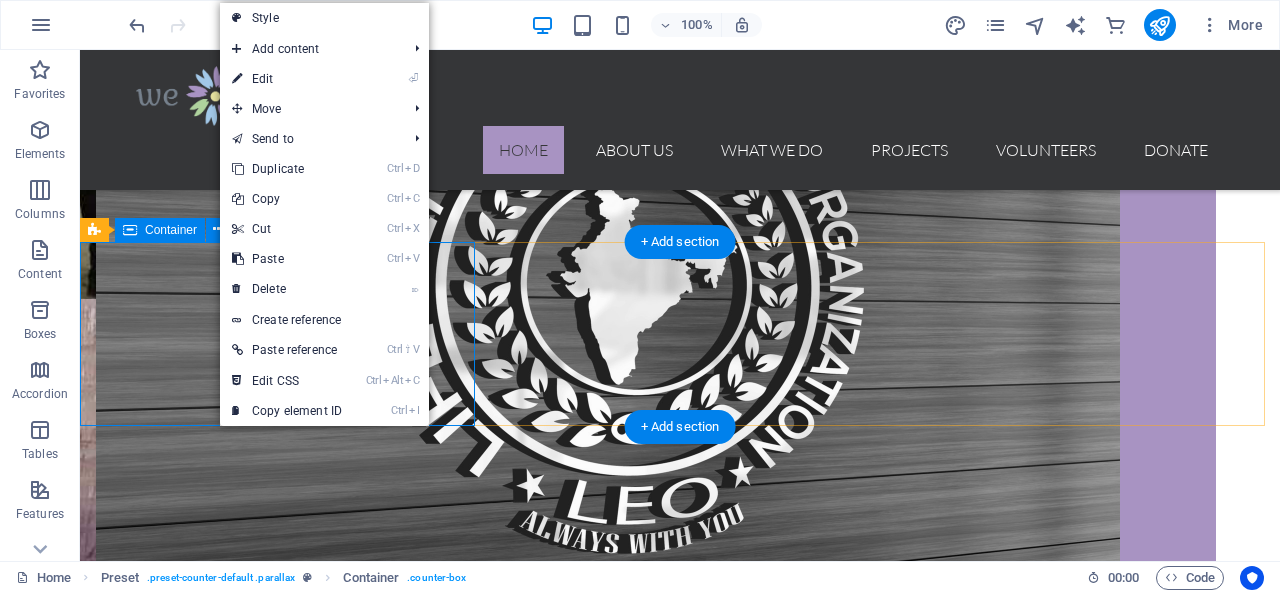click on "455 Feeded  Homeless" at bounding box center [680, 4341] 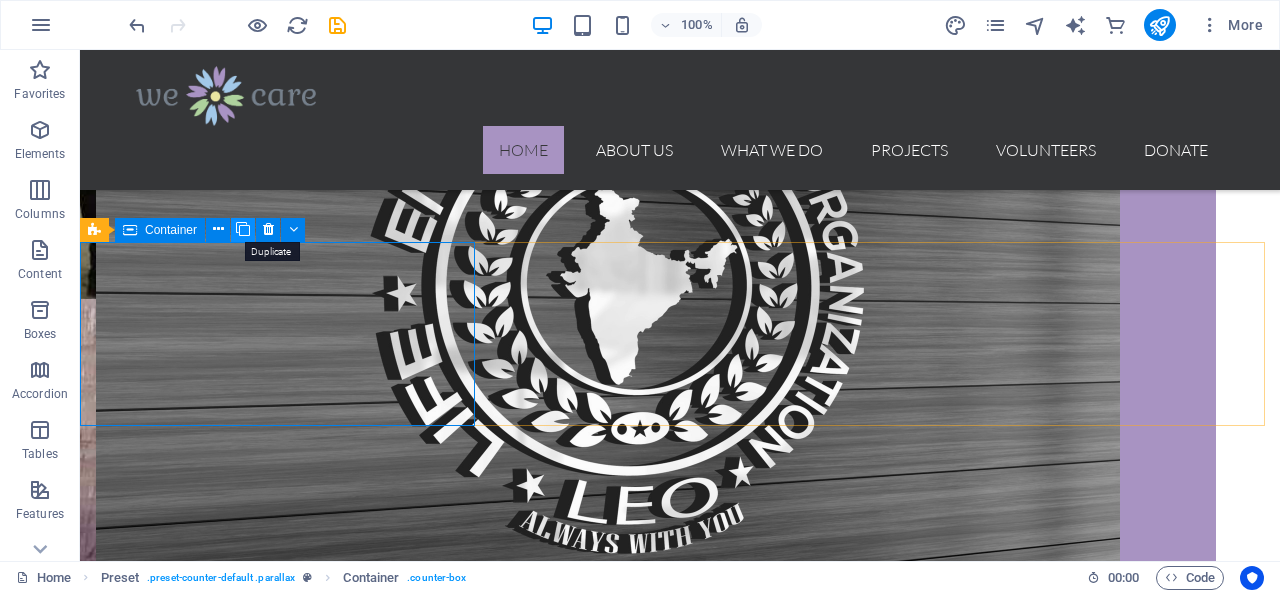 click at bounding box center [243, 229] 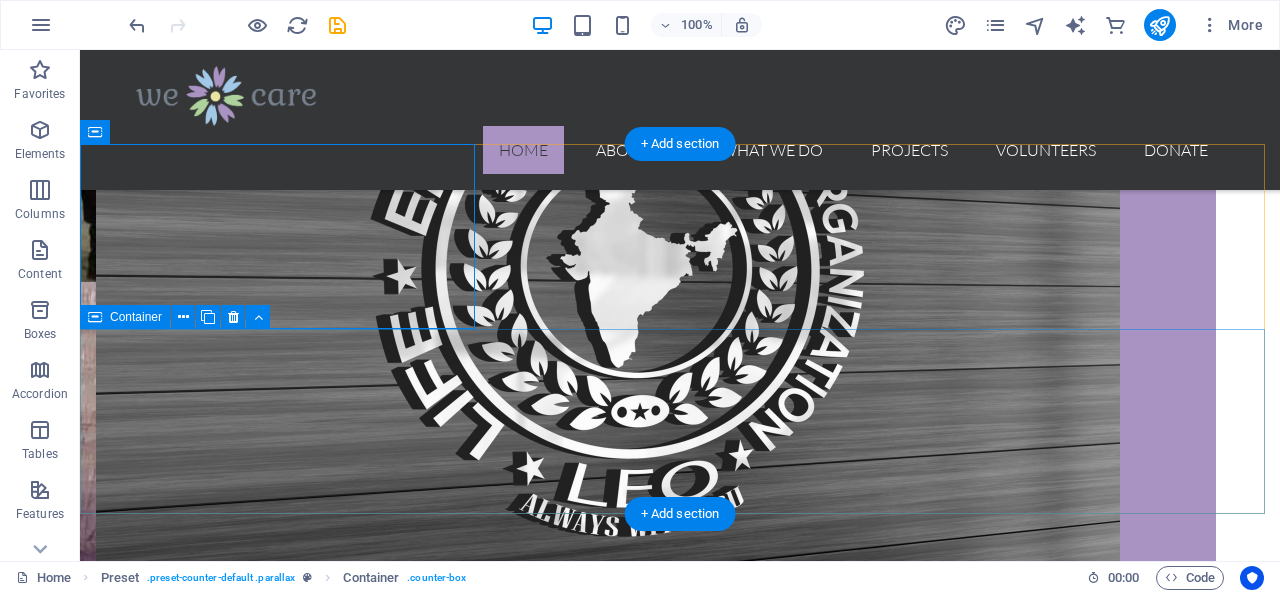 scroll, scrollTop: 1907, scrollLeft: 0, axis: vertical 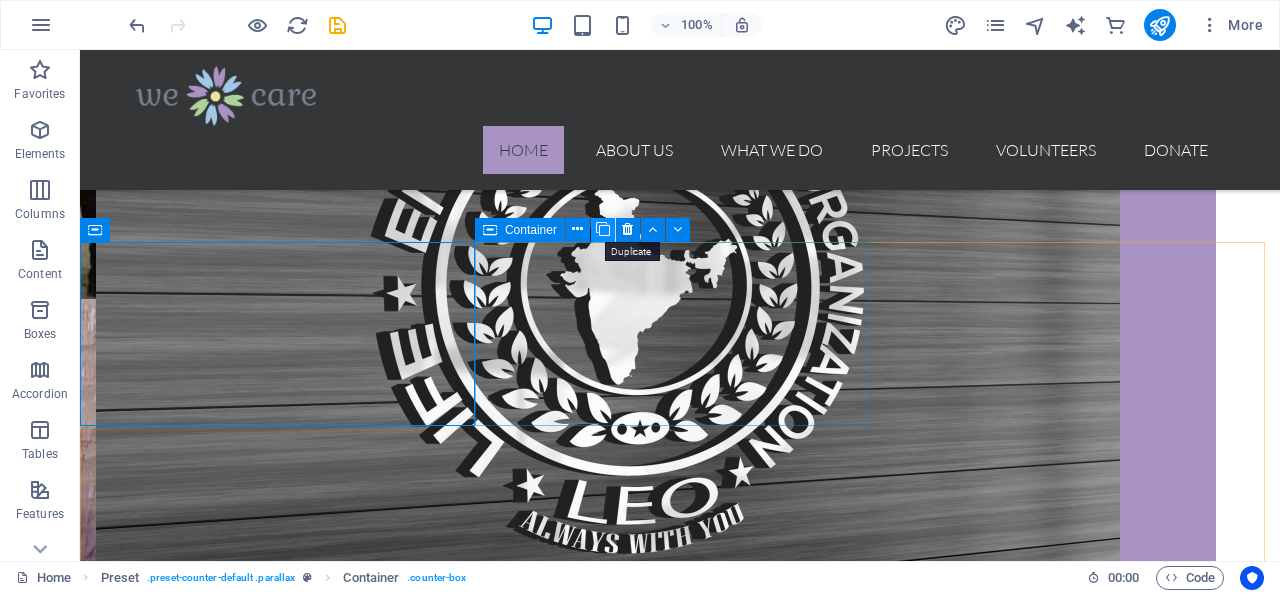 click at bounding box center [603, 229] 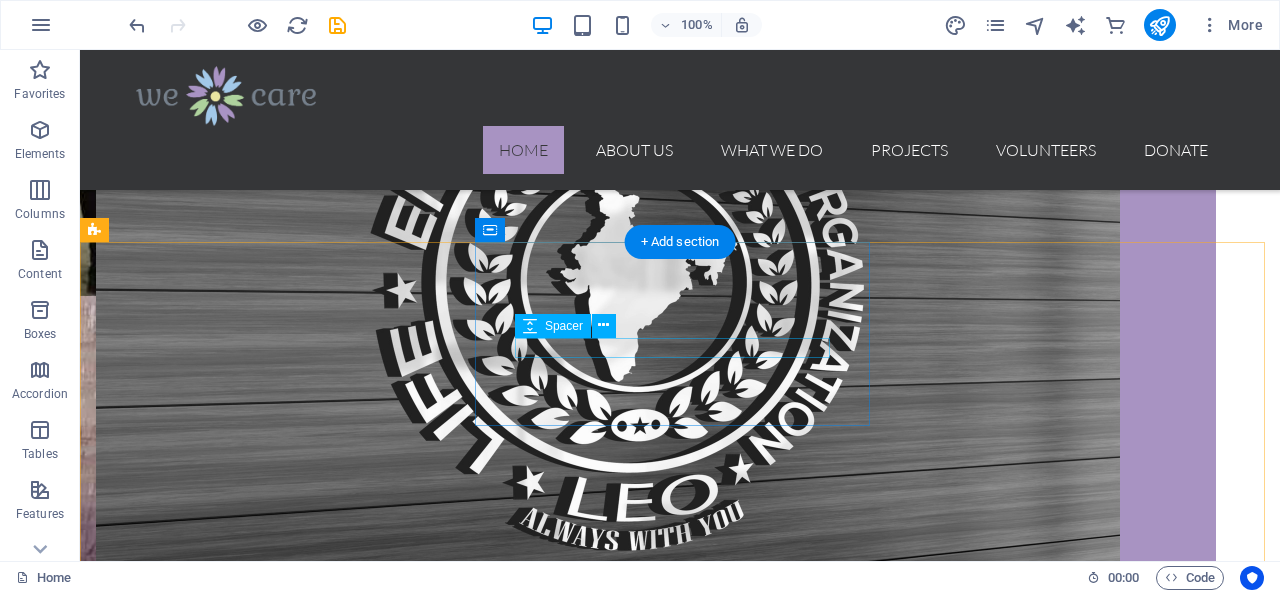 scroll, scrollTop: 1907, scrollLeft: 0, axis: vertical 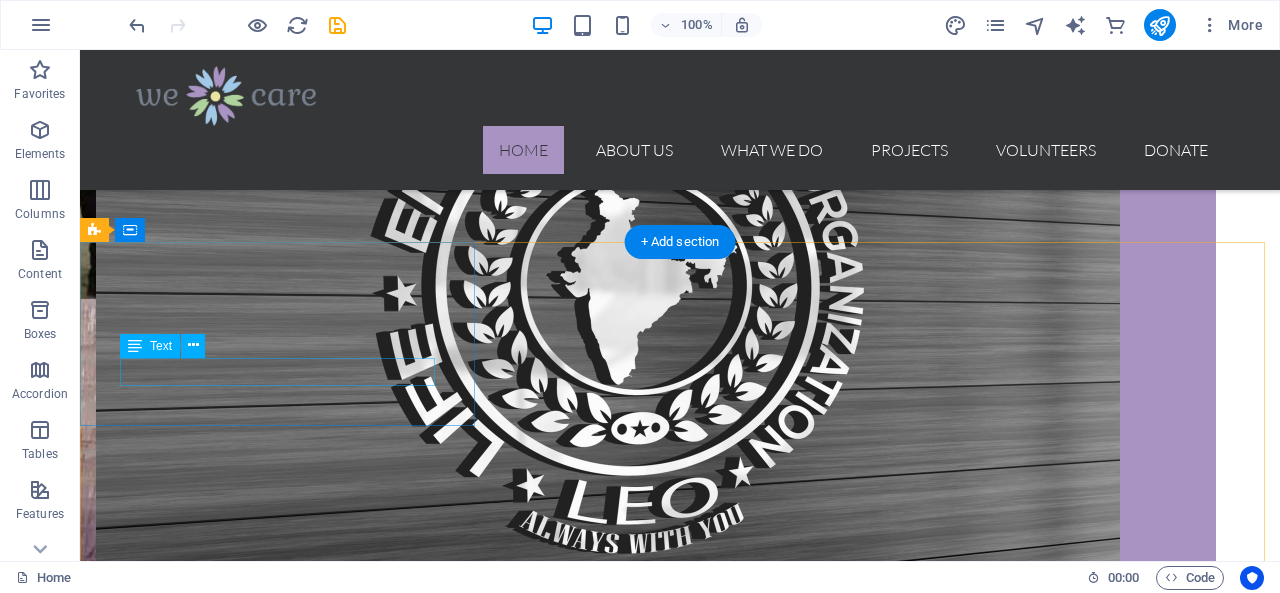 click on "Feeded  Homeless" at bounding box center [680, 4379] 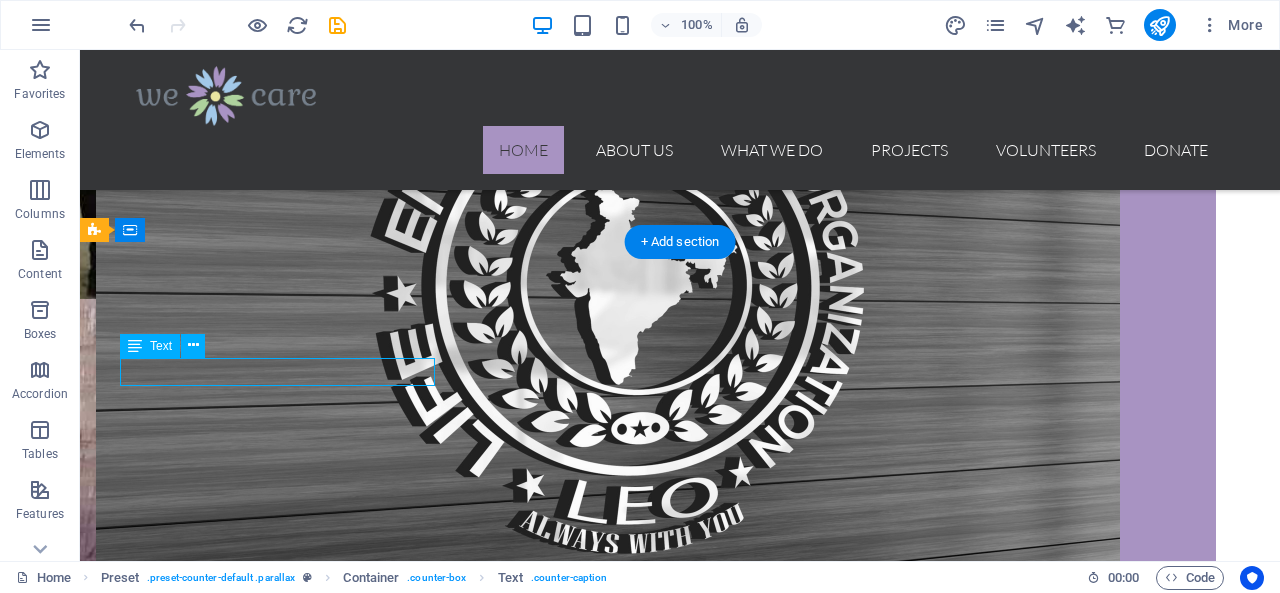 click on "Feeded  Homeless" at bounding box center (680, 4379) 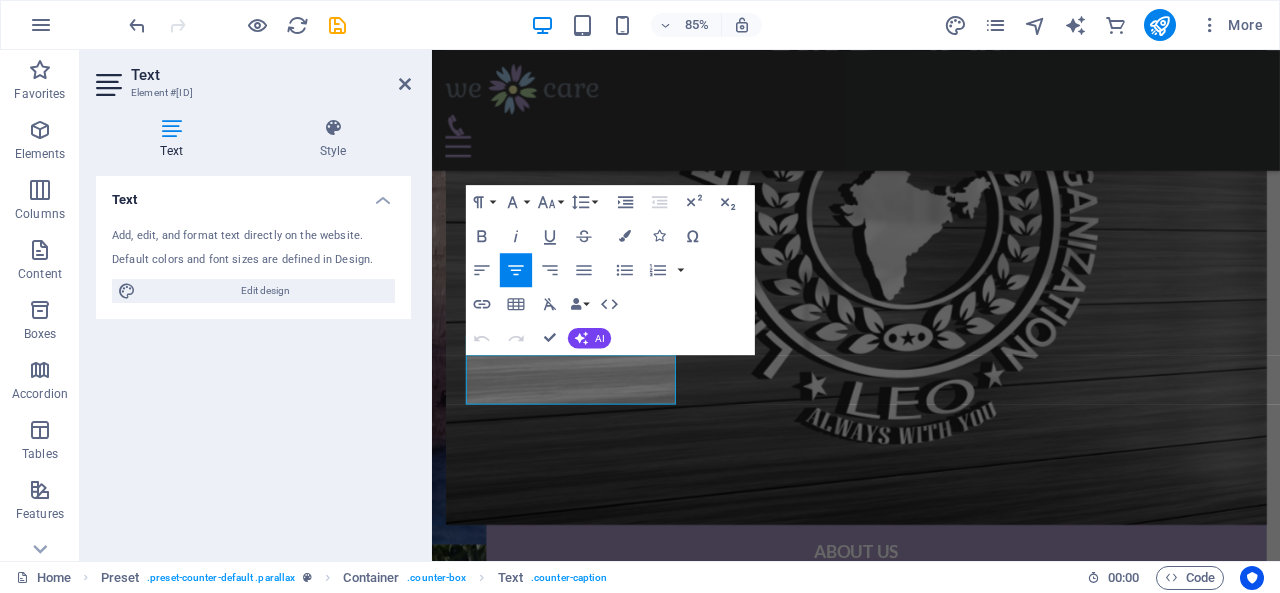scroll, scrollTop: 1814, scrollLeft: 0, axis: vertical 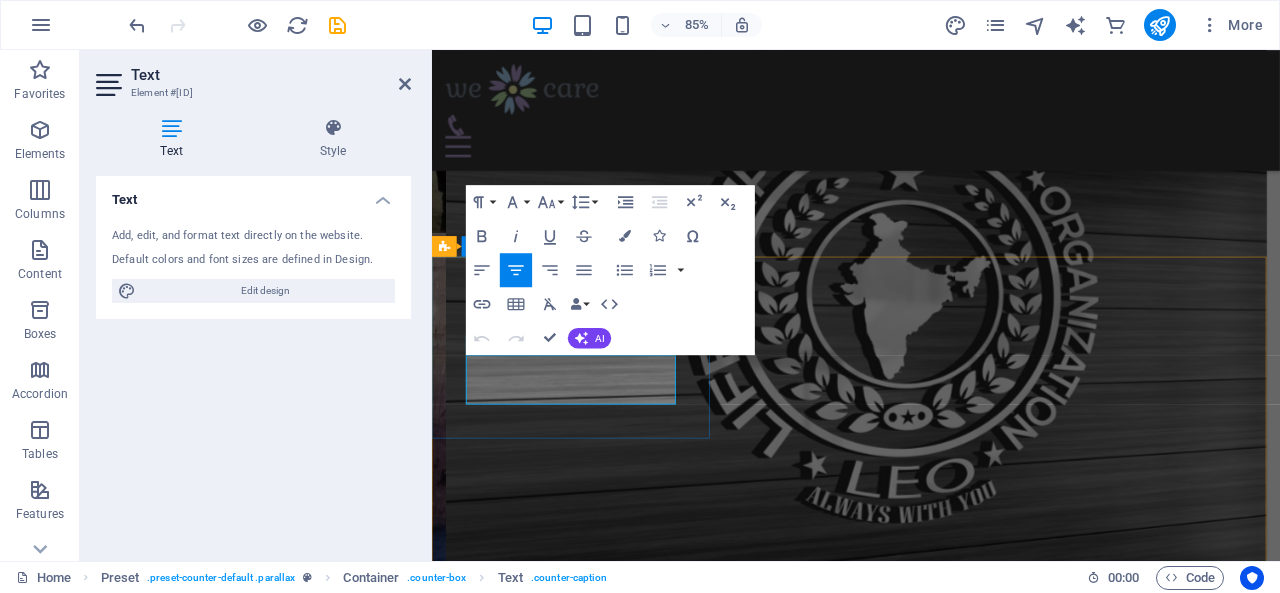 click on "455 Feeded  Homeless" at bounding box center (931, 4315) 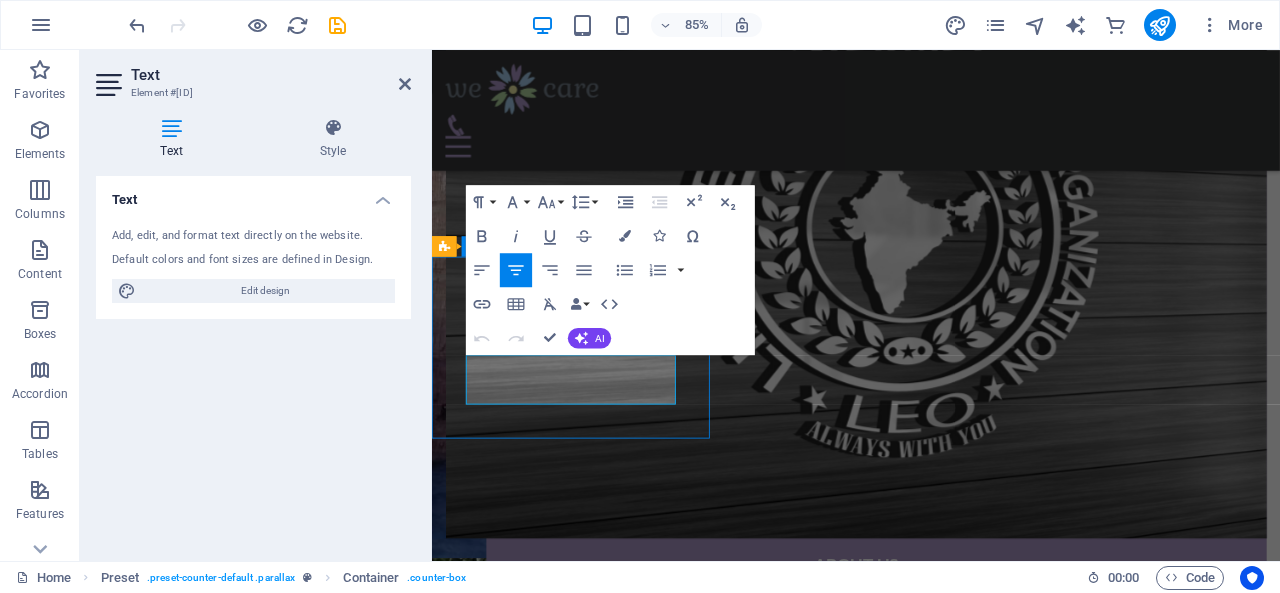 scroll, scrollTop: 1762, scrollLeft: 0, axis: vertical 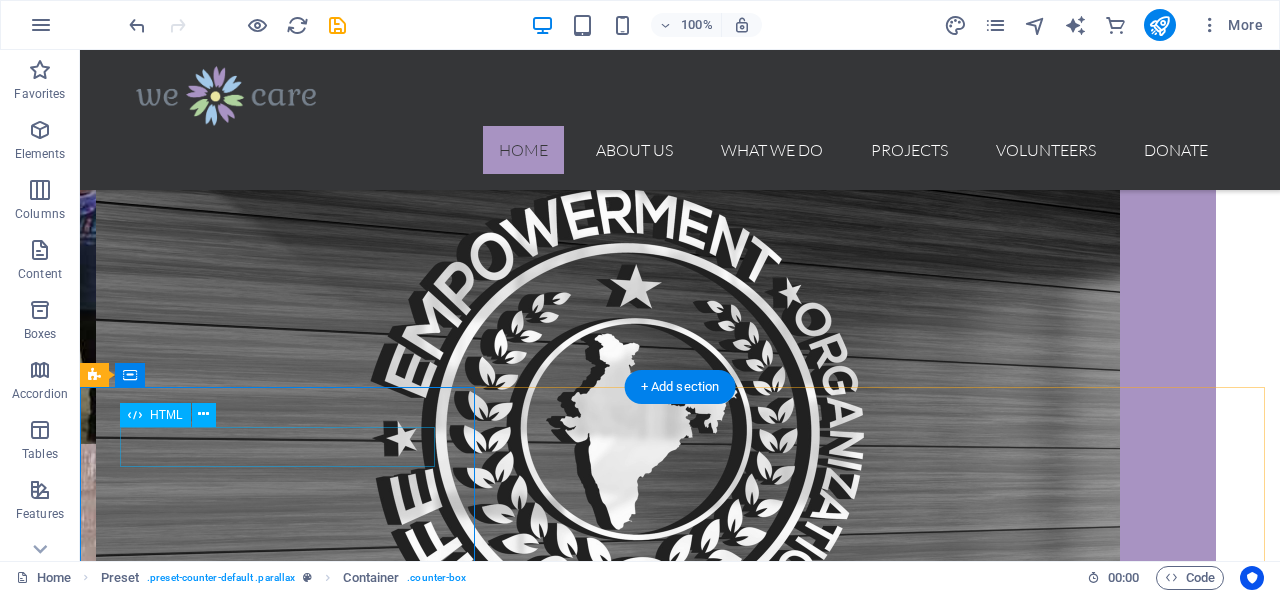 click on "455" at bounding box center (680, 4454) 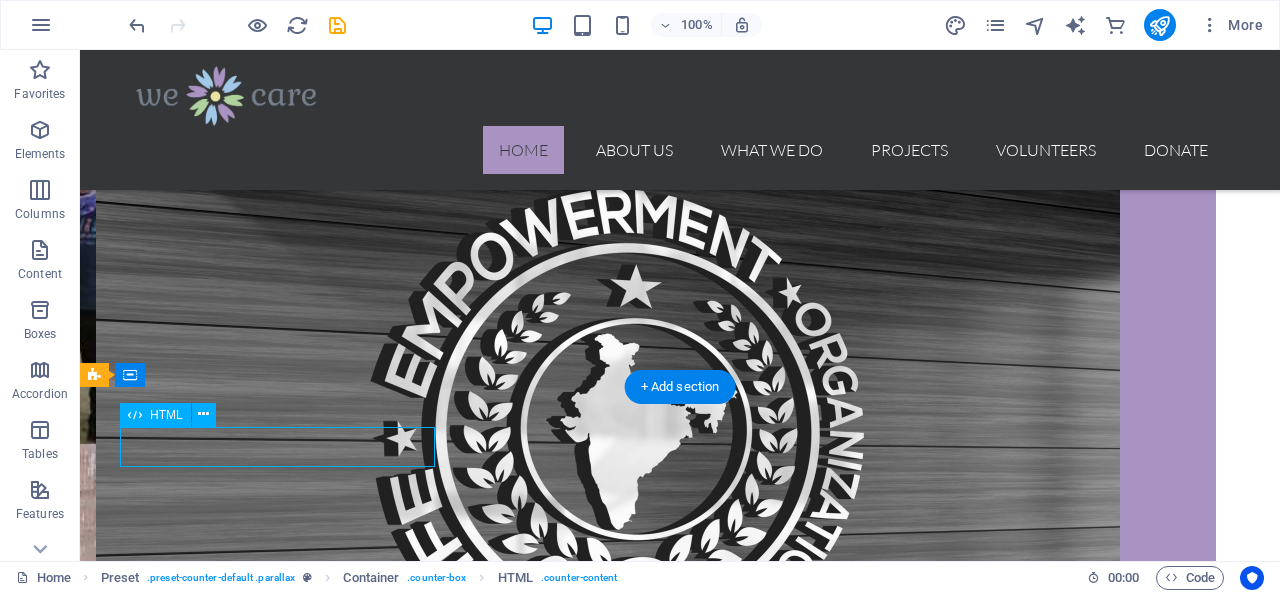 click on "455" at bounding box center [680, 4454] 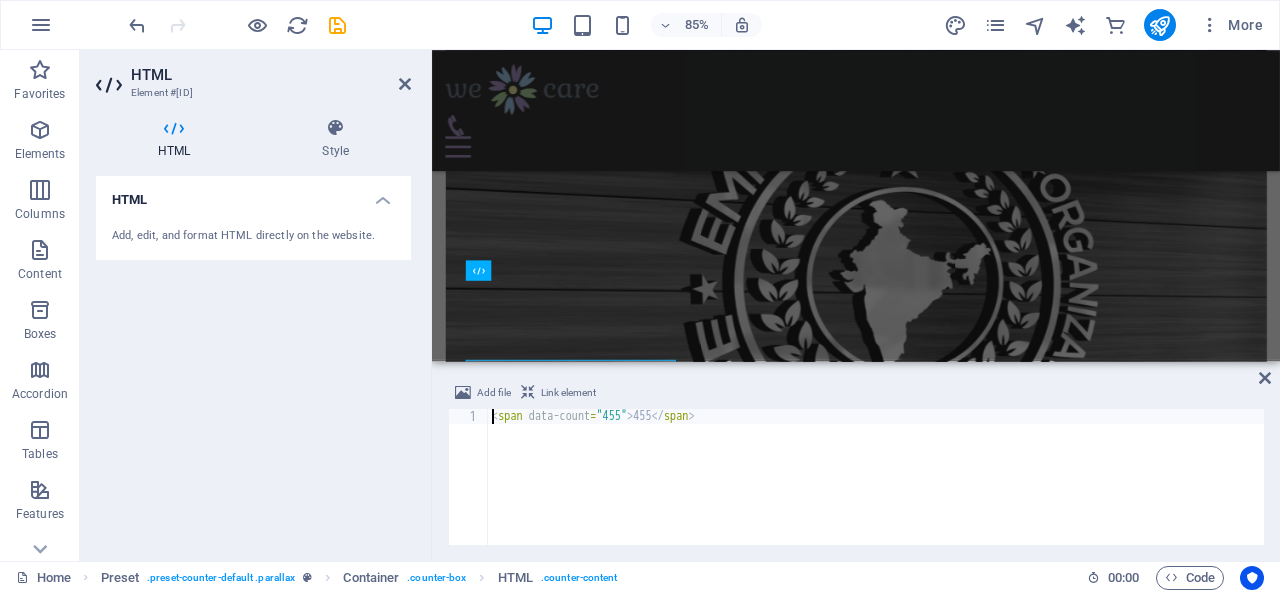 scroll, scrollTop: 1644, scrollLeft: 0, axis: vertical 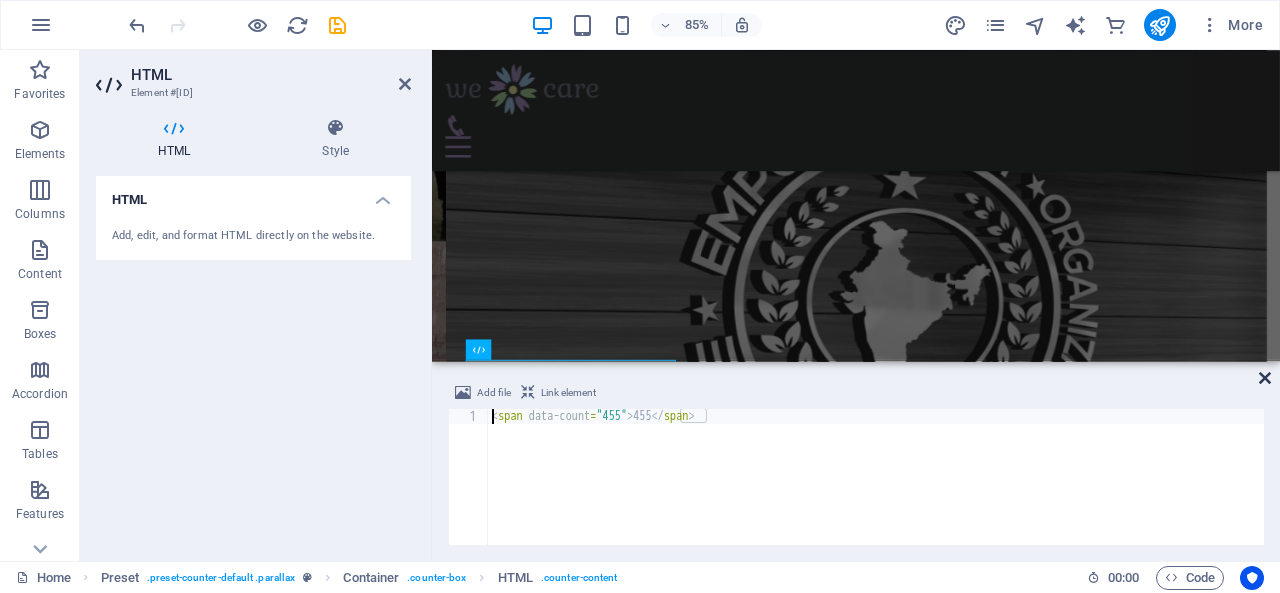 click at bounding box center [1265, 378] 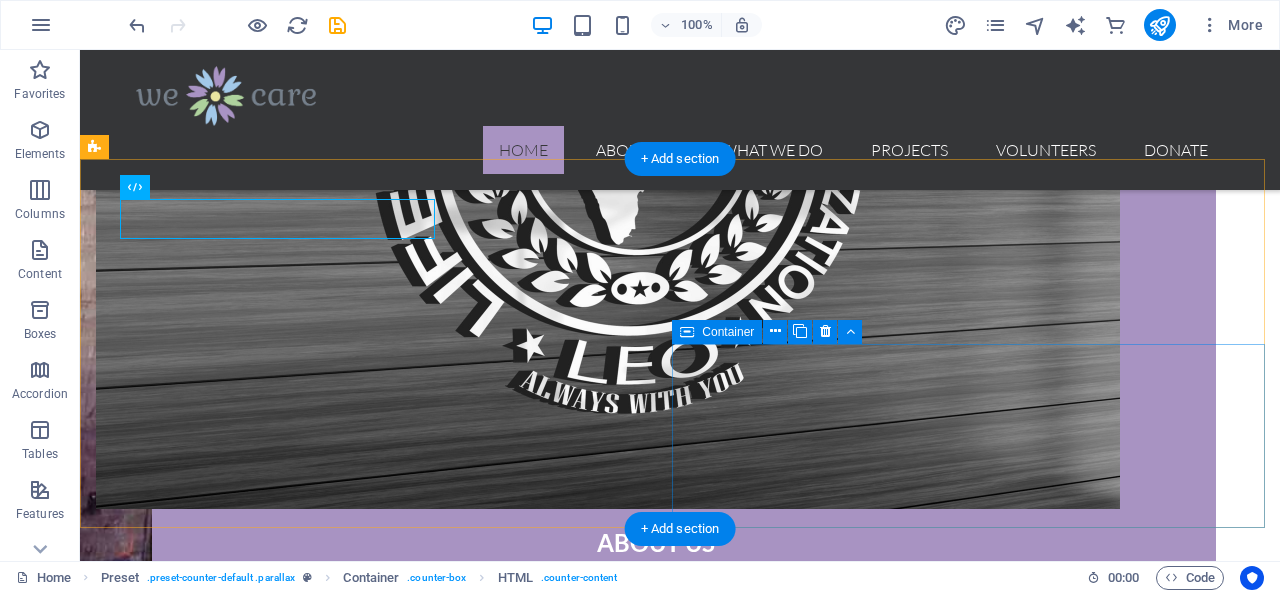 scroll, scrollTop: 2062, scrollLeft: 0, axis: vertical 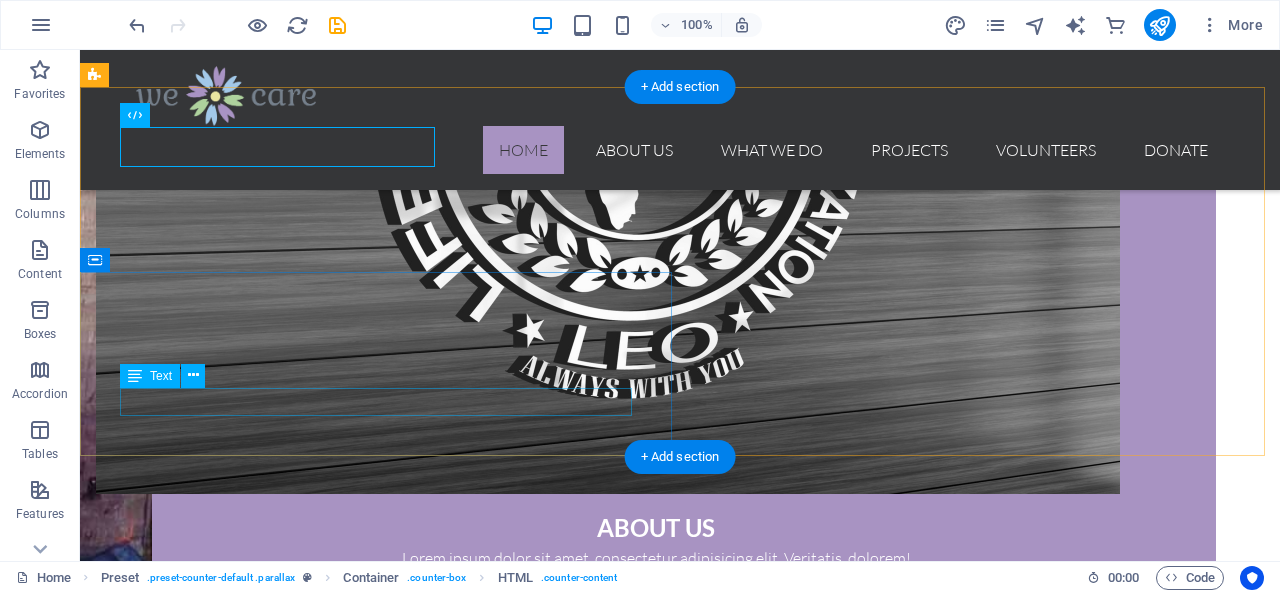 click on "build  Shelters" at bounding box center (680, 4778) 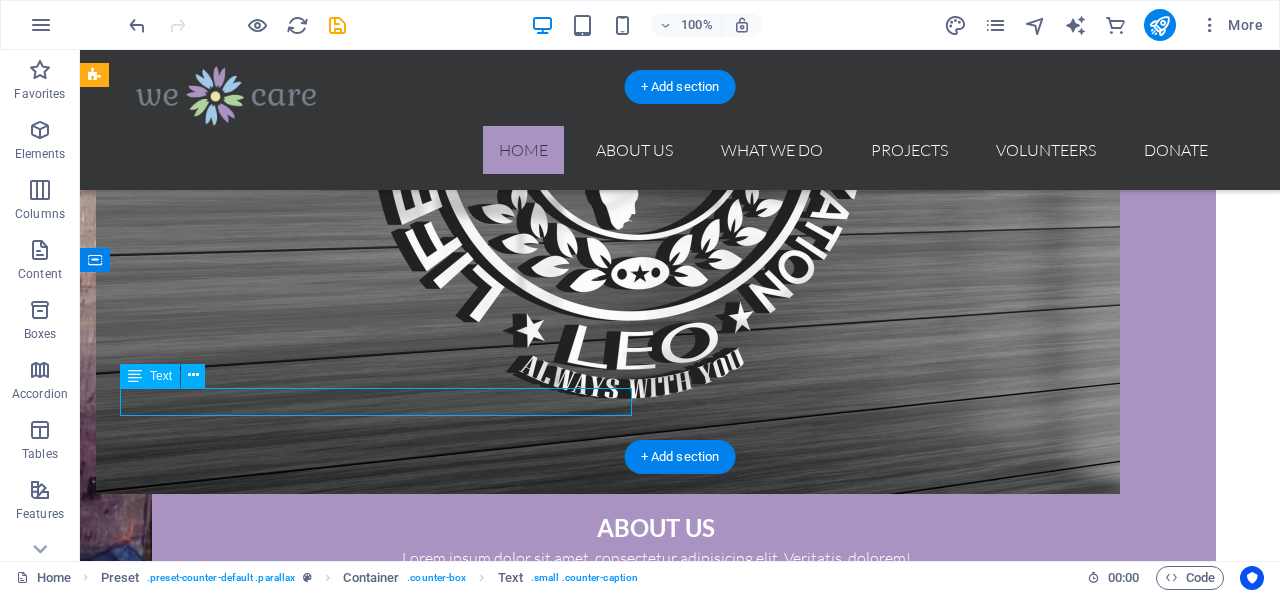 click on "build  Shelters" at bounding box center [680, 4778] 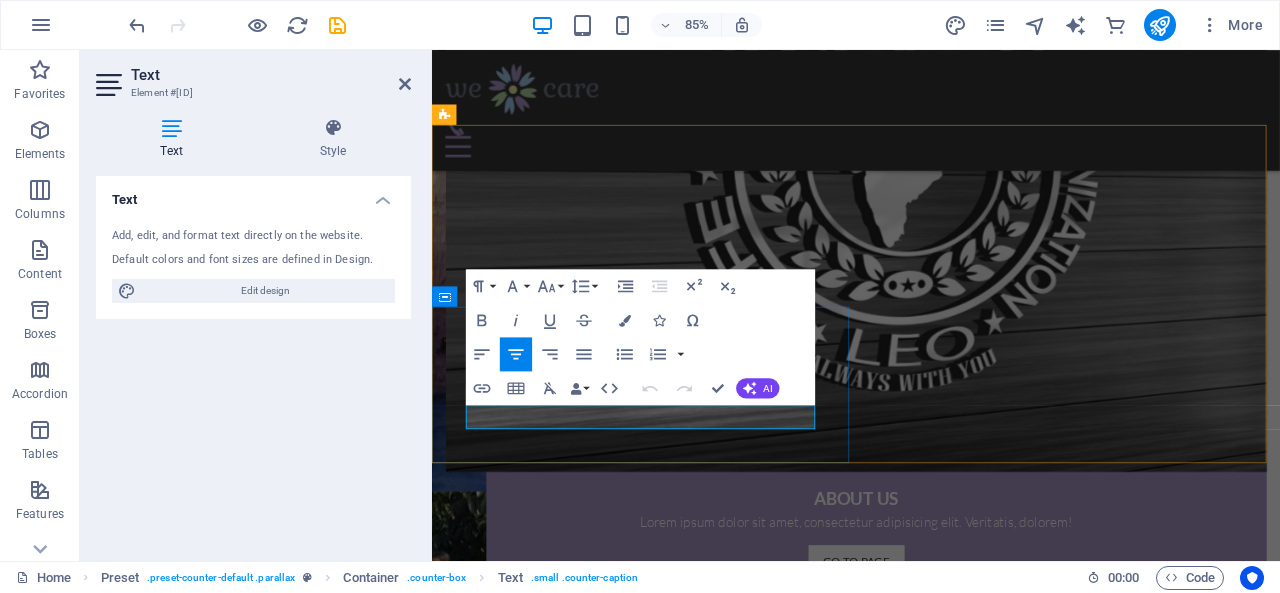 drag, startPoint x: 791, startPoint y: 491, endPoint x: 570, endPoint y: 479, distance: 221.32555 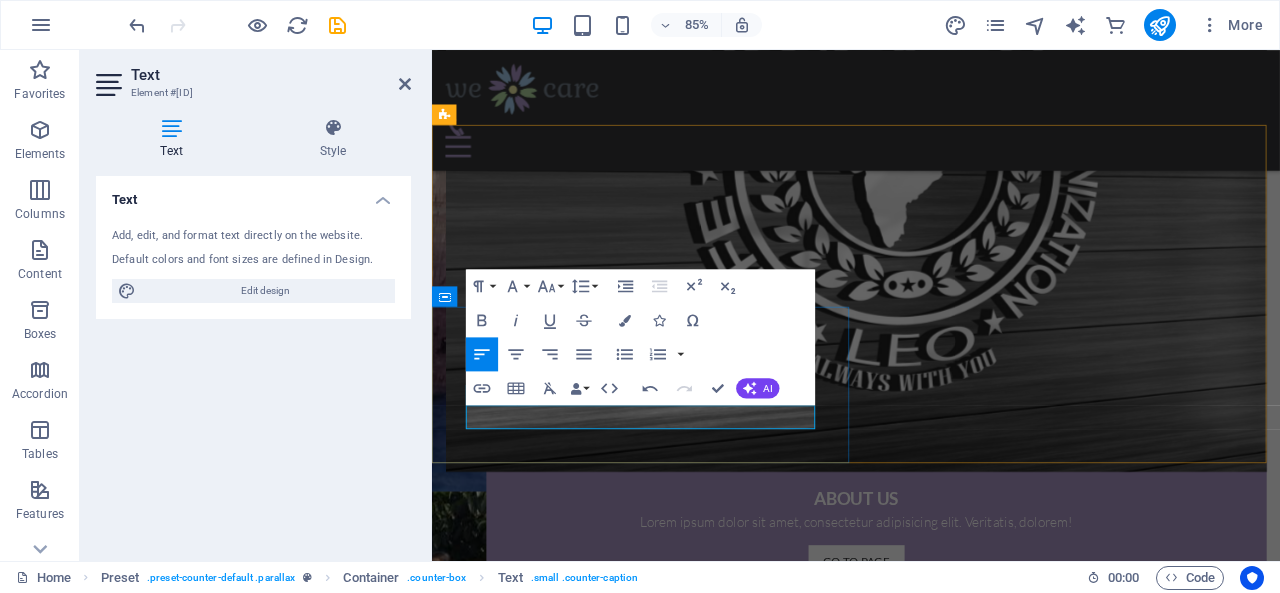 type 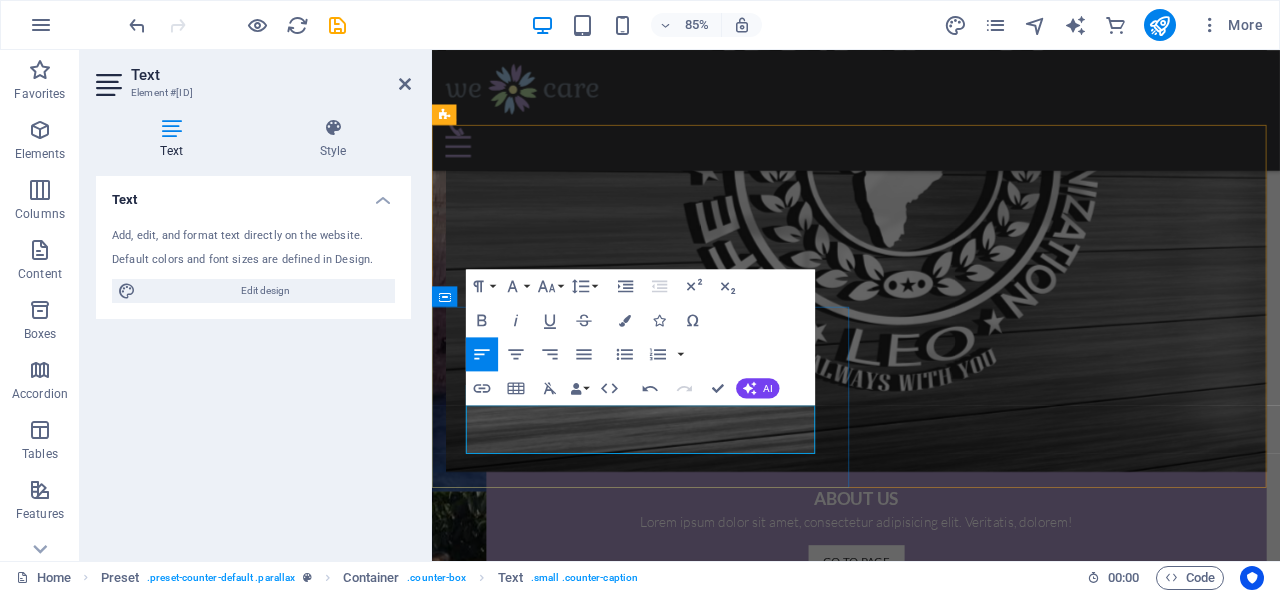 click on "Shantiniwas" at bounding box center (931, 4752) 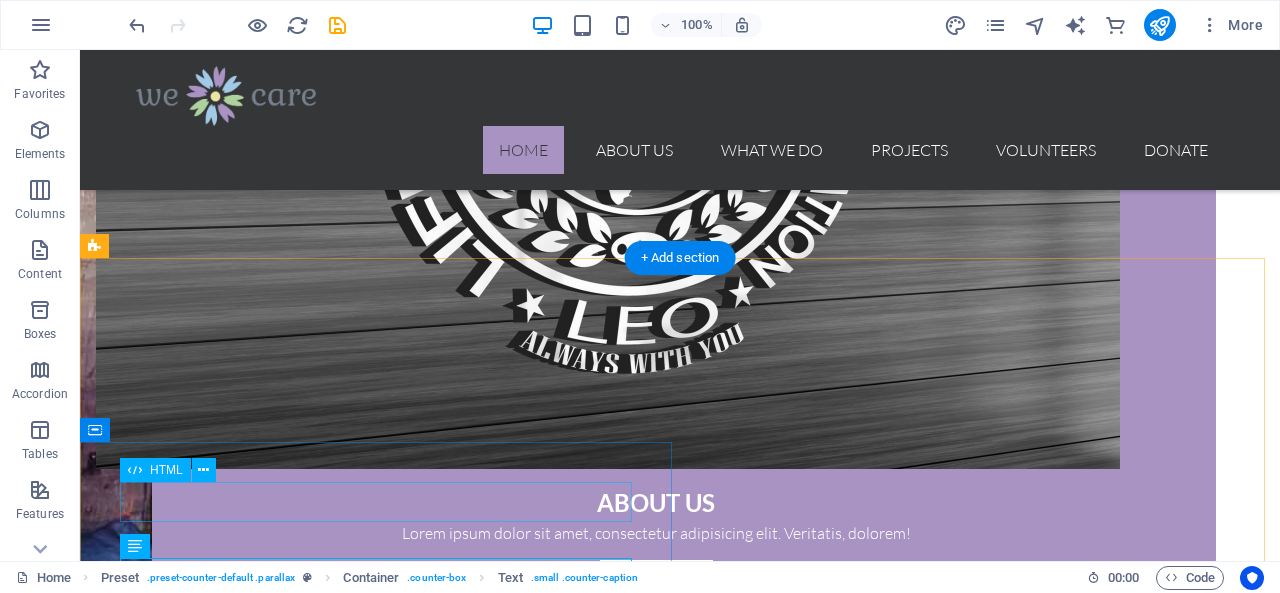 scroll, scrollTop: 2088, scrollLeft: 0, axis: vertical 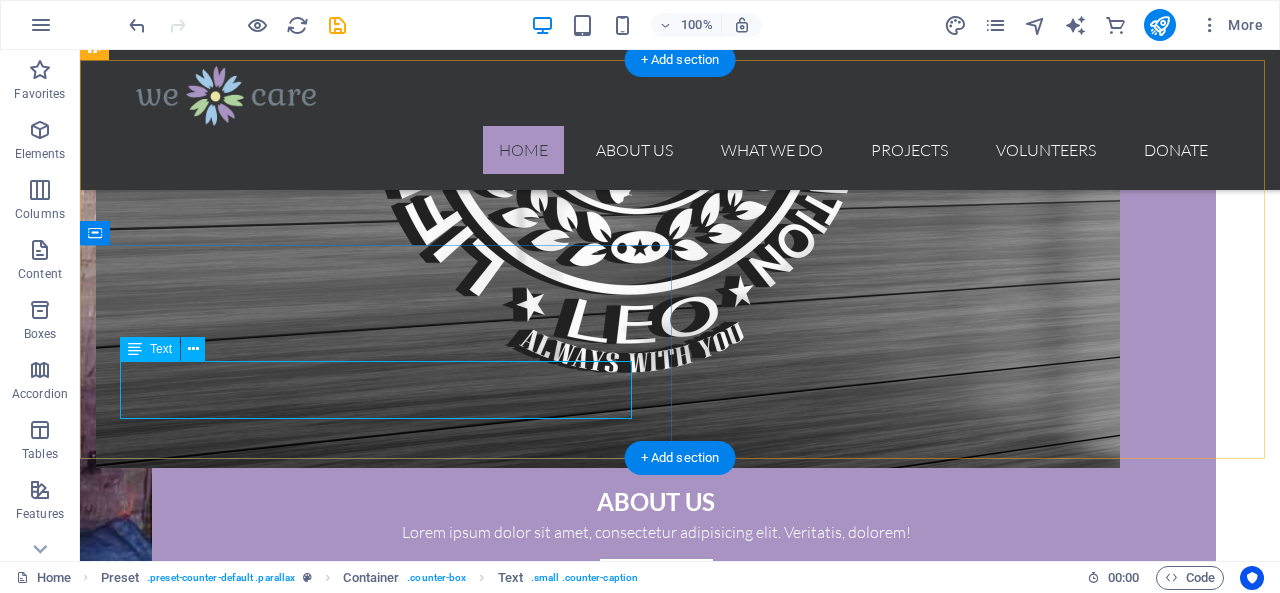 click on "Shantiniwas  old age home" at bounding box center (680, 4767) 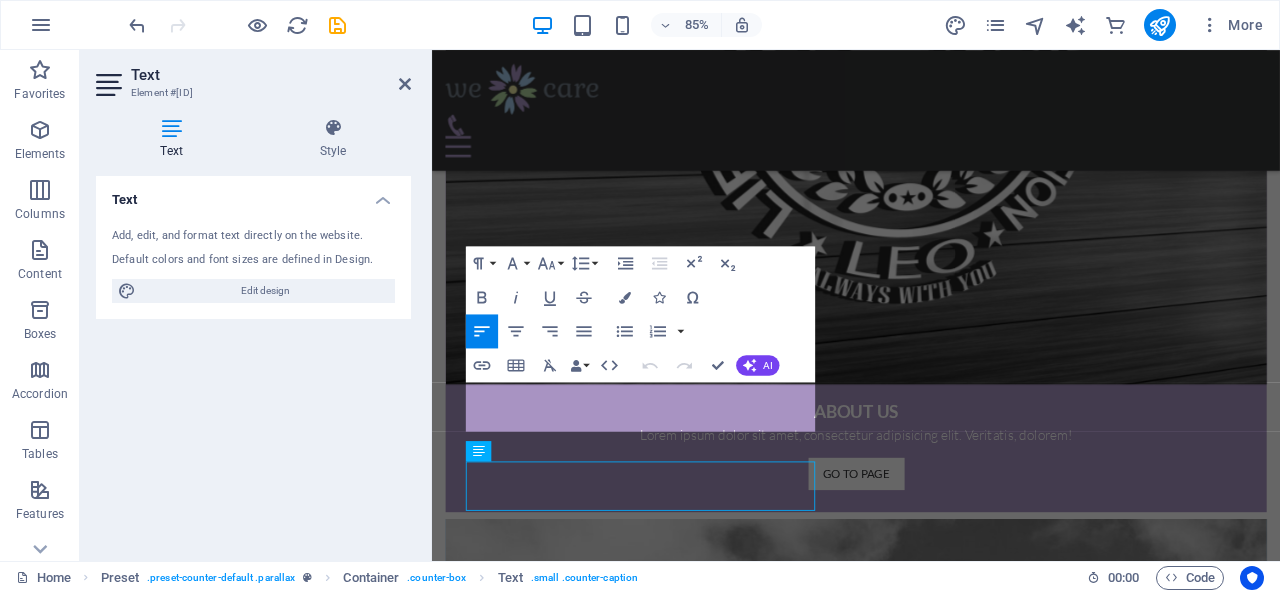 scroll, scrollTop: 1996, scrollLeft: 0, axis: vertical 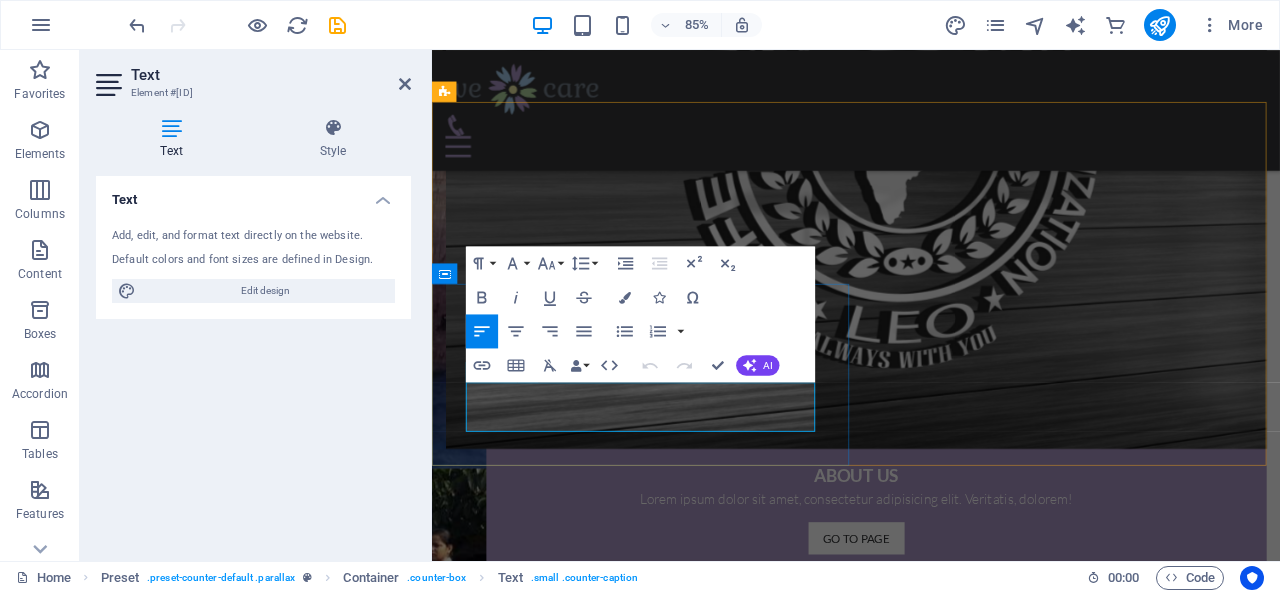 click on "Shantiniwas" at bounding box center (931, 4725) 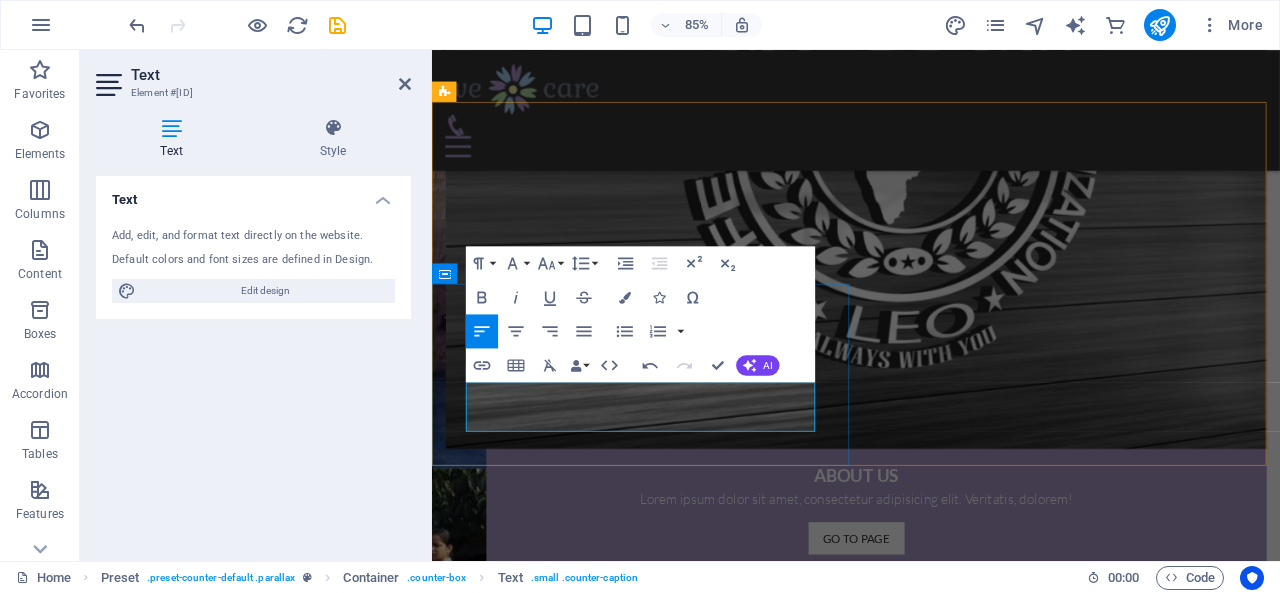 click on "old age home" at bounding box center (931, 4754) 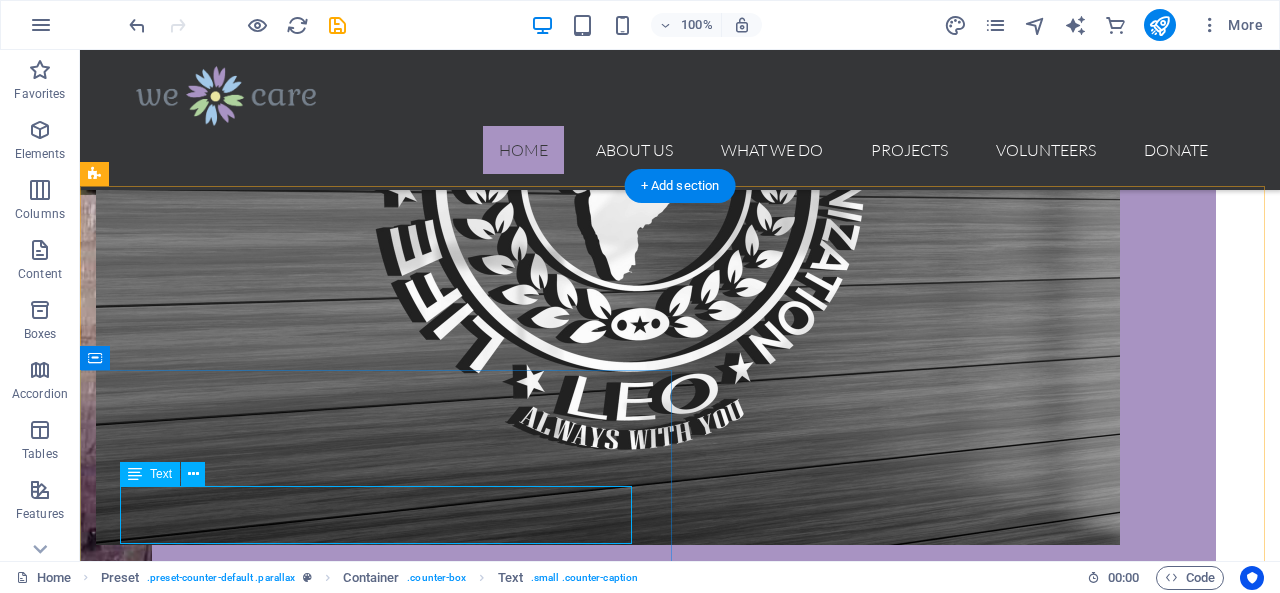 scroll, scrollTop: 2015, scrollLeft: 0, axis: vertical 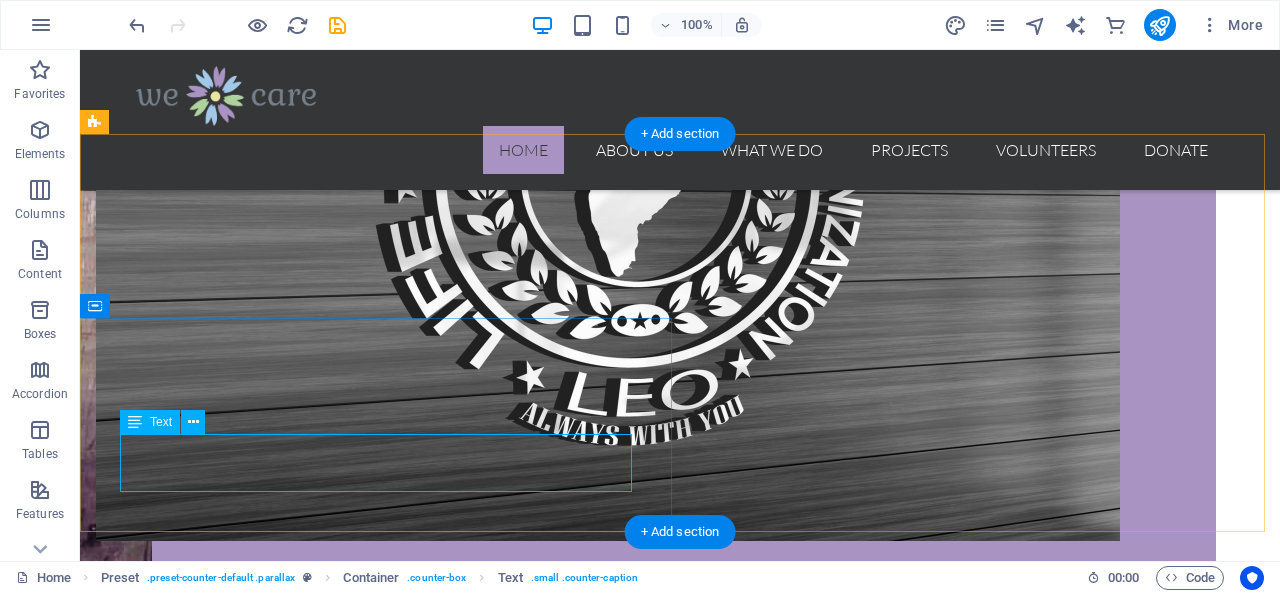 click on "Shantiniwas                   old age home" at bounding box center [680, 4840] 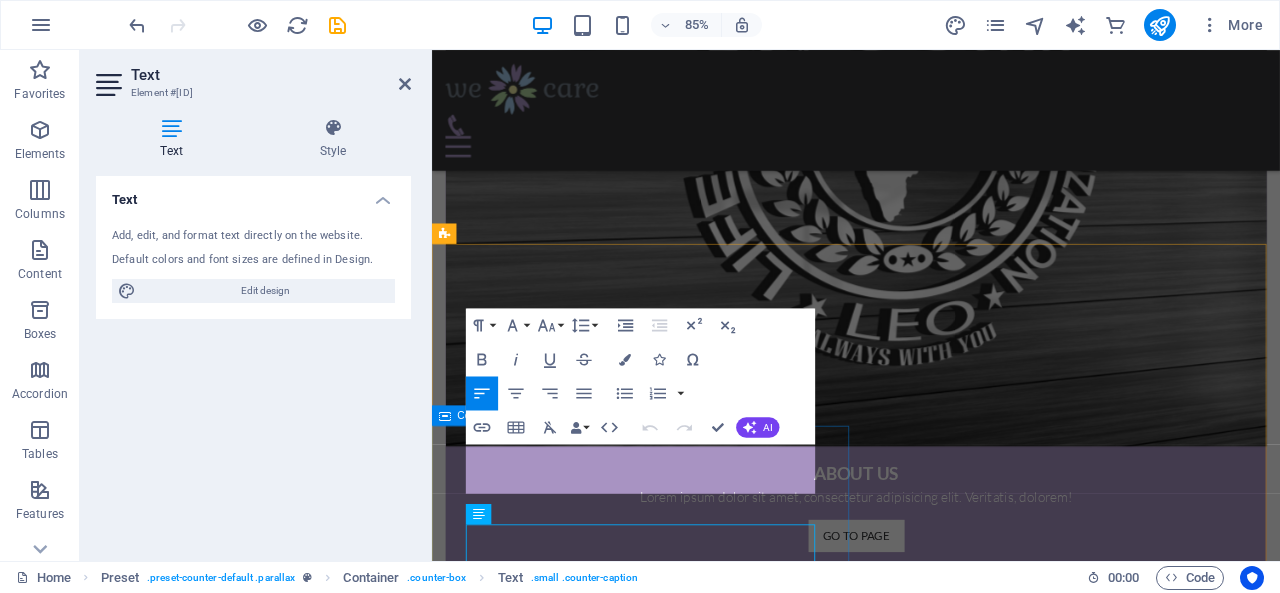 scroll, scrollTop: 1922, scrollLeft: 0, axis: vertical 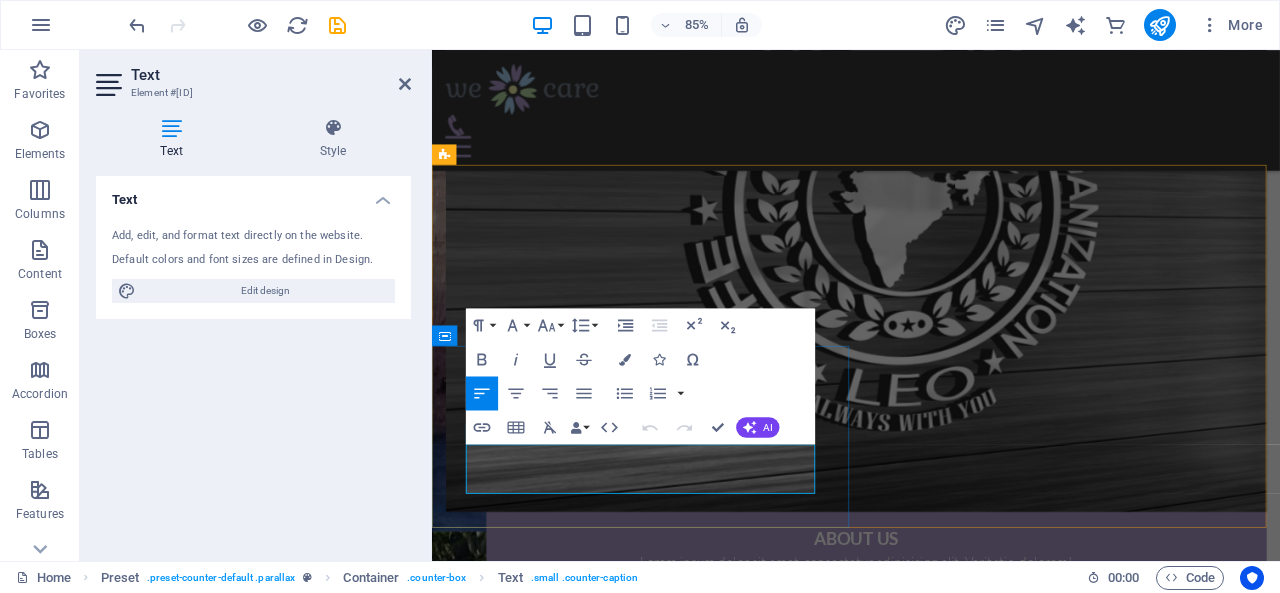 click on "Shantiniwas" at bounding box center (931, 4799) 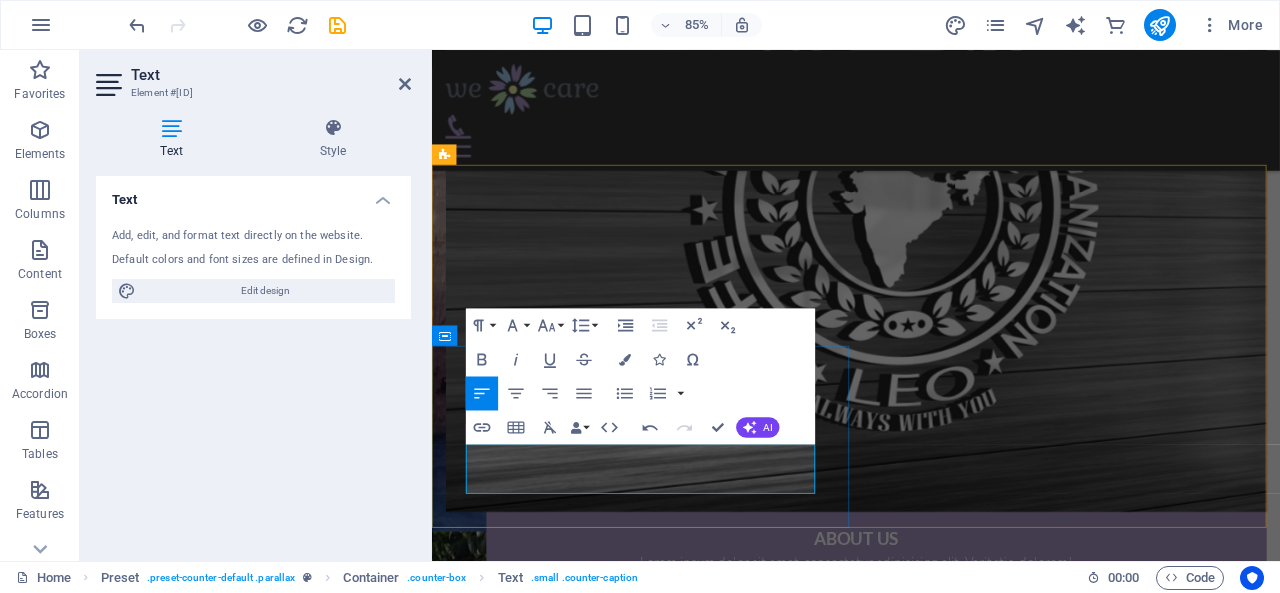 click on "old age home" at bounding box center (931, 4828) 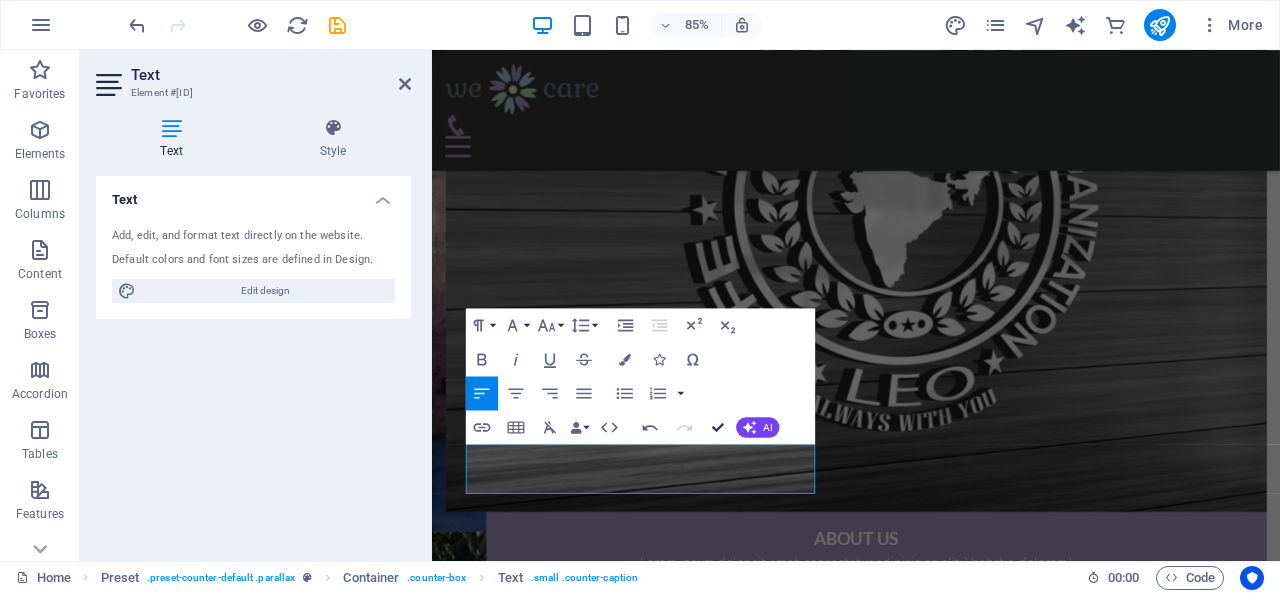 drag, startPoint x: 720, startPoint y: 415, endPoint x: 640, endPoint y: 365, distance: 94.33981 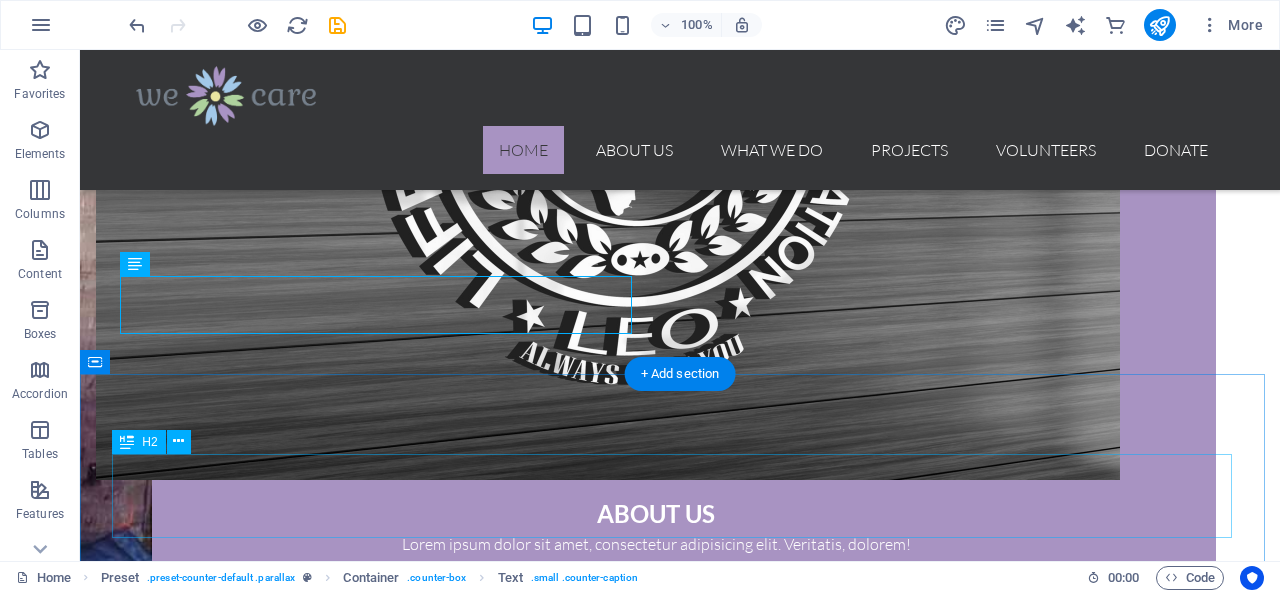 scroll, scrollTop: 2073, scrollLeft: 0, axis: vertical 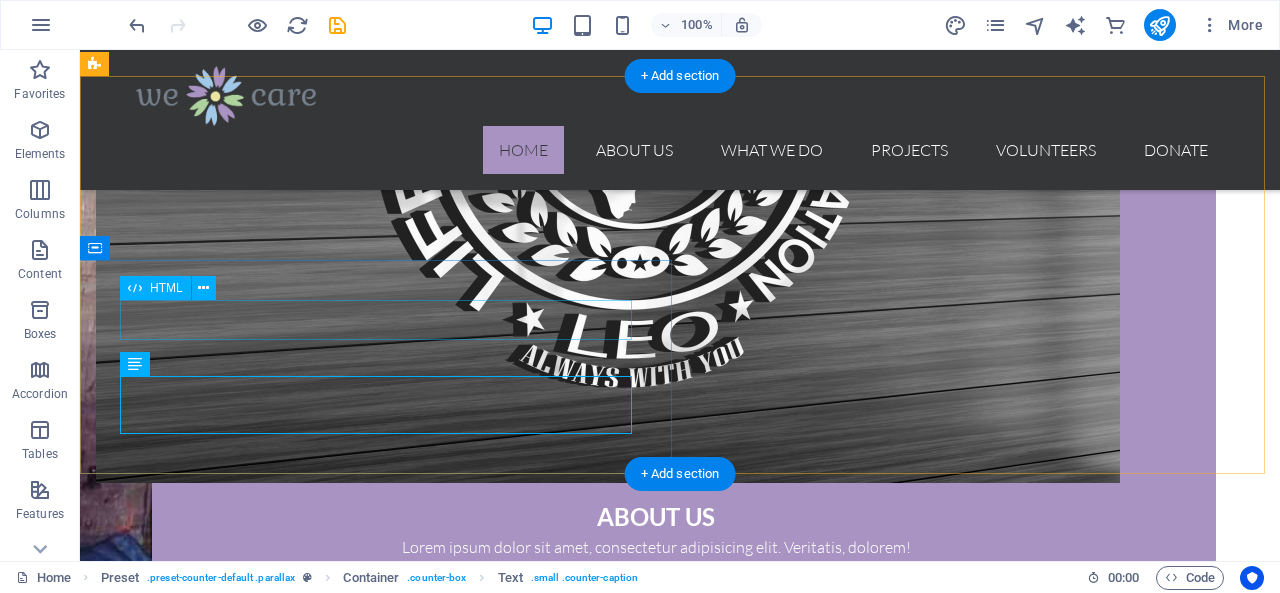 click on "85" at bounding box center (680, 4697) 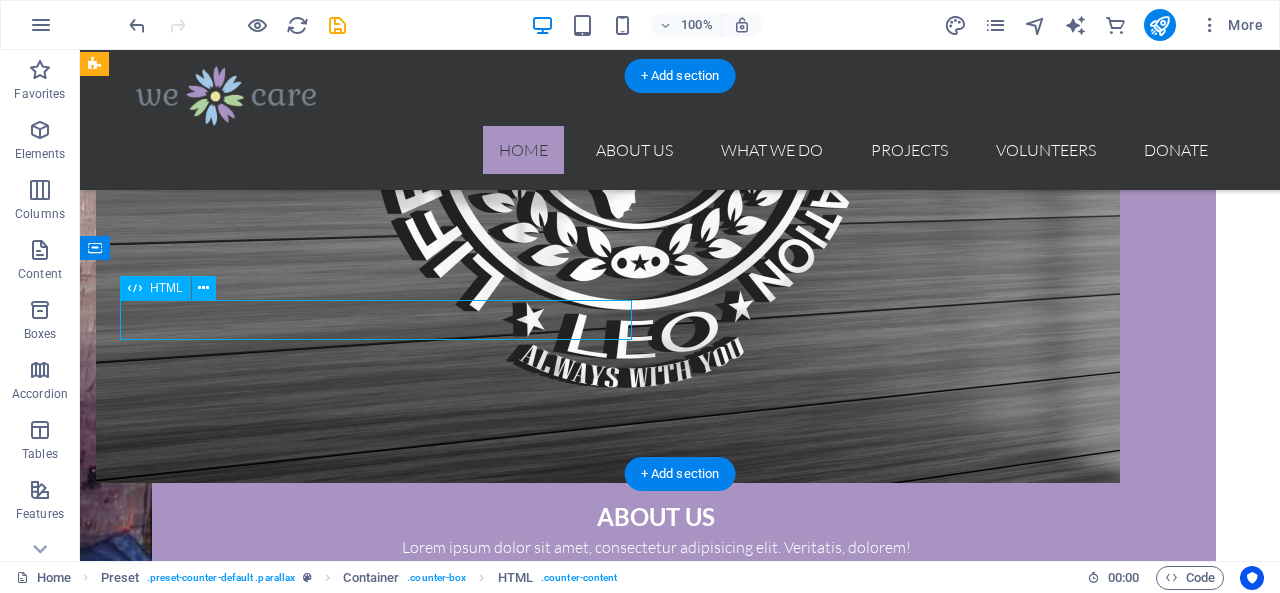 click on "85" at bounding box center [680, 4697] 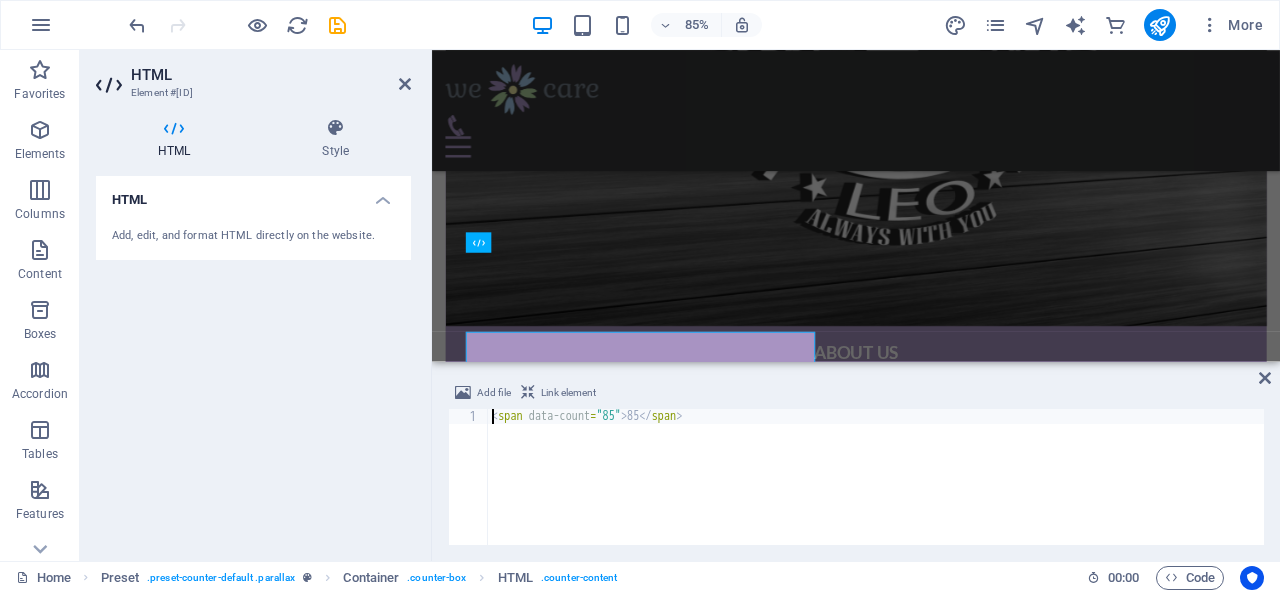 scroll, scrollTop: 1984, scrollLeft: 0, axis: vertical 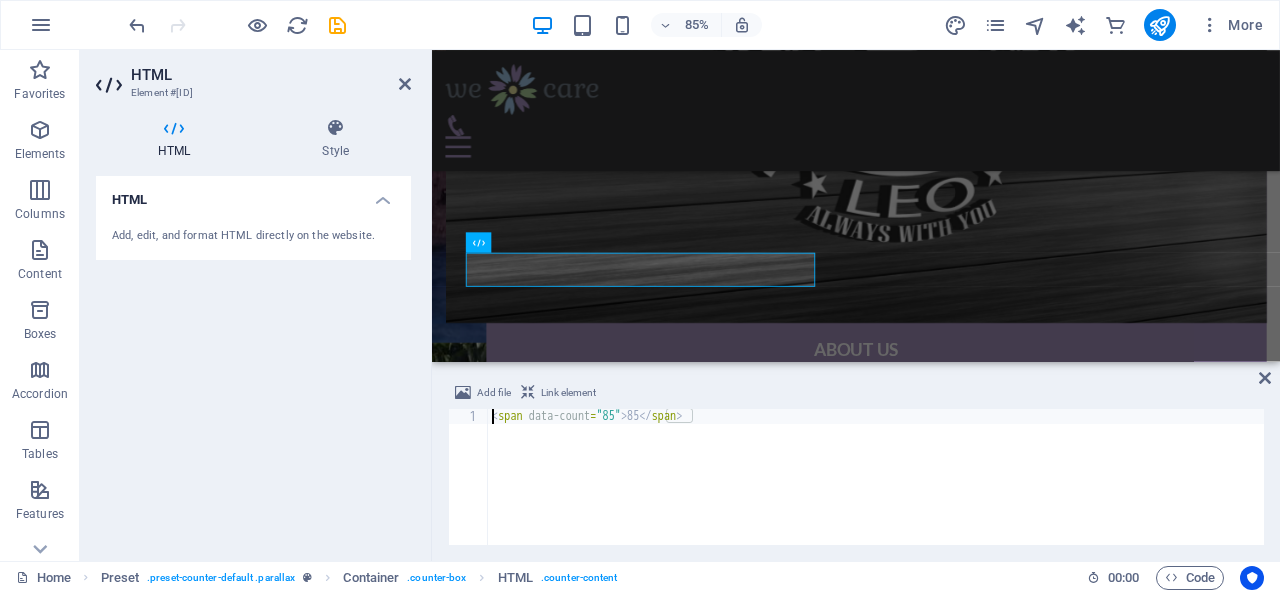 click on "< span   data-count = "85" > 85 </ span >" at bounding box center [876, 492] 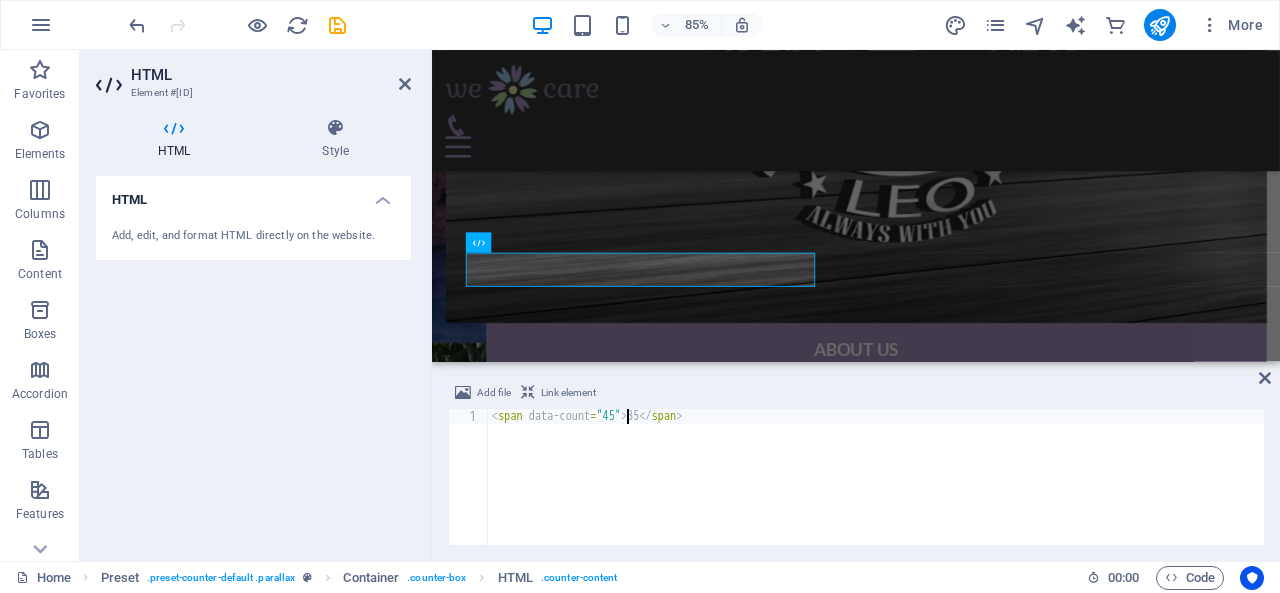 scroll, scrollTop: 0, scrollLeft: 11, axis: horizontal 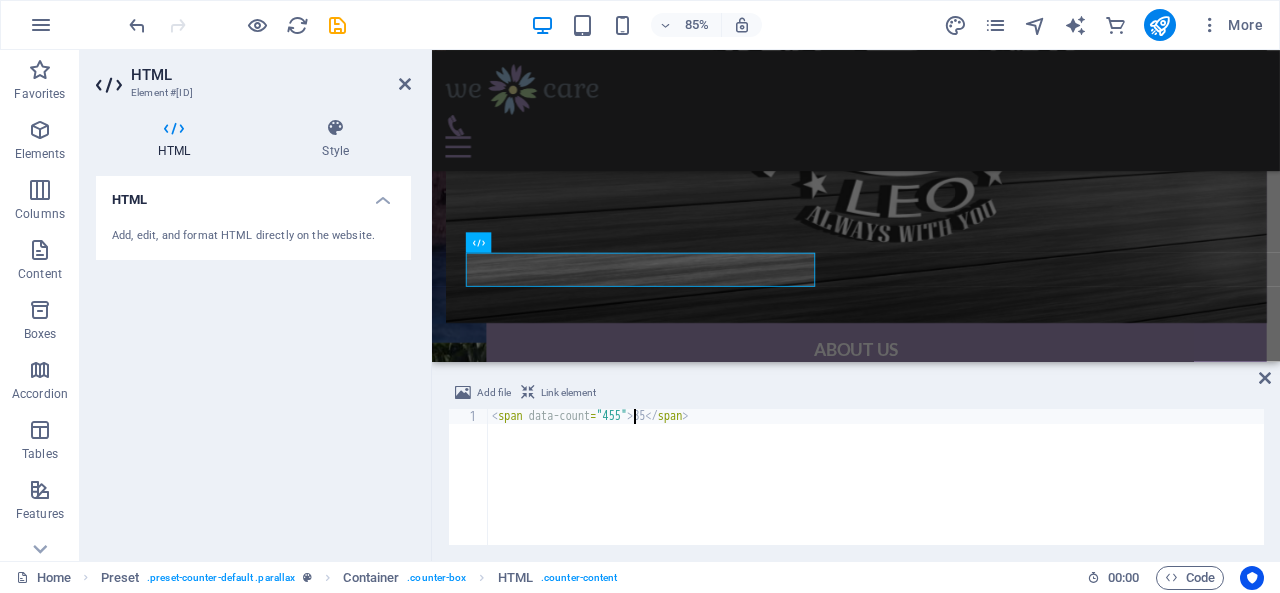 click on "< span   data-count = "455" > 85 </ span >" at bounding box center [876, 492] 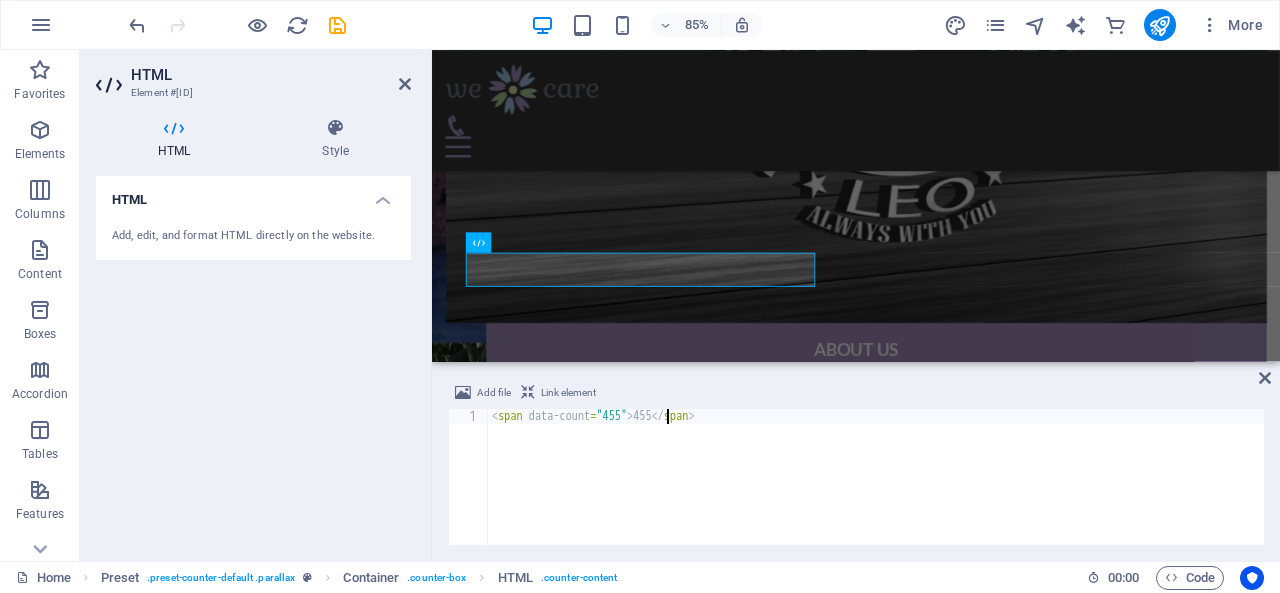 scroll, scrollTop: 0, scrollLeft: 14, axis: horizontal 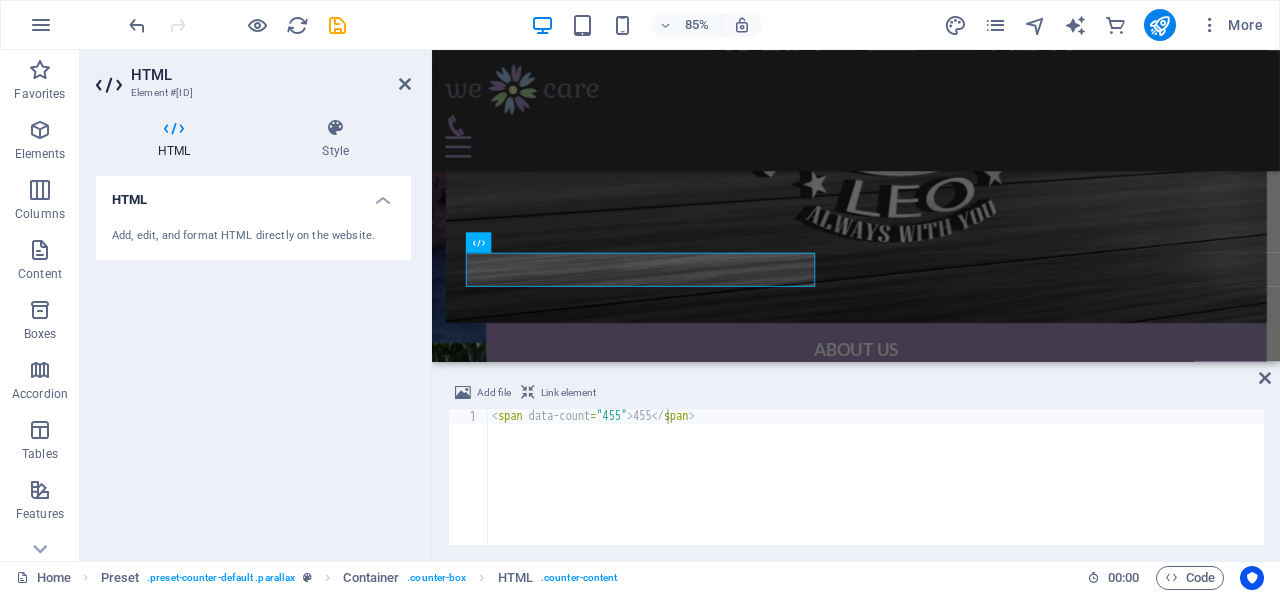 click on "Add file Link element <span data-count="455">455</span> 1 < span   data-count = "455" > 455 </ span >     הההההההההההההההההההההההההההההההההההההההההההההההההההההההההההההההההההההההההההההההההההההההההההההההההההההההההההההההההההההההההההההההההההההההההההההההההההההההההההההההההההההההההההההההההההההההההההההההההההההההההההההההההההההההההההההההההההההההההההההההההההההההההההההההה XXXXXXXXXXXXXXXXXXXXXXXXXXXXXXXXXXXXXXXXXXXXXXXXXXXXXXXXXXXXXXXXXXXXXXXXXXXXXXXXXXXXXXXXXXXXXXXXXXXXXXXXXXXXXXXXXXXXXXXXXXXXXXXXXXXXXXXXXXXXXXXXXXXXXXXXXXXXXXXXXXXXXXXXXXXXXXXXXXXXXXXXXXXXXXXXXXXXXXXXXXXXXXXXXXXXXXXXXXXXXXXXXXXXXXXXXXXXXXXXXXXXXXXXXXXXXXXX" at bounding box center (856, 463) 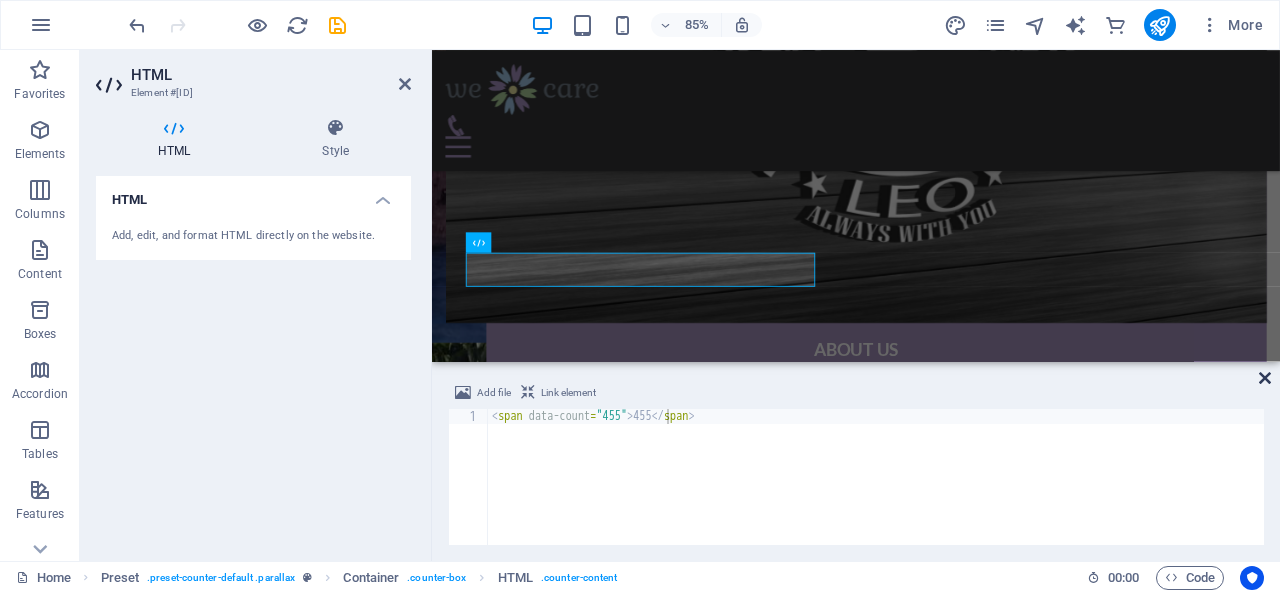 click at bounding box center [1265, 378] 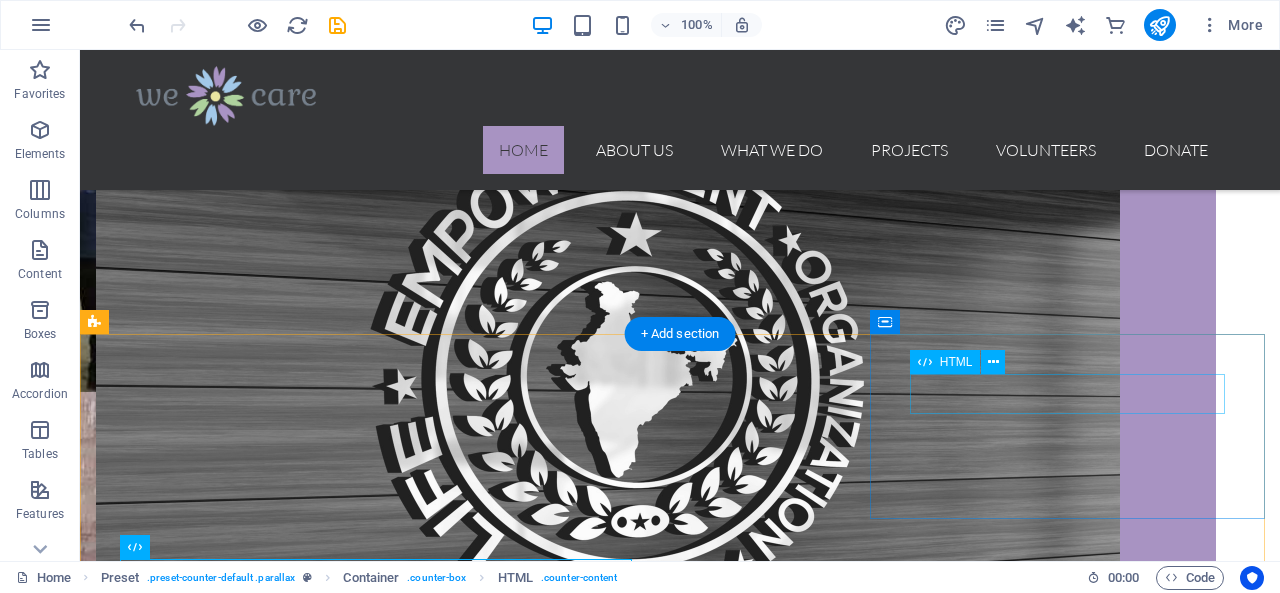 scroll, scrollTop: 1914, scrollLeft: 0, axis: vertical 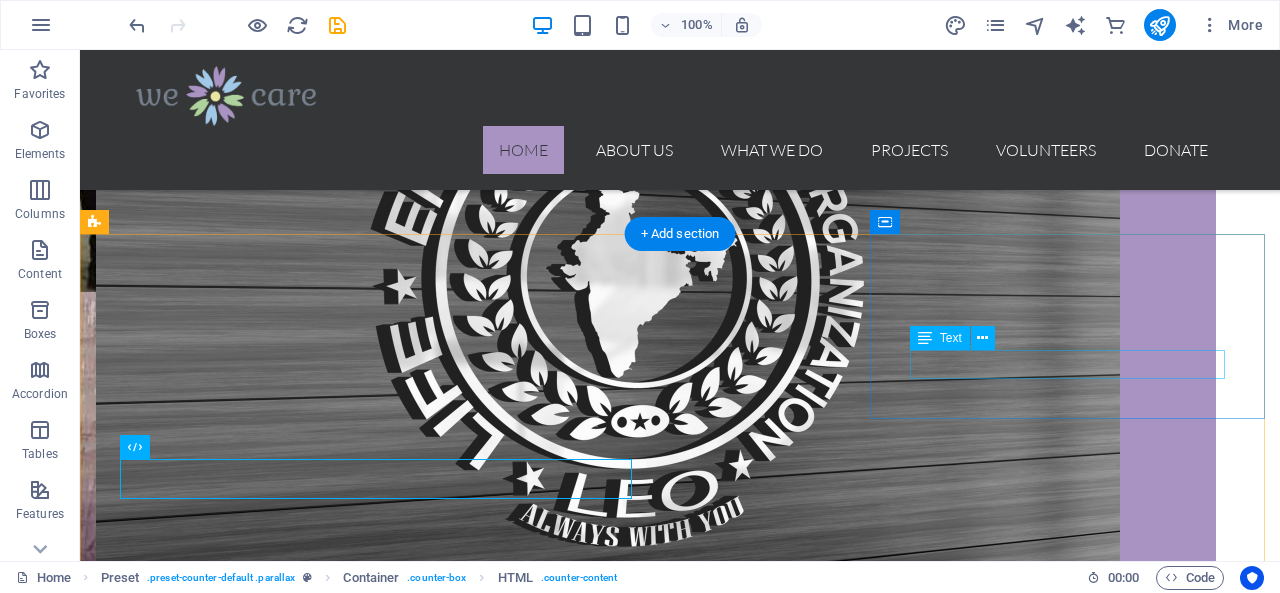 click on "Feeded  Homeless" at bounding box center (680, 4742) 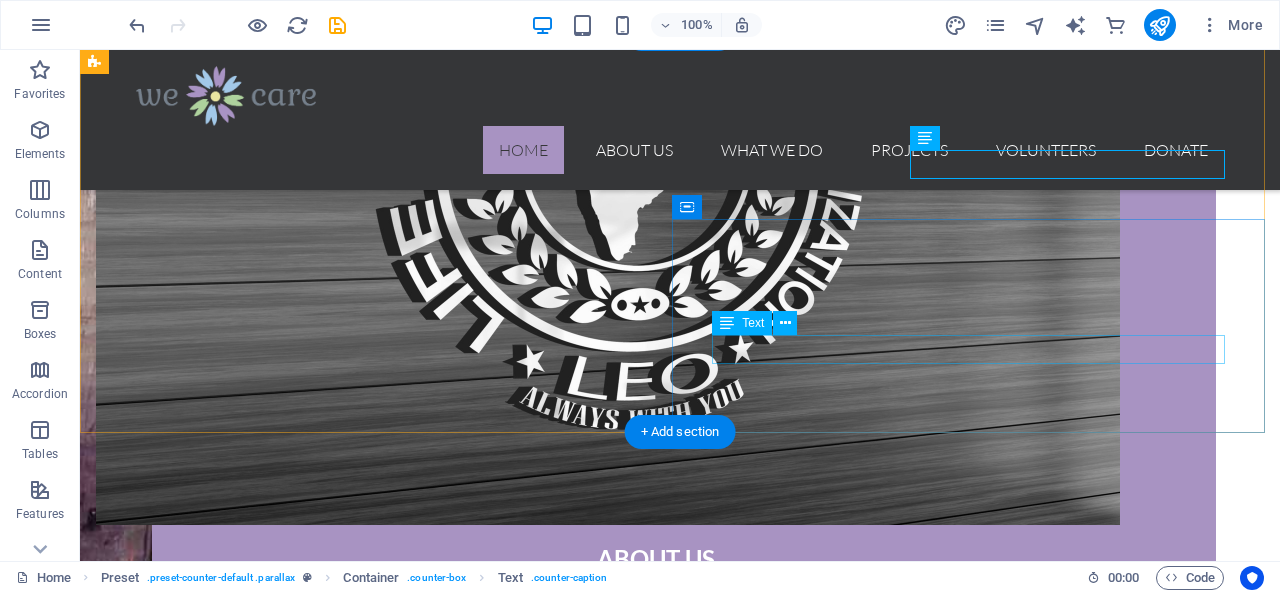 scroll, scrollTop: 2014, scrollLeft: 0, axis: vertical 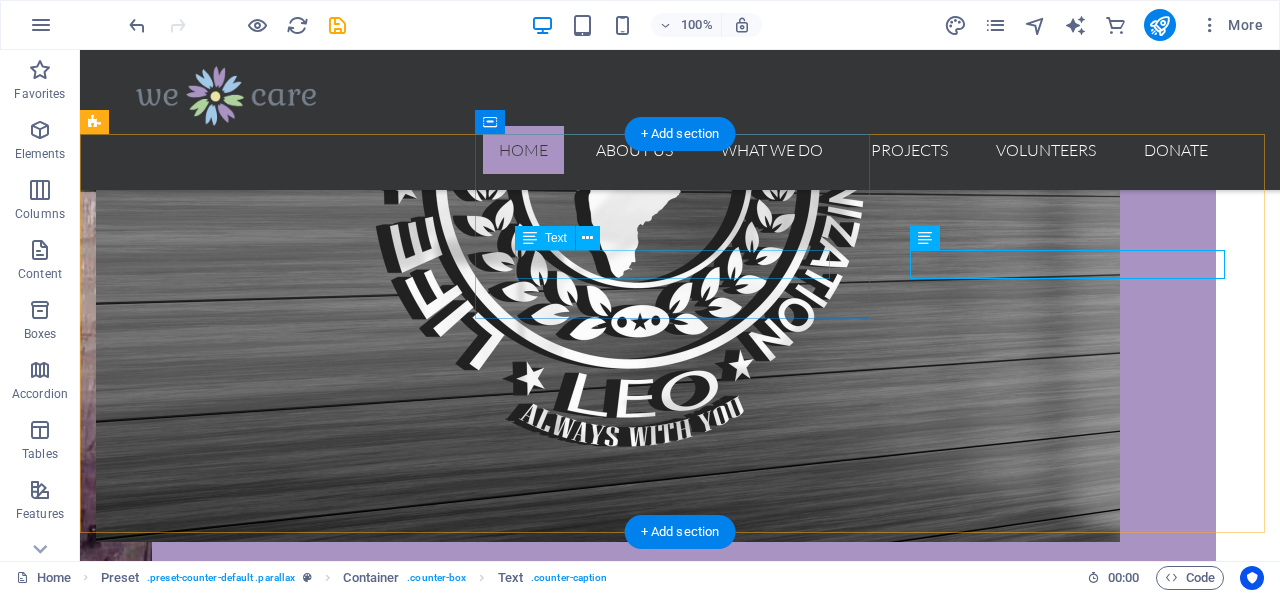 click on "Feeded  Homeless" at bounding box center (680, 4457) 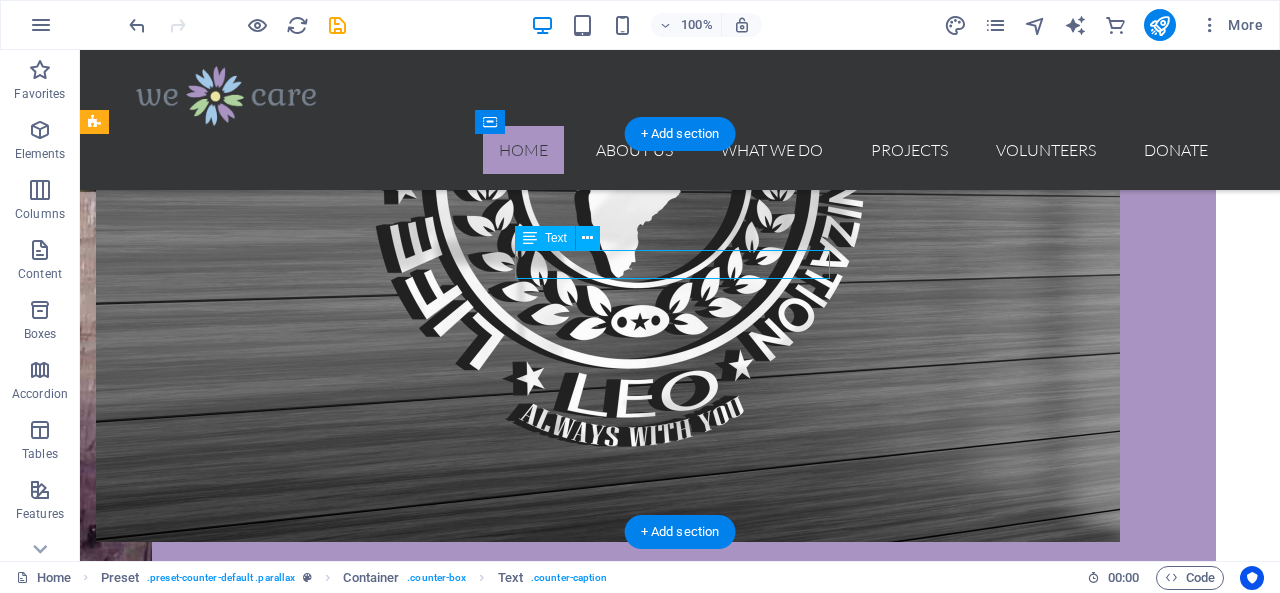 click on "Feeded  Homeless" at bounding box center [680, 4457] 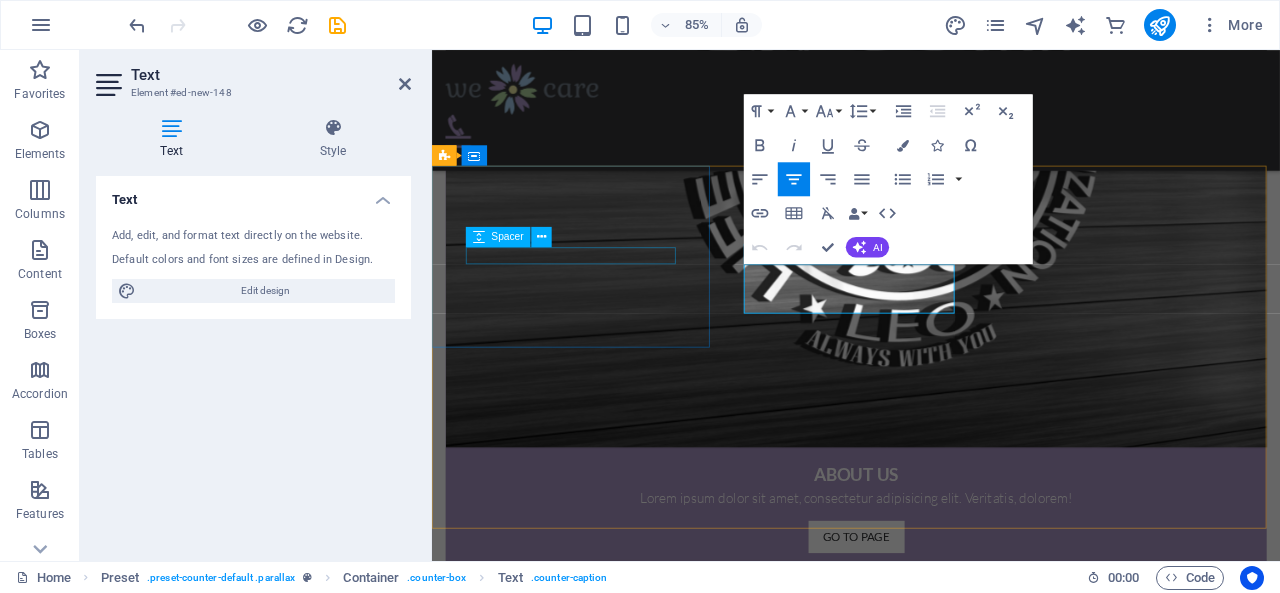 scroll, scrollTop: 1921, scrollLeft: 0, axis: vertical 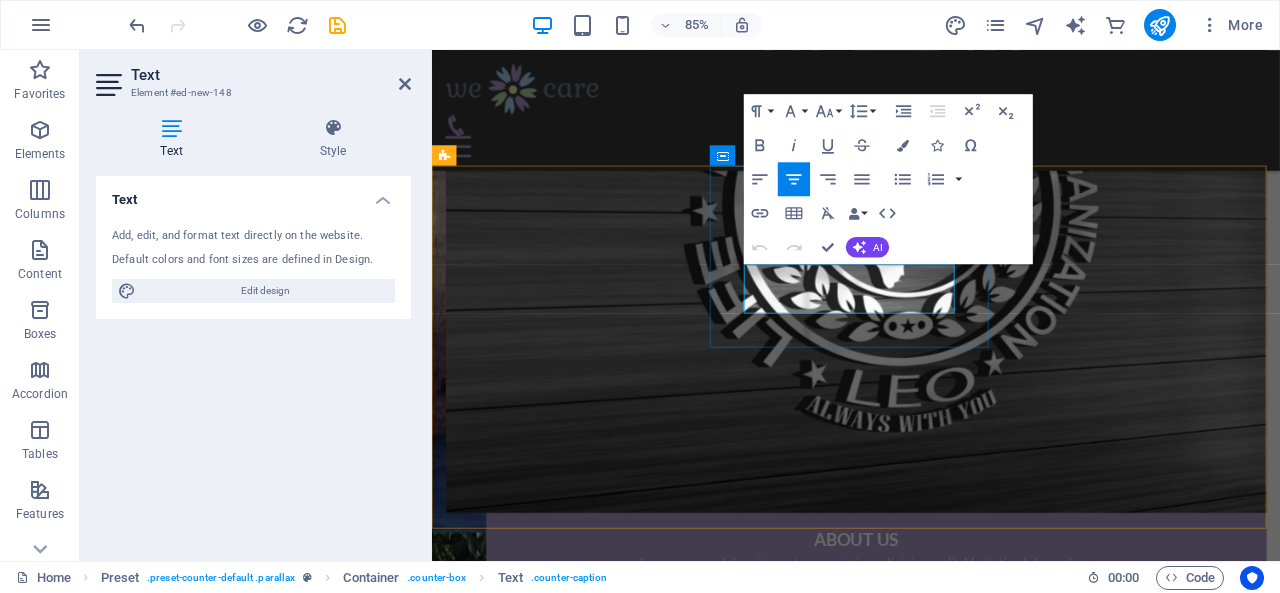 drag, startPoint x: 975, startPoint y: 327, endPoint x: 875, endPoint y: 313, distance: 100.97524 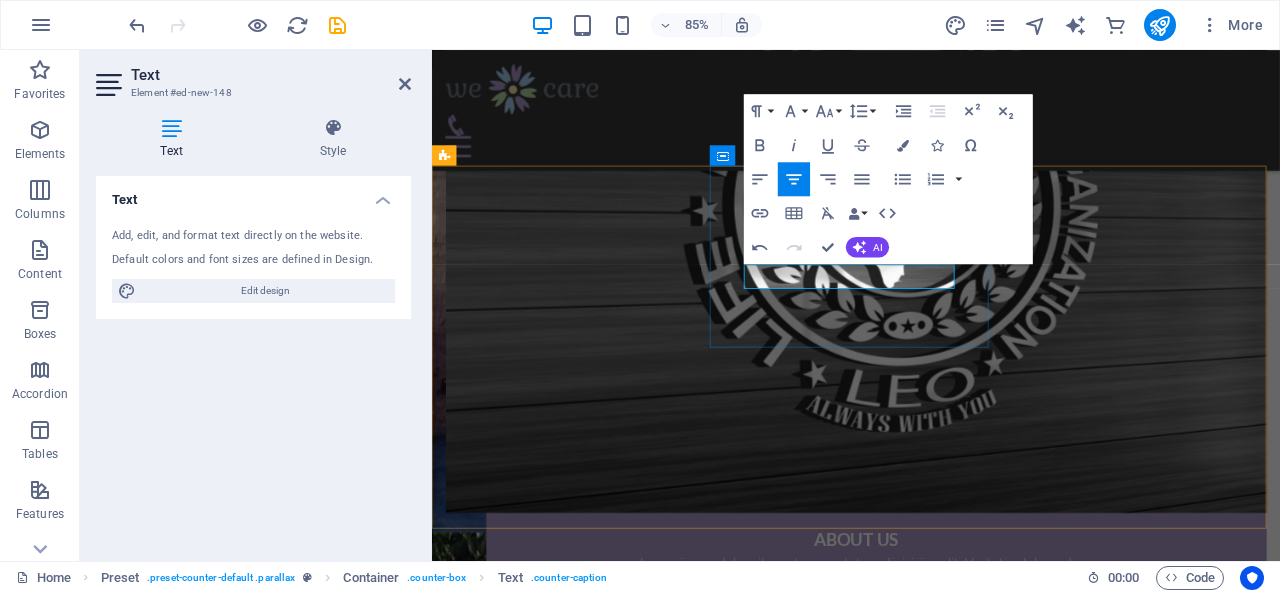 type 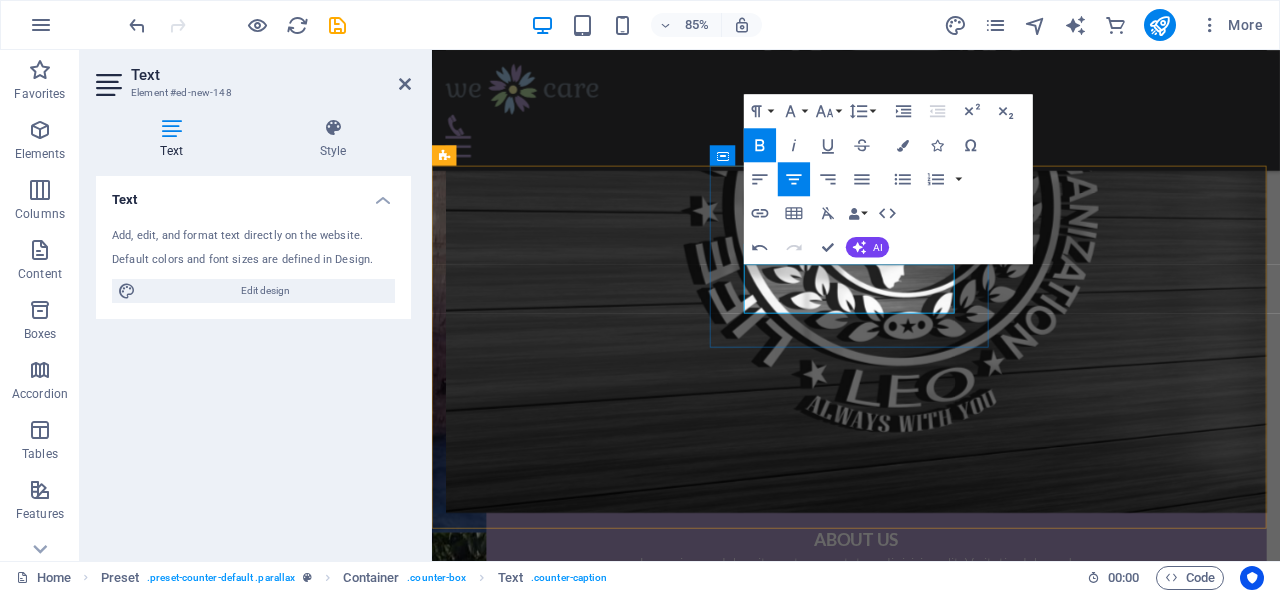 click on "Homeless" at bounding box center [931, 4459] 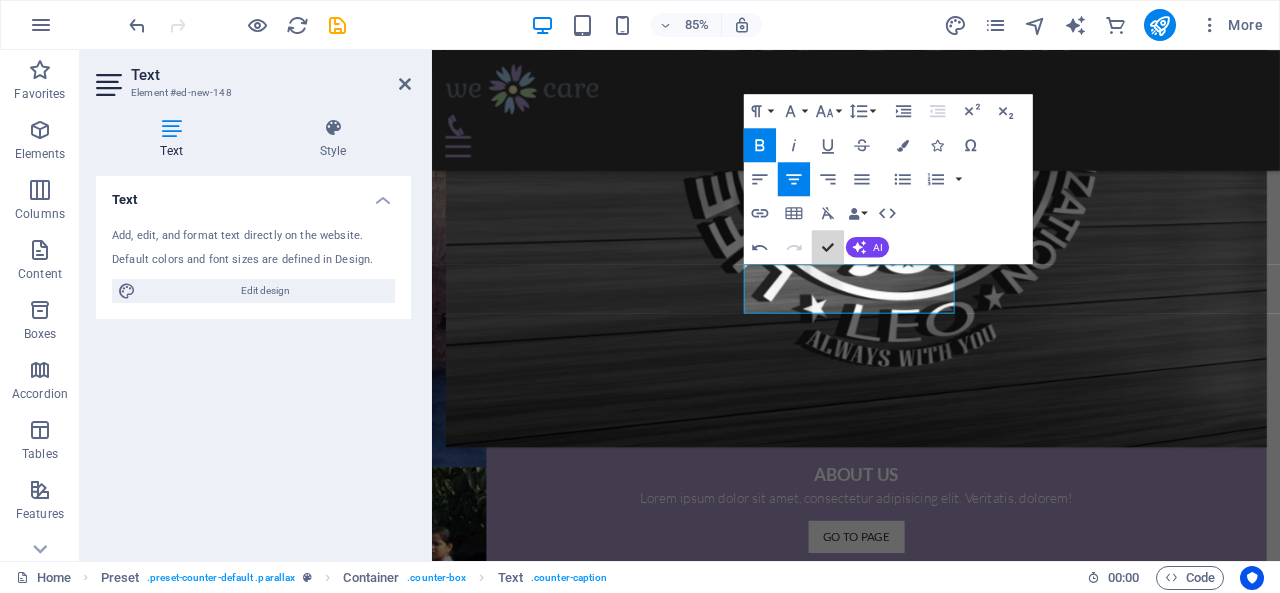 scroll, scrollTop: 1869, scrollLeft: 0, axis: vertical 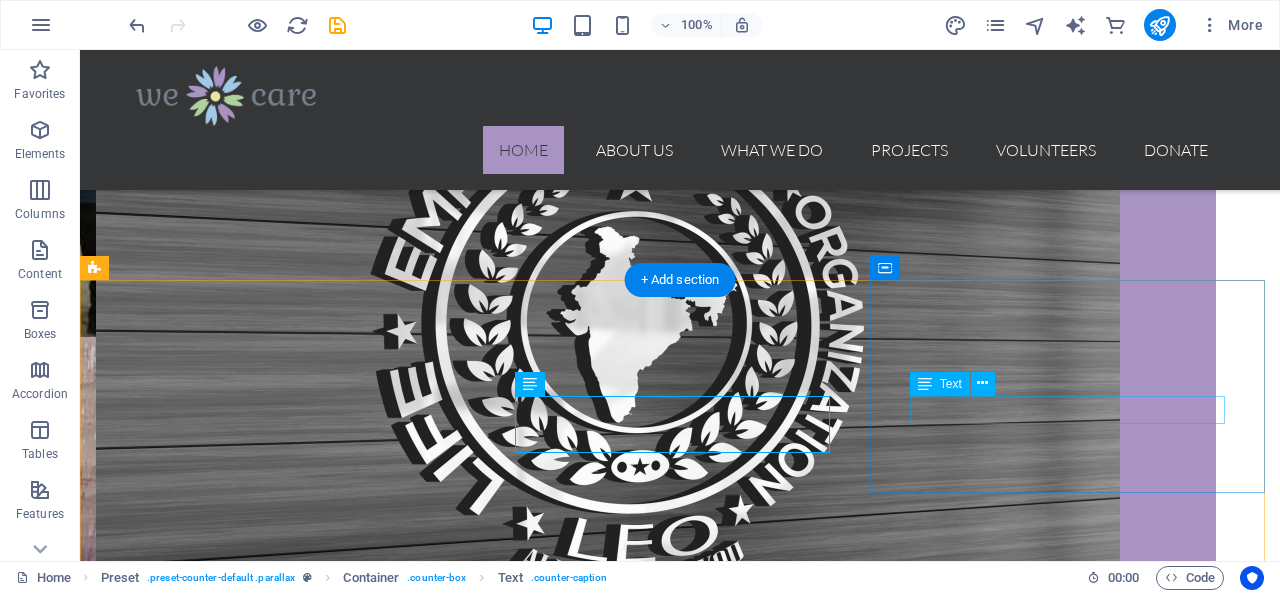 click on "Feeded  Homeless" at bounding box center (680, 4815) 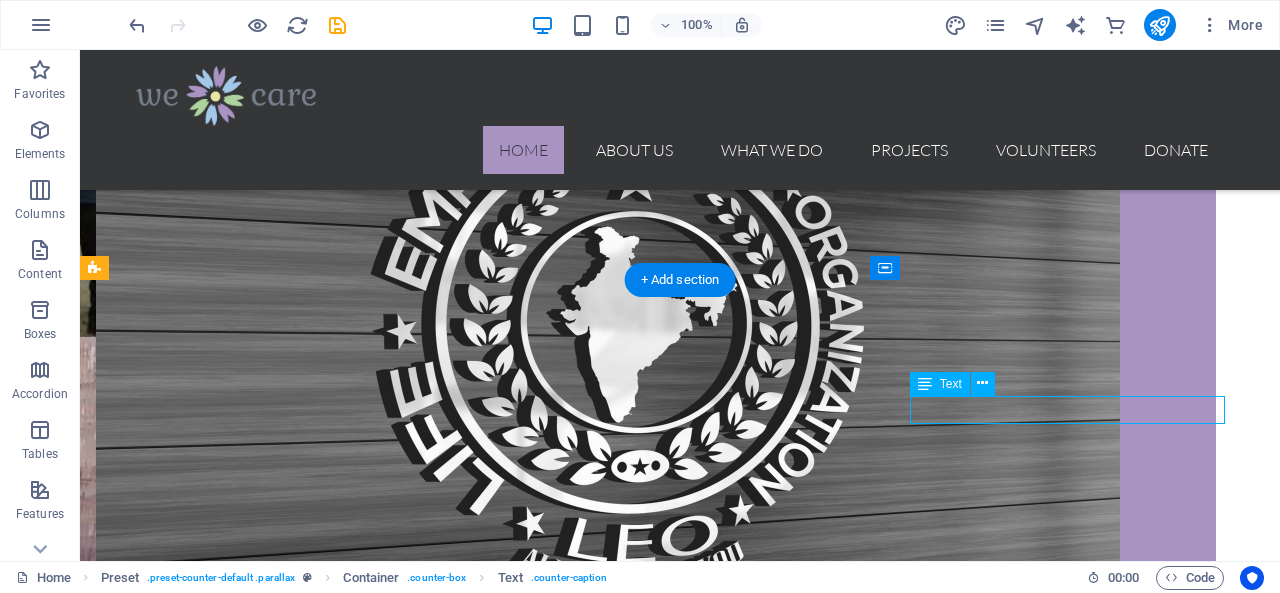 click on "Feeded  Homeless" at bounding box center [680, 4815] 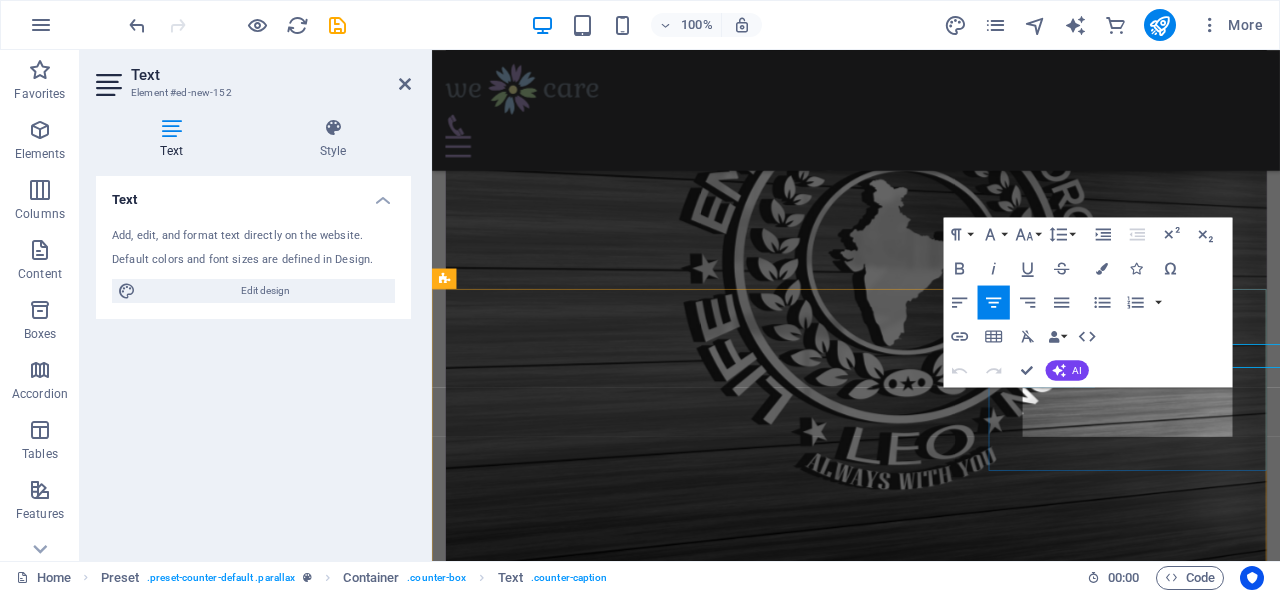 scroll, scrollTop: 1776, scrollLeft: 0, axis: vertical 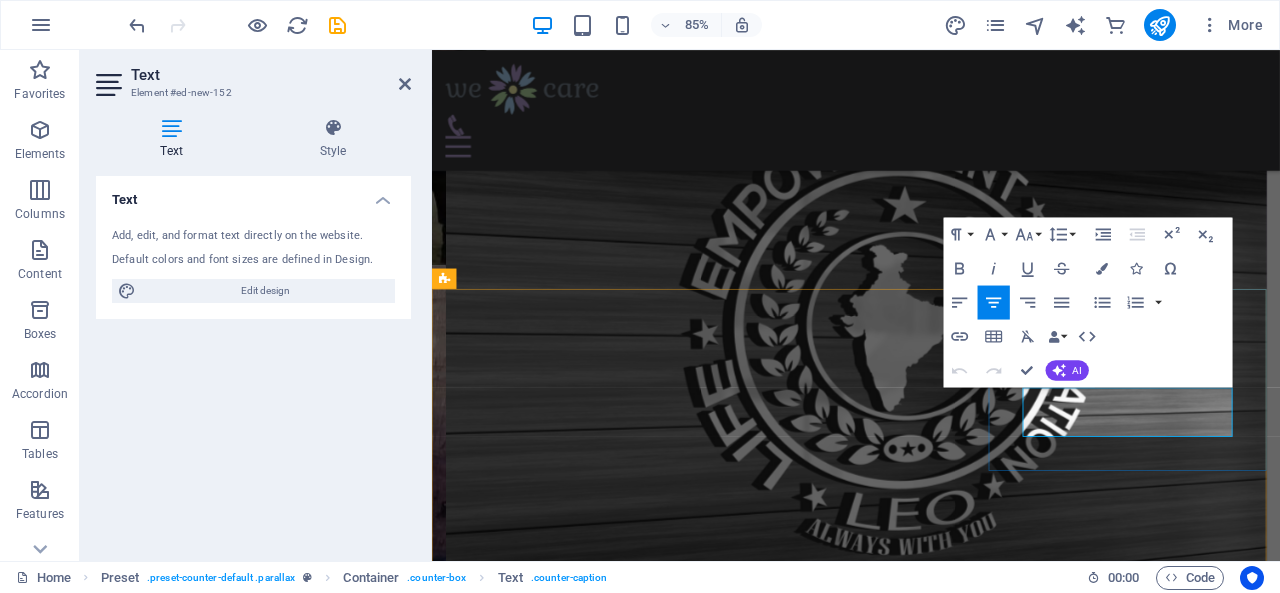 click on "Feeded  Homeless" at bounding box center [931, 4789] 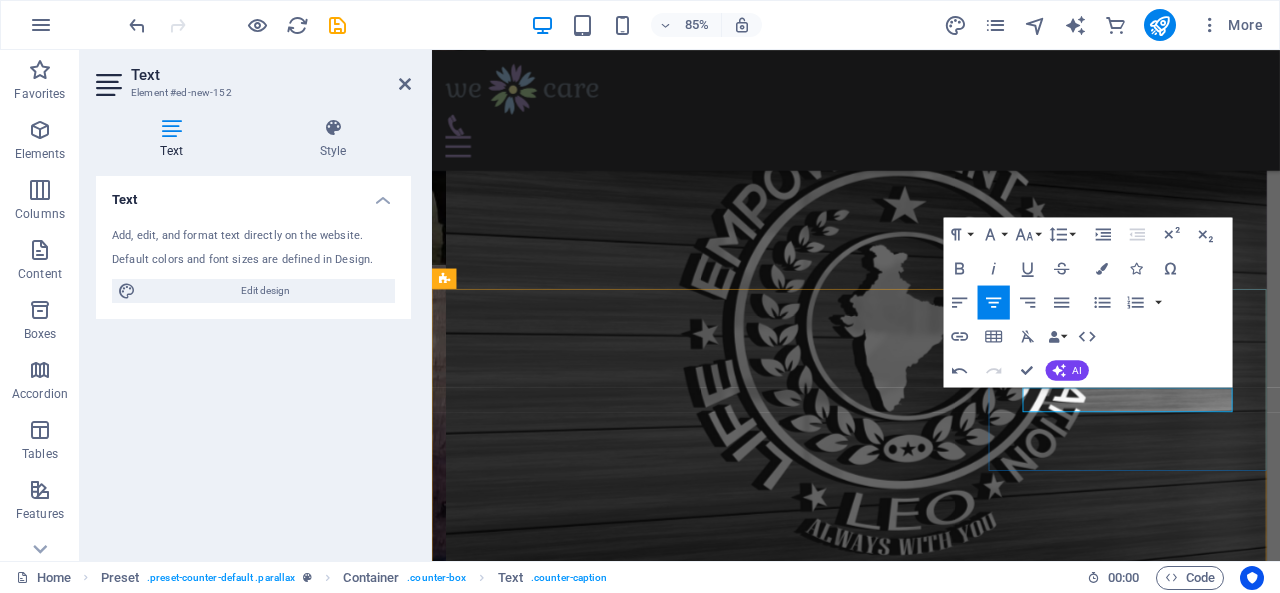 type 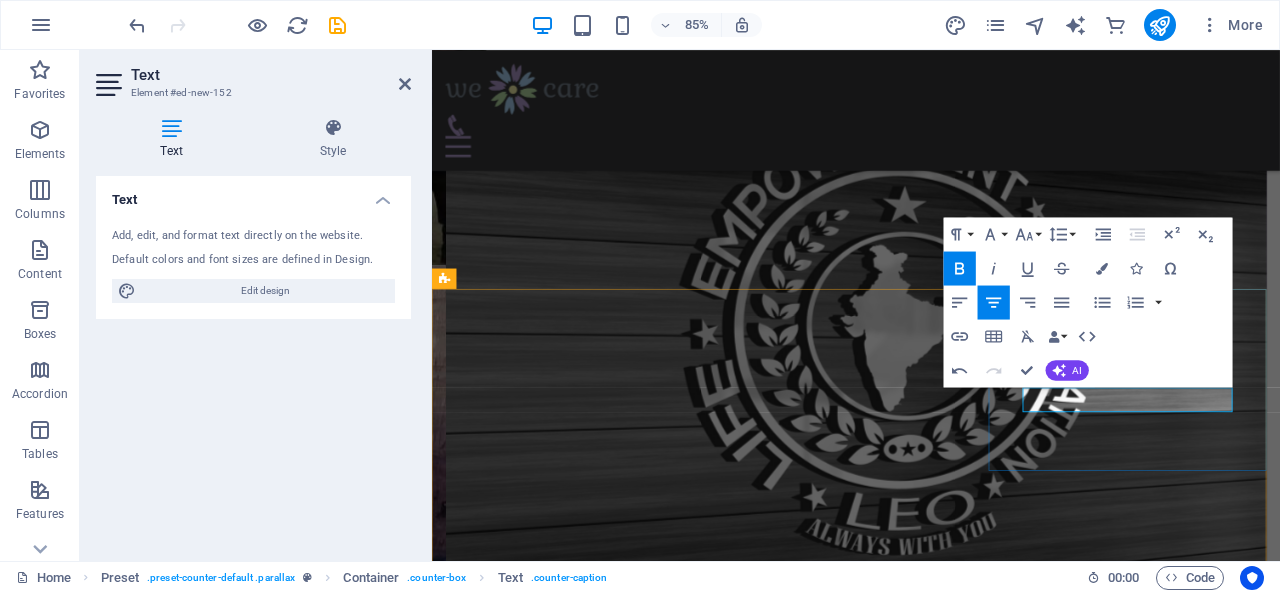 click on "skillHomeless" at bounding box center (931, 4789) 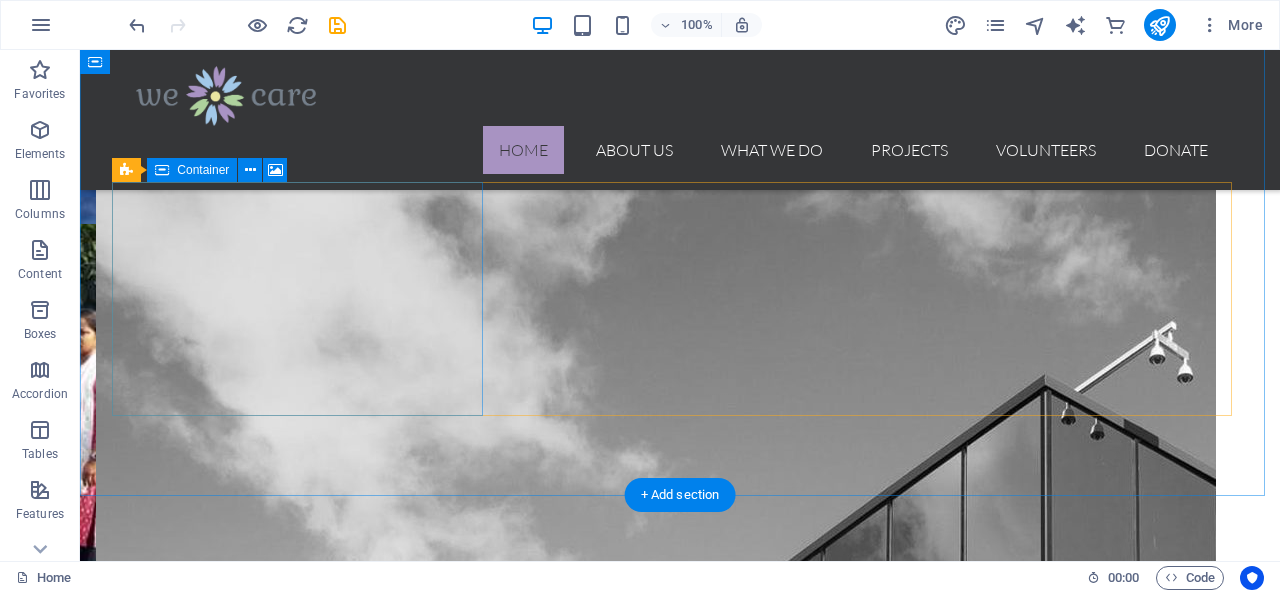 scroll, scrollTop: 2524, scrollLeft: 0, axis: vertical 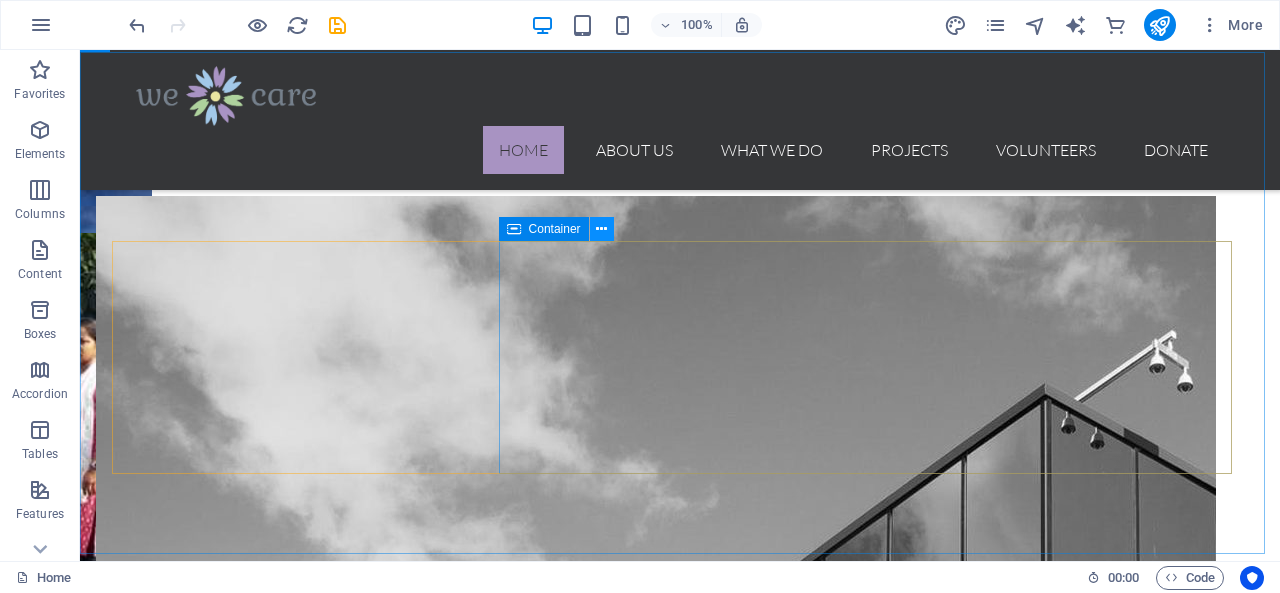 click at bounding box center (601, 229) 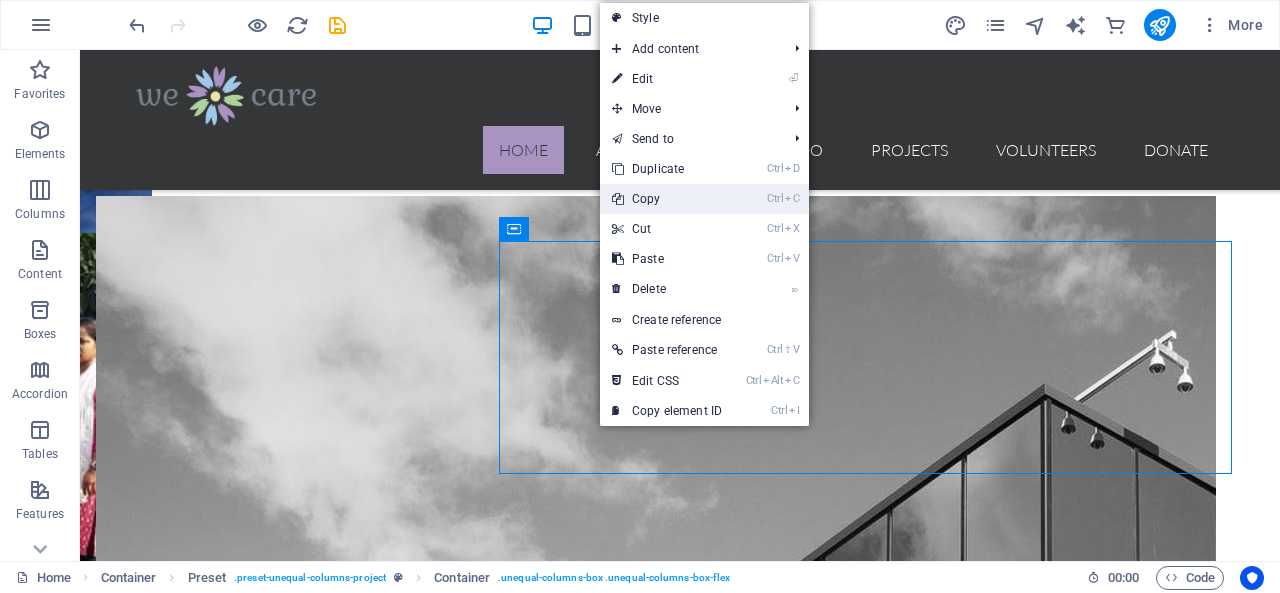 click on "Ctrl C  Copy" at bounding box center [667, 199] 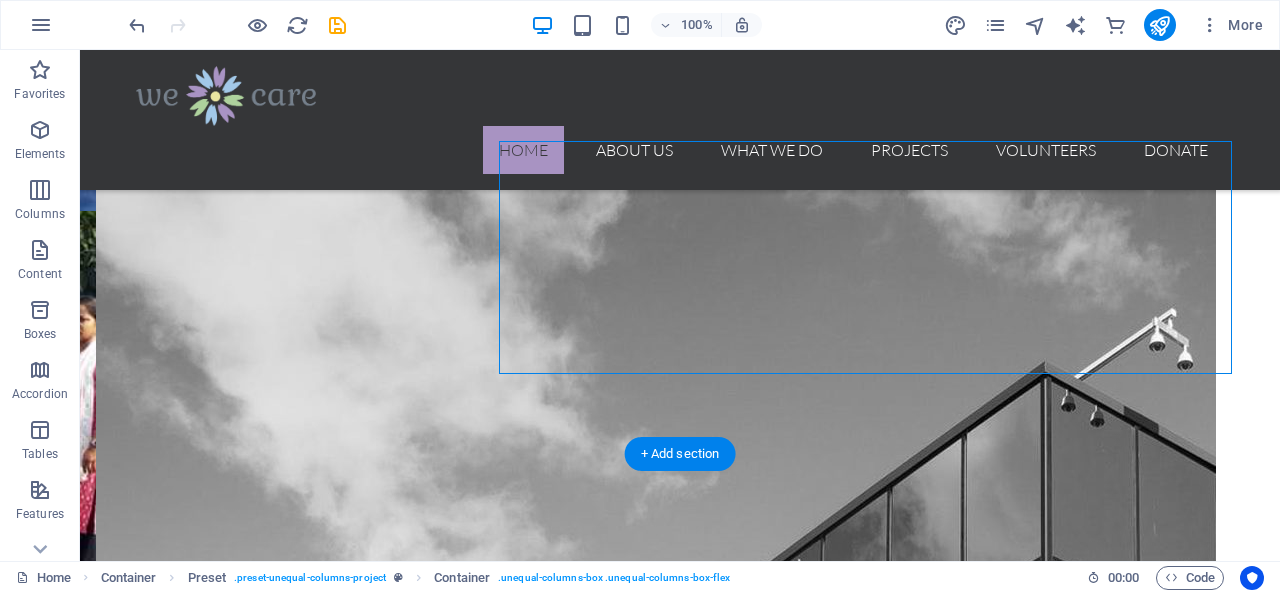 scroll, scrollTop: 2524, scrollLeft: 0, axis: vertical 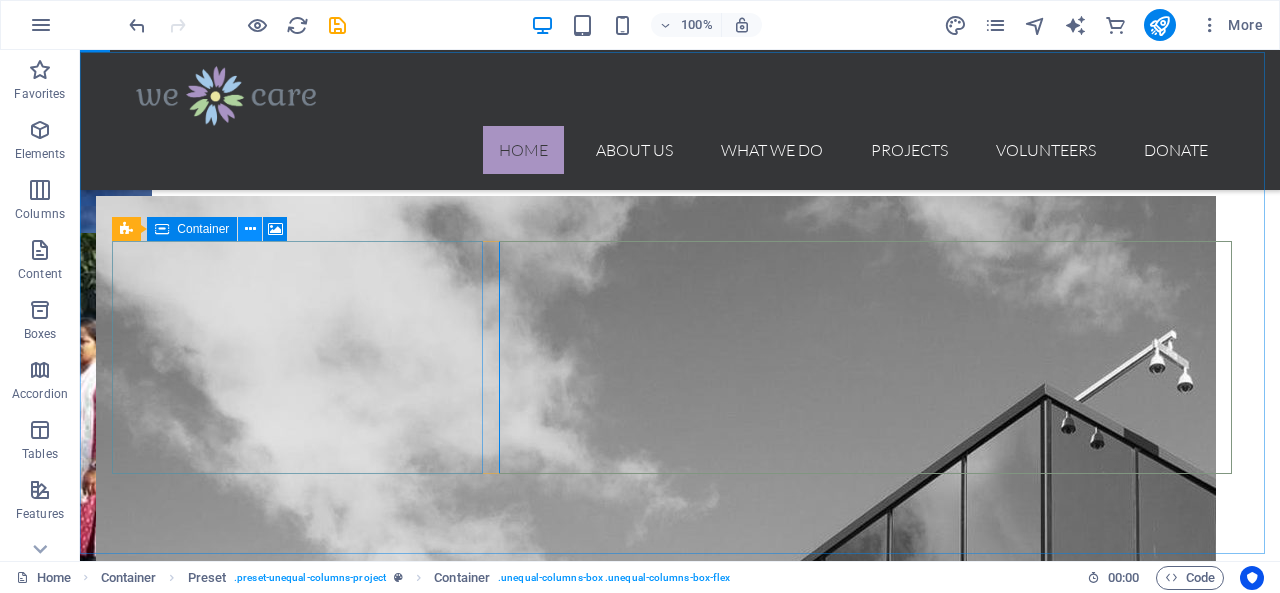 click at bounding box center (250, 229) 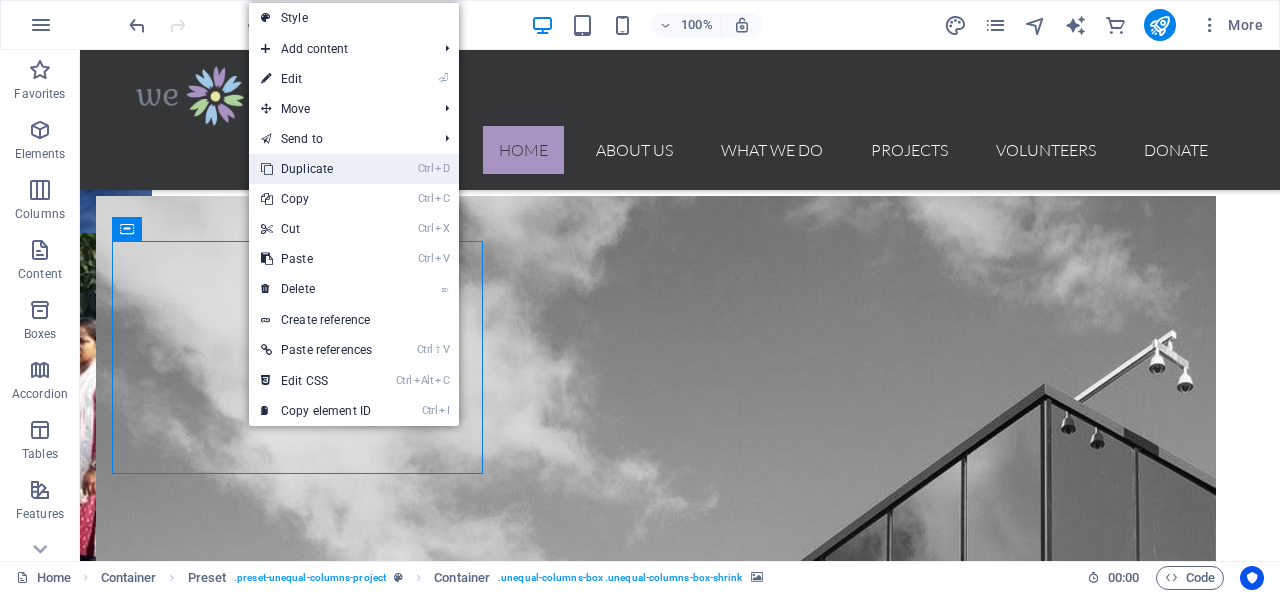 click on "Ctrl D  Duplicate" at bounding box center (316, 169) 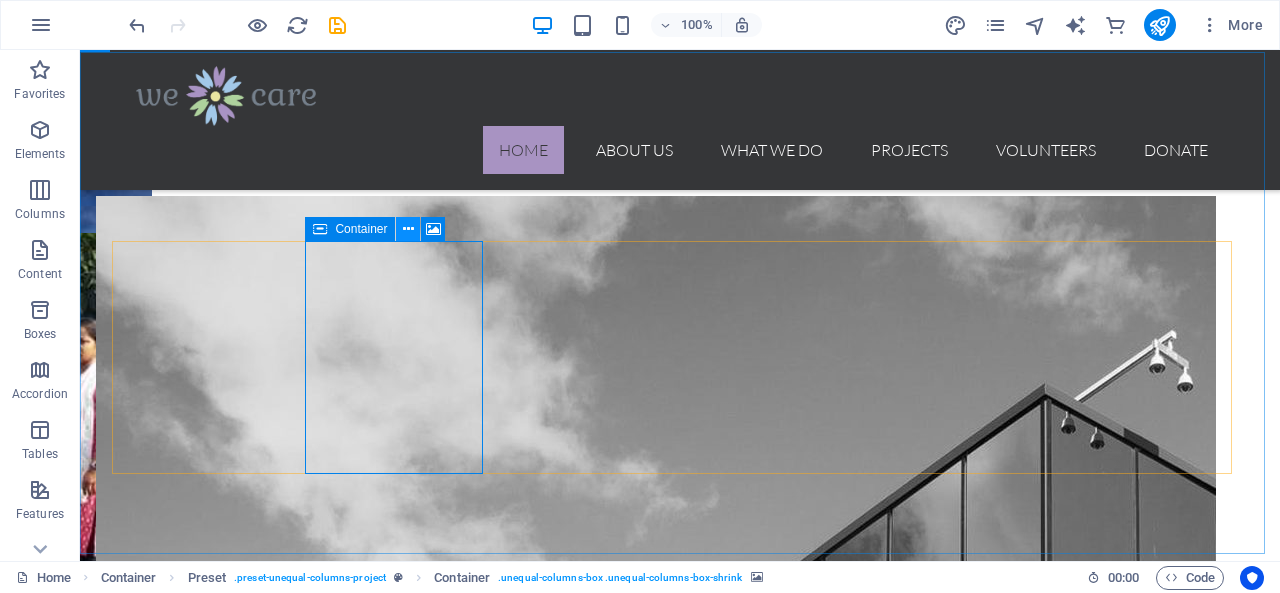click at bounding box center (408, 229) 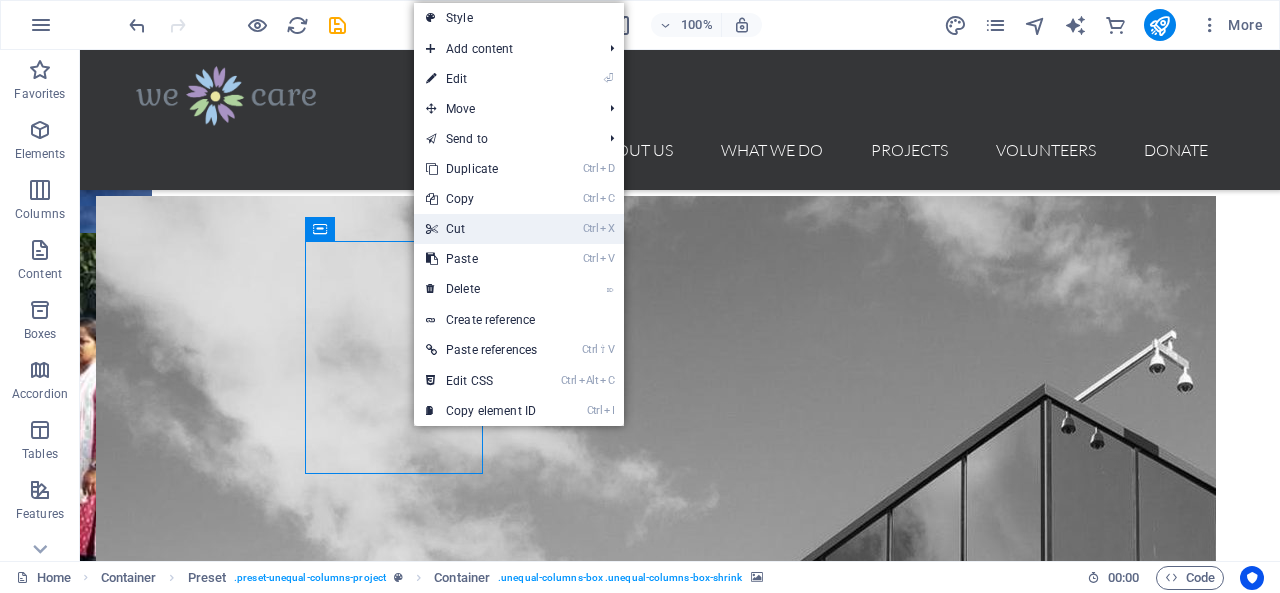 click on "Ctrl X  Cut" at bounding box center [481, 229] 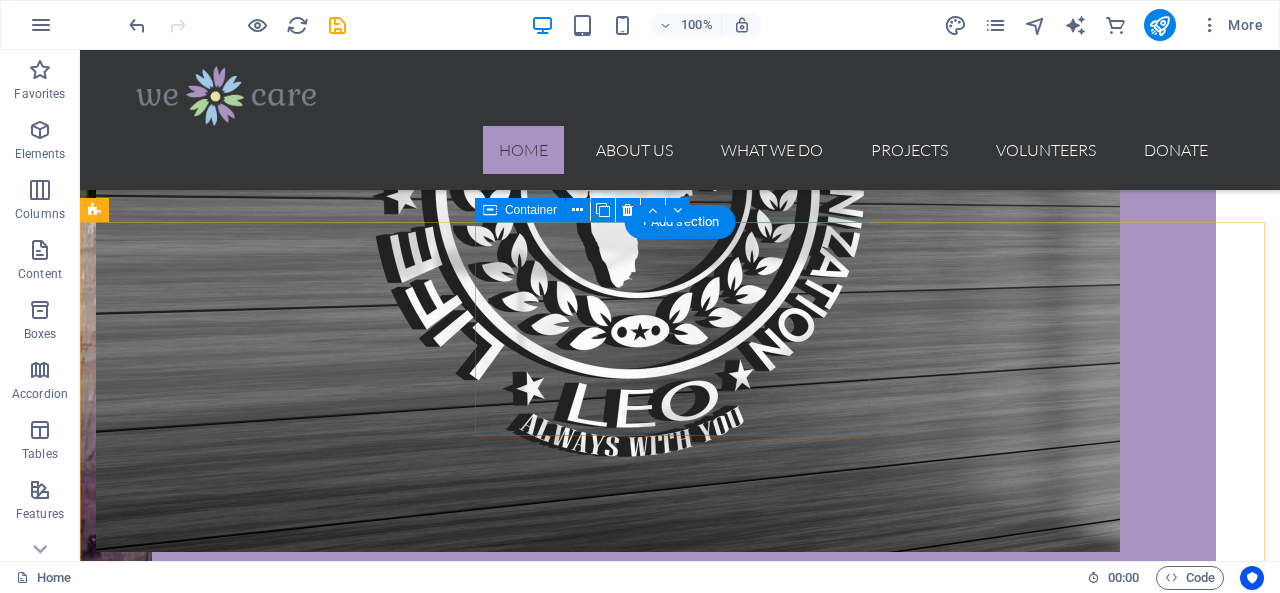 scroll, scrollTop: 2024, scrollLeft: 0, axis: vertical 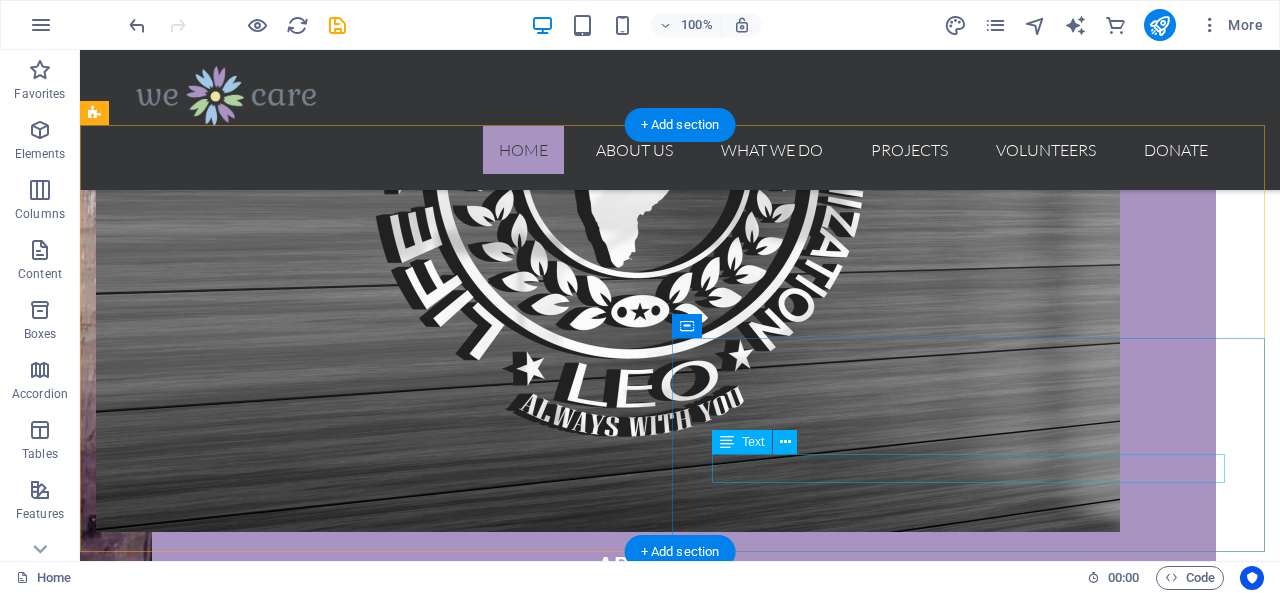 click on "Money  Donated" at bounding box center [680, 5059] 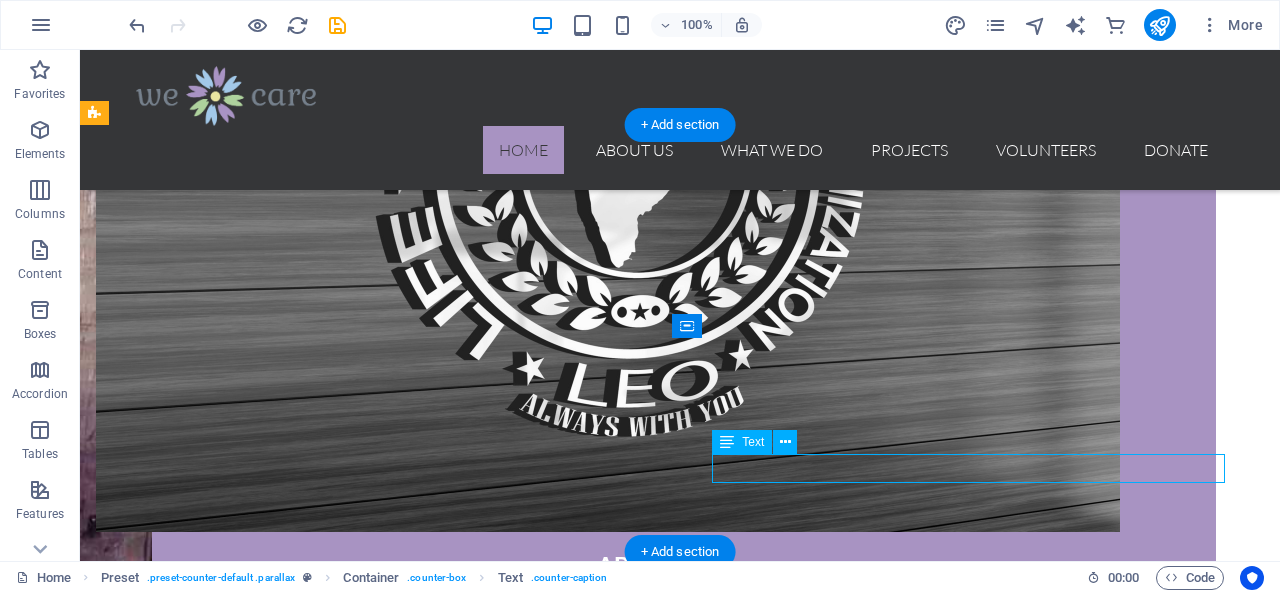 click on "Money  Donated" at bounding box center (680, 5059) 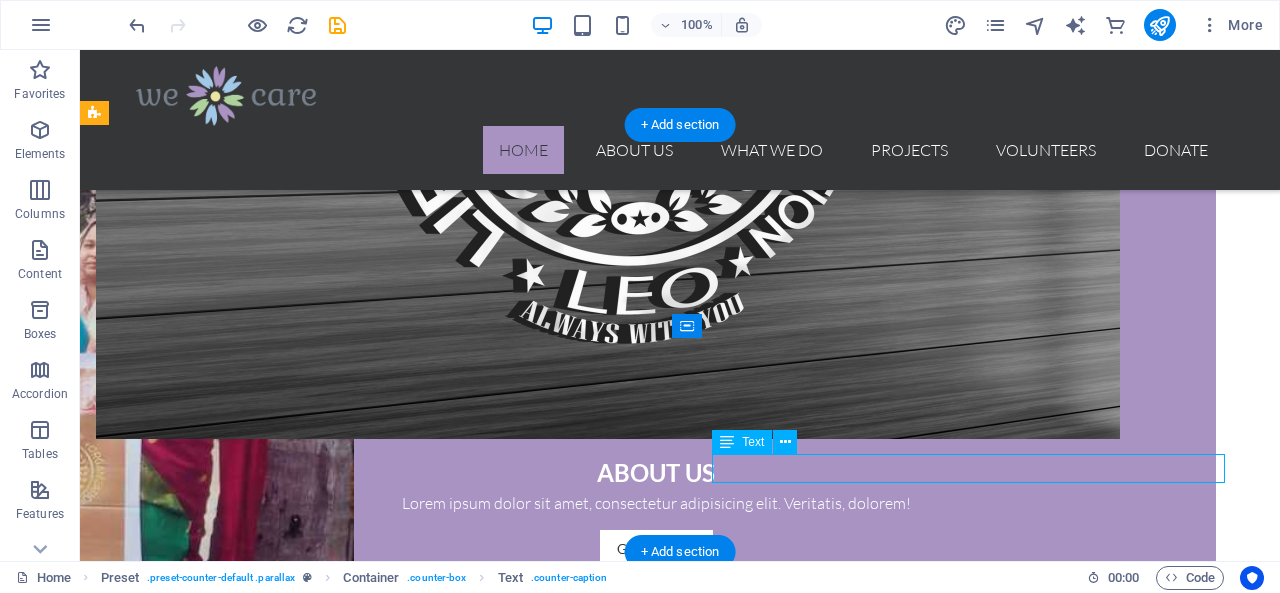 scroll, scrollTop: 1931, scrollLeft: 0, axis: vertical 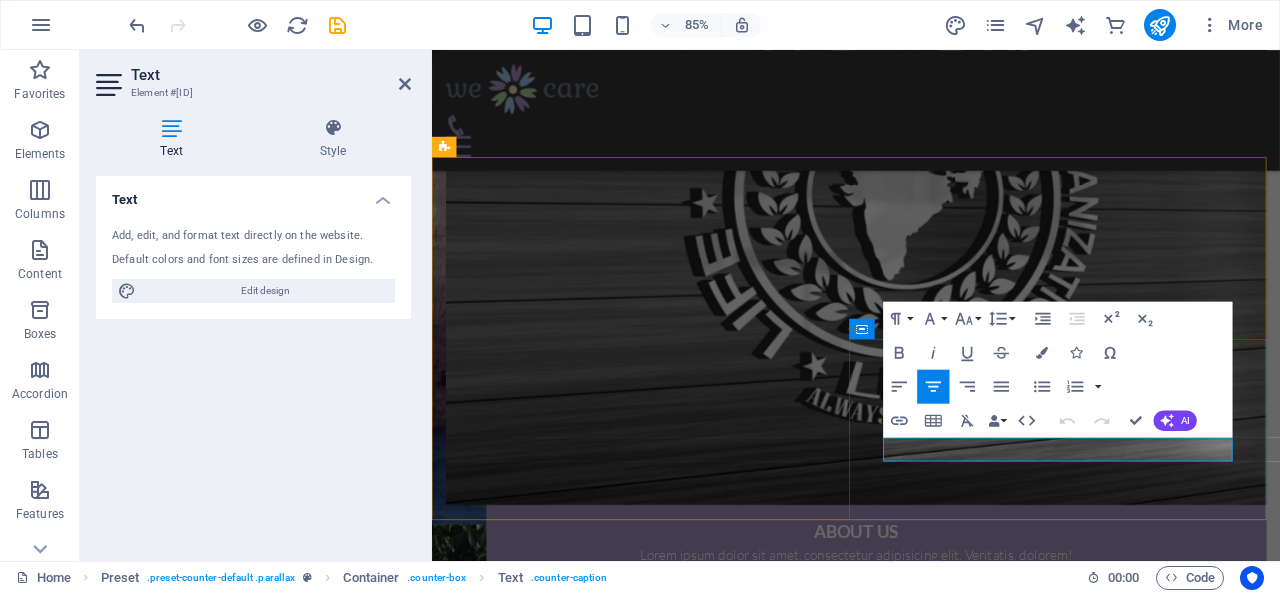 click on "Money  Donated" at bounding box center (931, 5033) 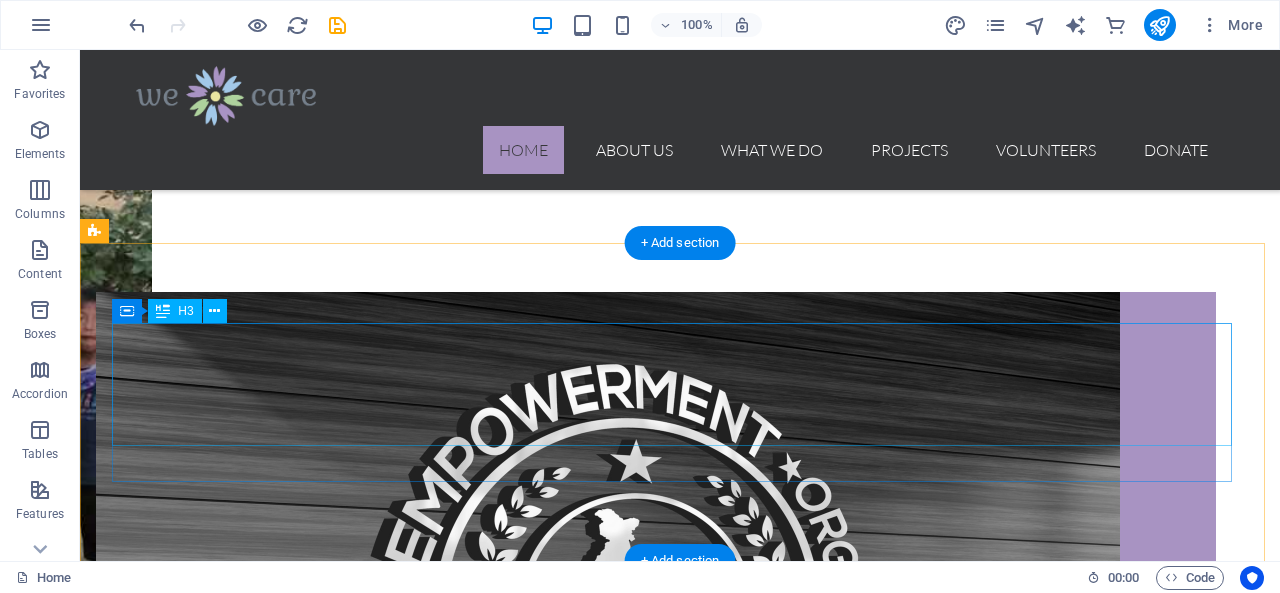 scroll, scrollTop: 1887, scrollLeft: 0, axis: vertical 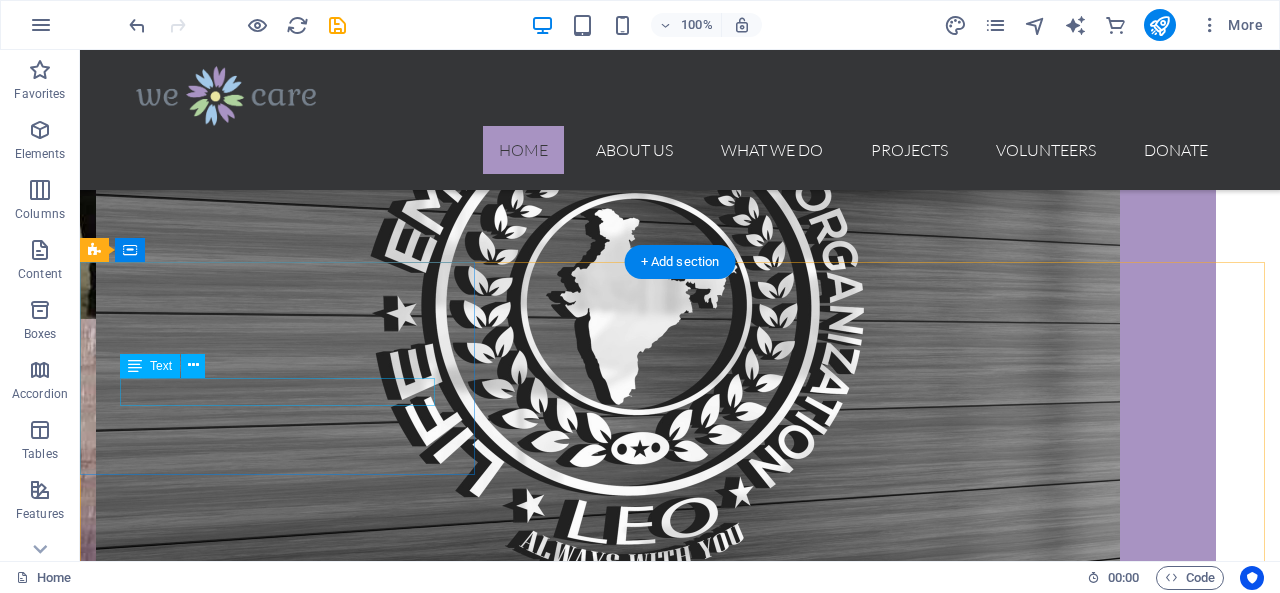 click on "Feeded  Homeless" at bounding box center (680, 4399) 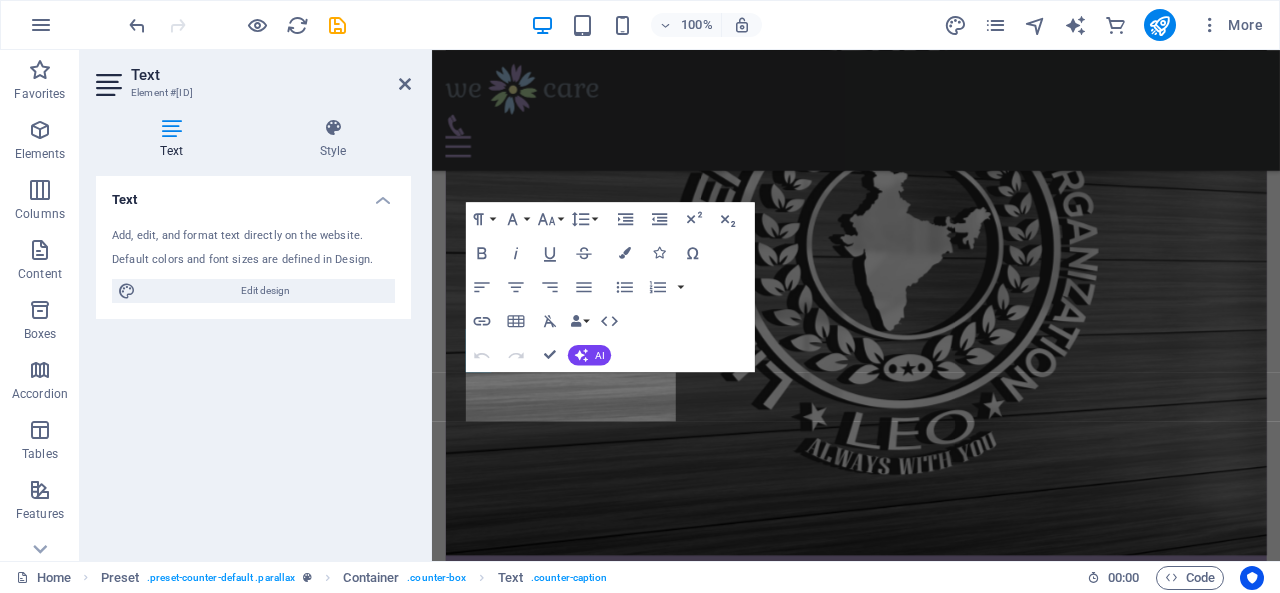 scroll, scrollTop: 1794, scrollLeft: 0, axis: vertical 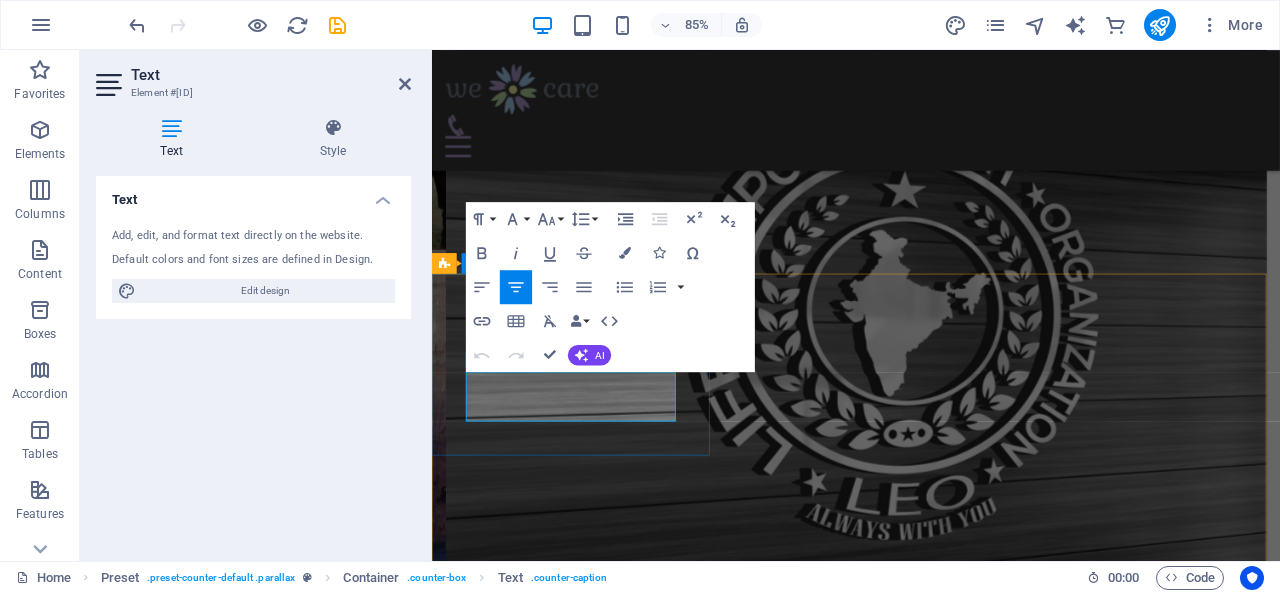 click on "Feeded  Homeless" at bounding box center (931, 4373) 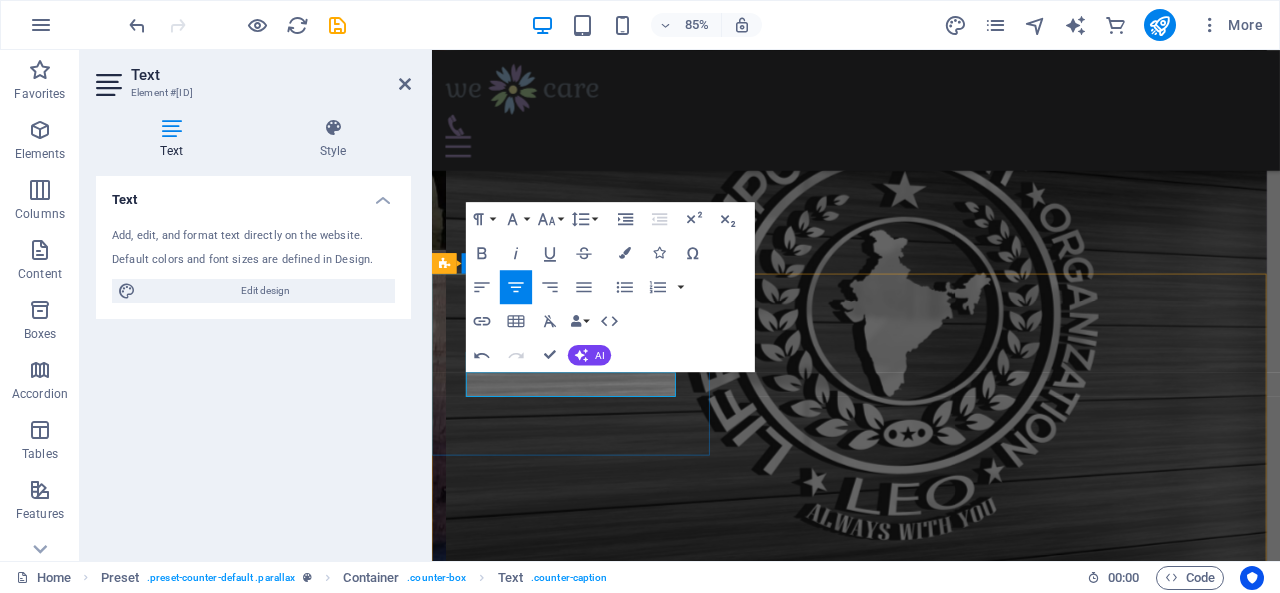 type 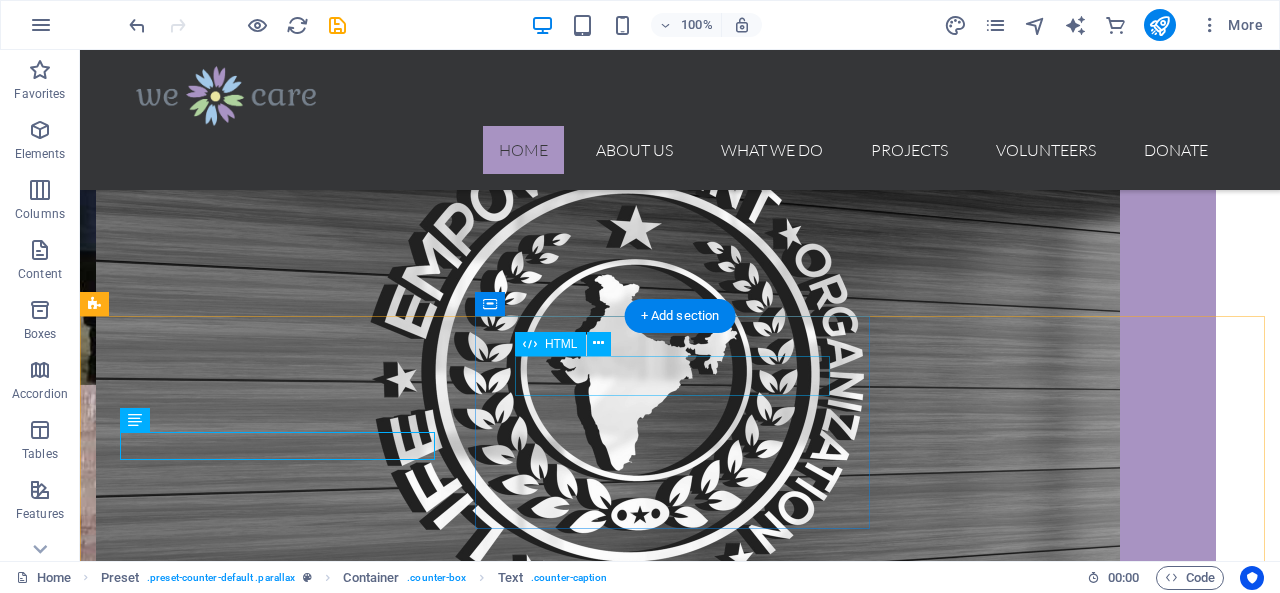 scroll, scrollTop: 1842, scrollLeft: 0, axis: vertical 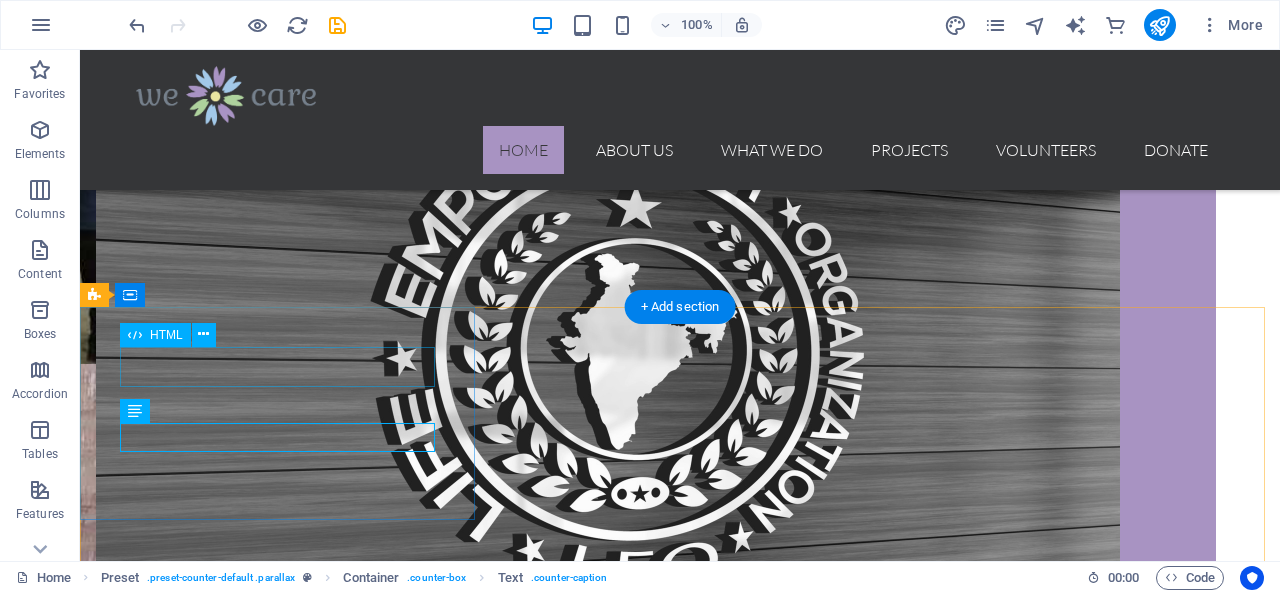 click on "455" at bounding box center [680, 4374] 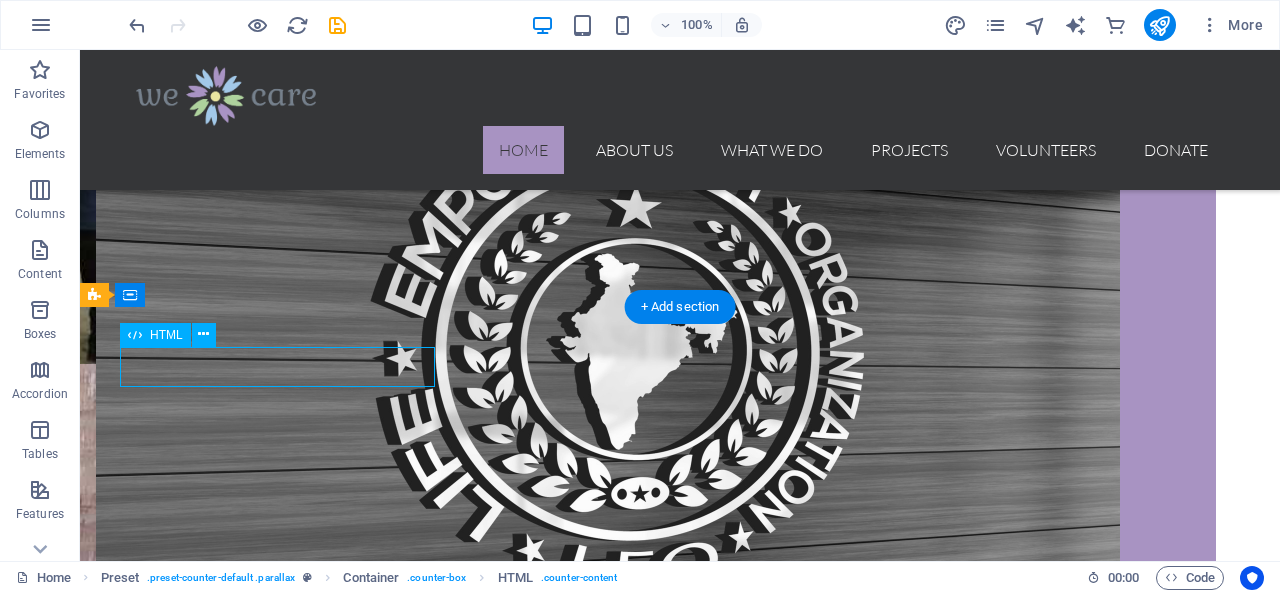 click on "455" at bounding box center (680, 4374) 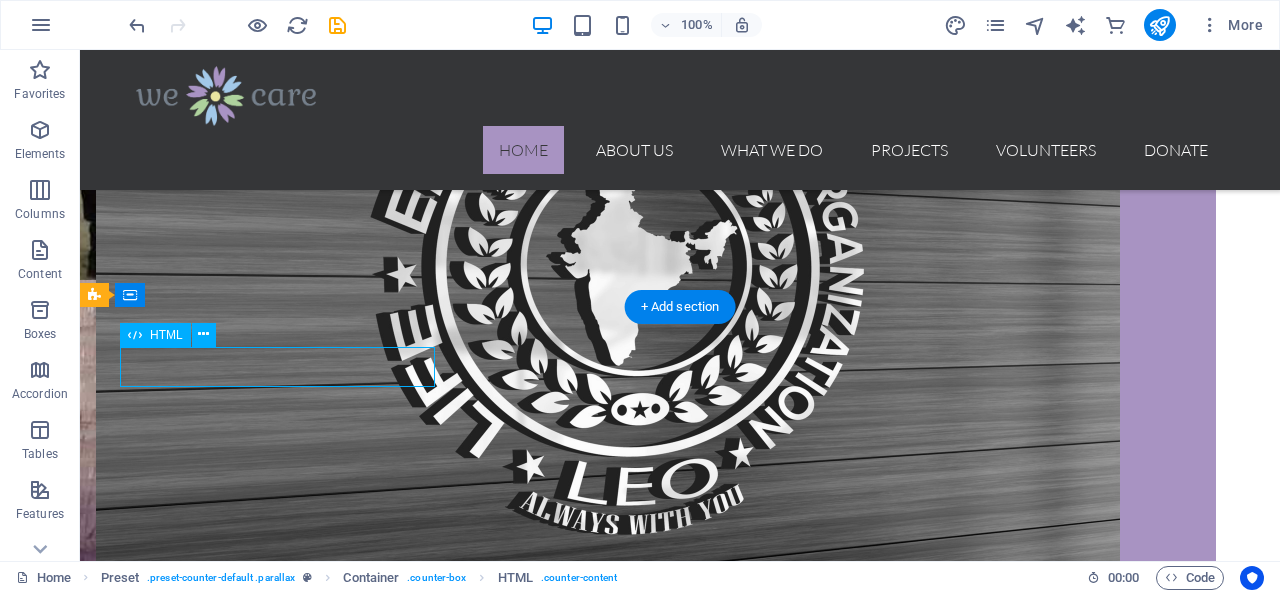 scroll, scrollTop: 1753, scrollLeft: 0, axis: vertical 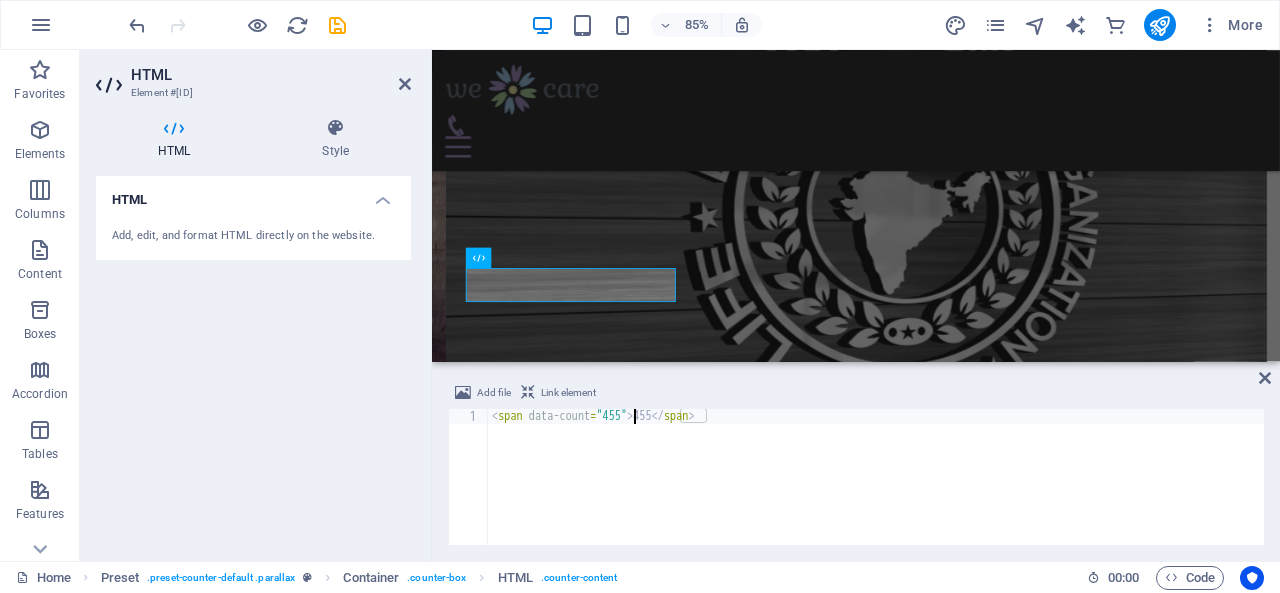 click on "< span   data-count = "455" > 455 </ span >" at bounding box center [876, 492] 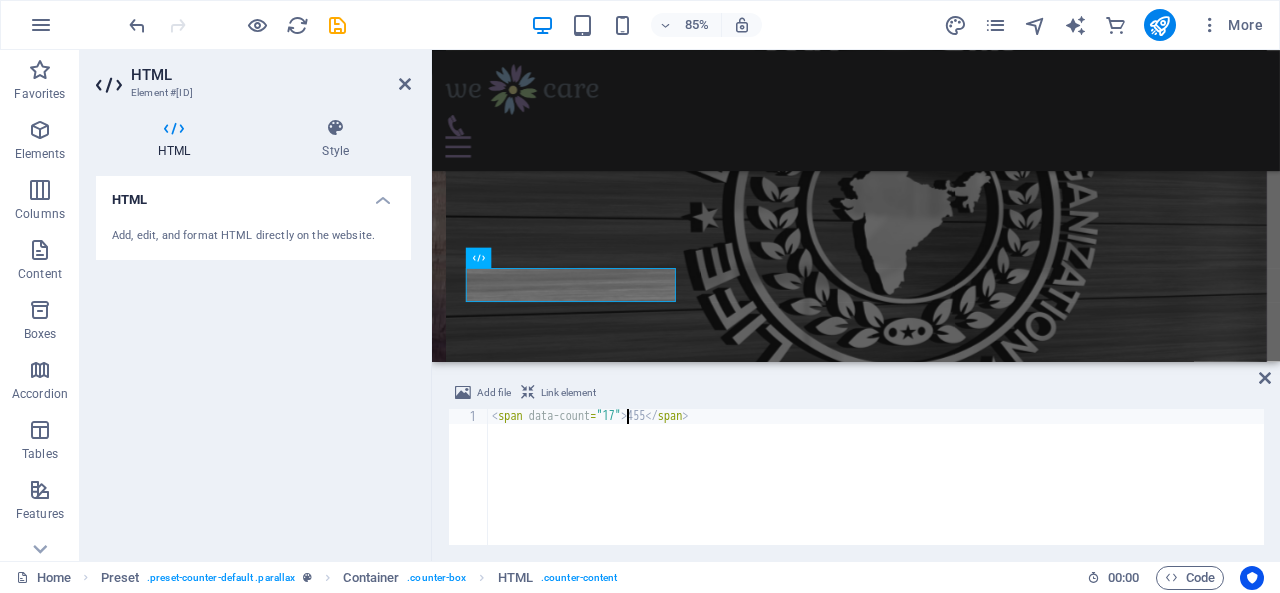 scroll, scrollTop: 0, scrollLeft: 11, axis: horizontal 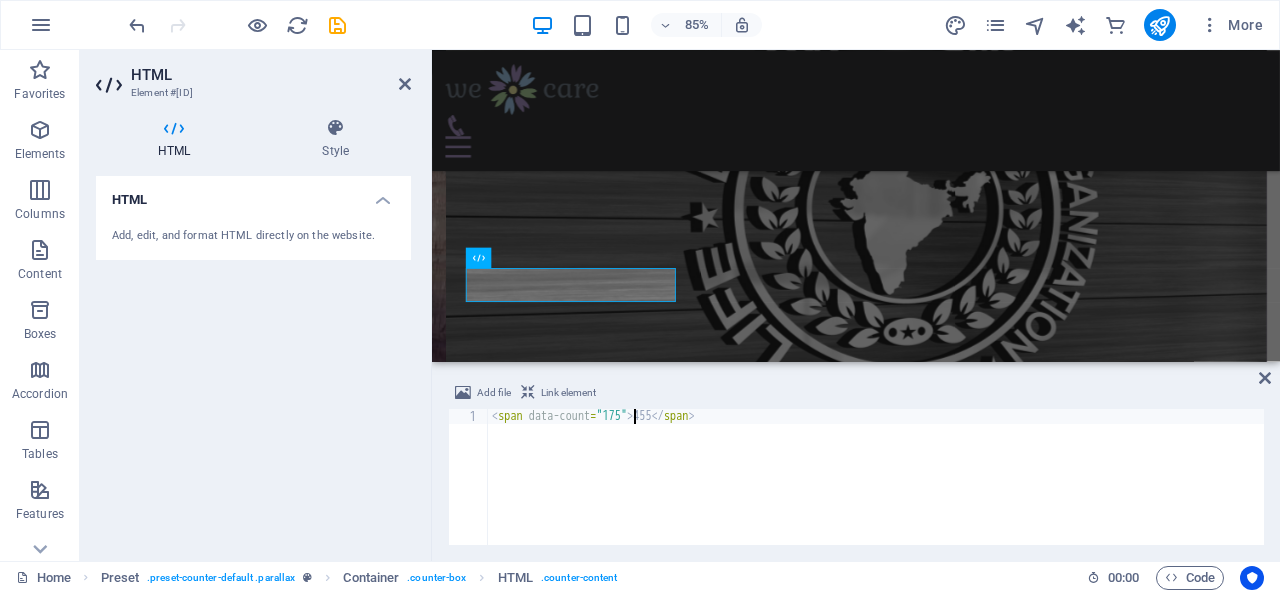 click on "< span   data-count = "175" > 455 </ span >" at bounding box center [876, 492] 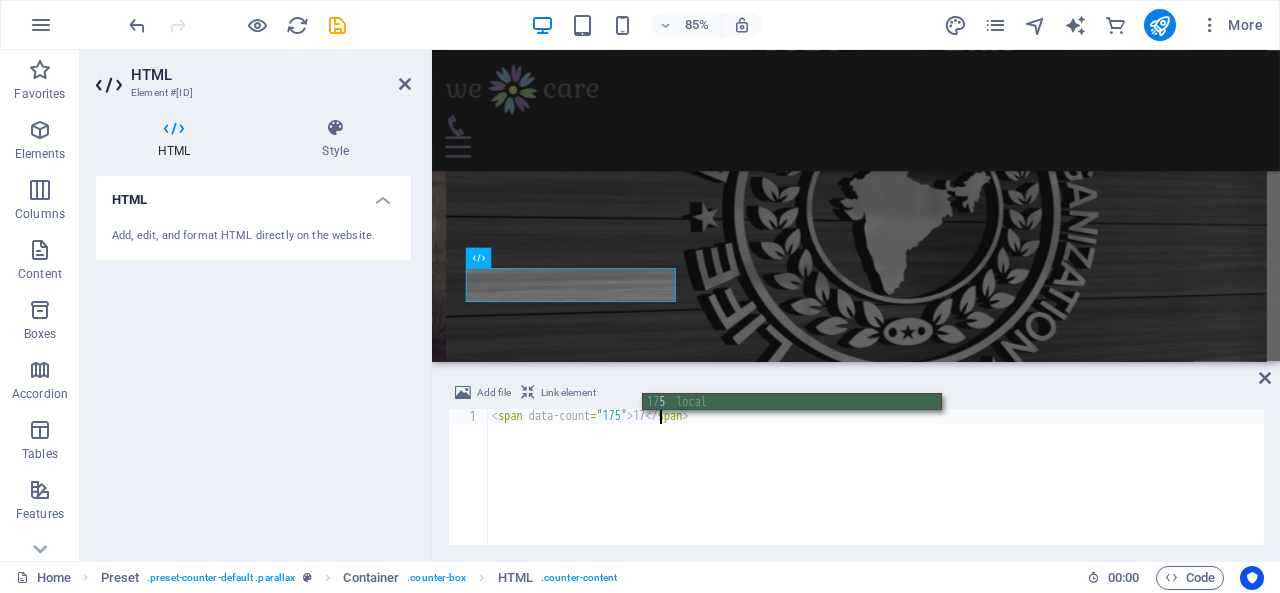 scroll, scrollTop: 0, scrollLeft: 14, axis: horizontal 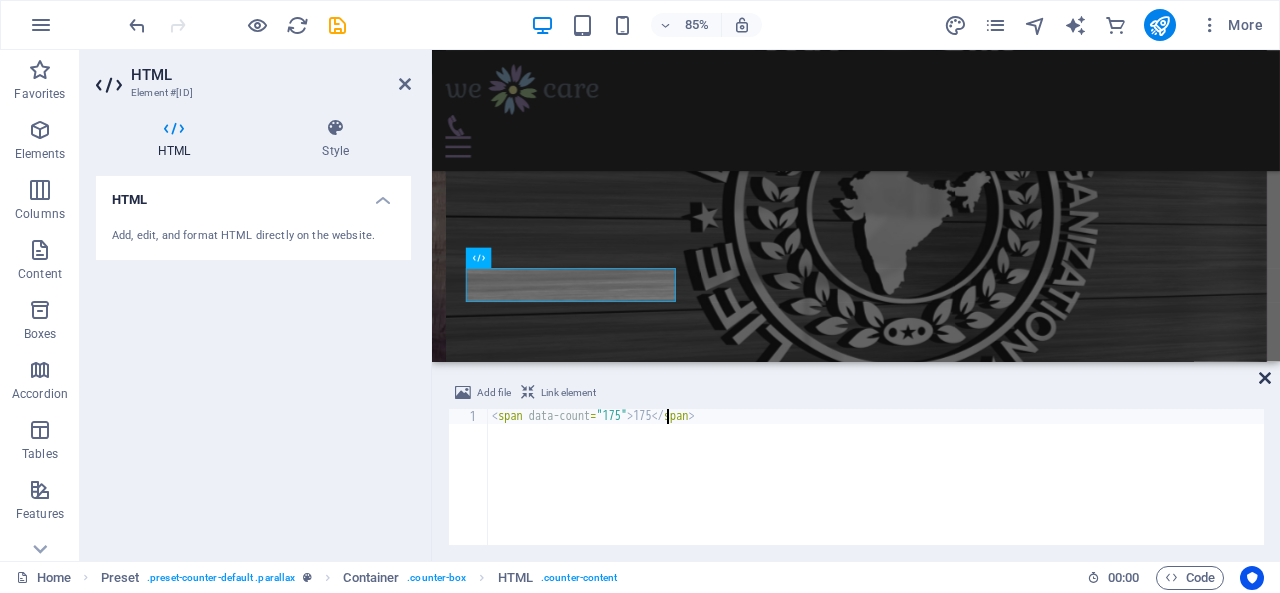 type on "<span data-count="175">175</span>" 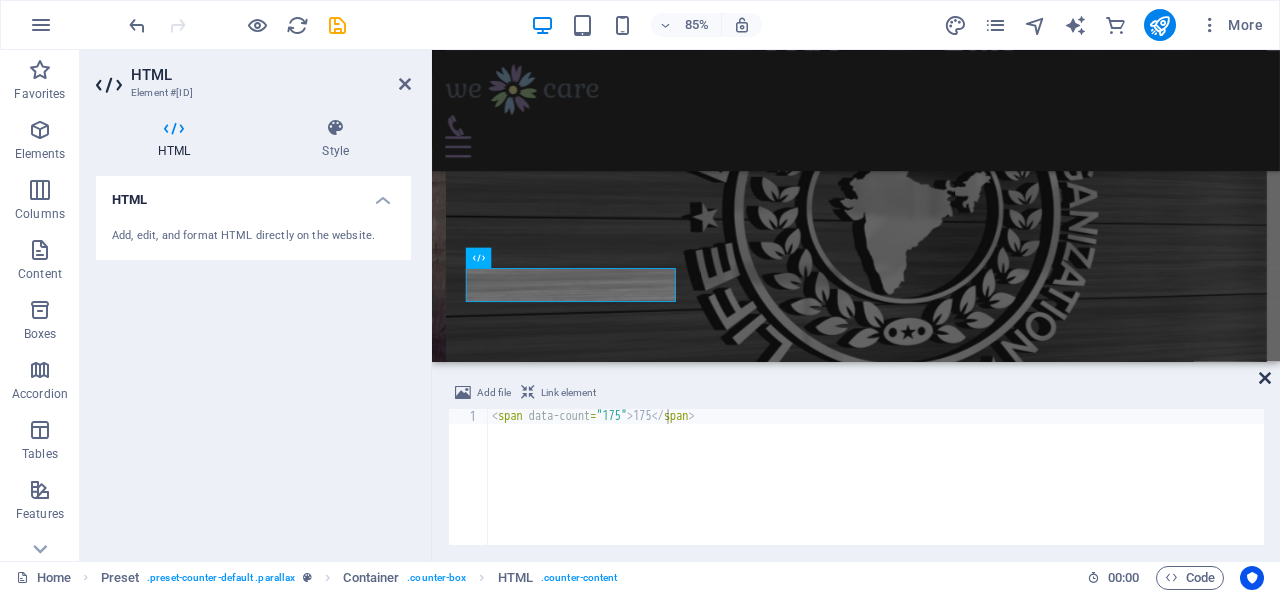 click at bounding box center (1265, 378) 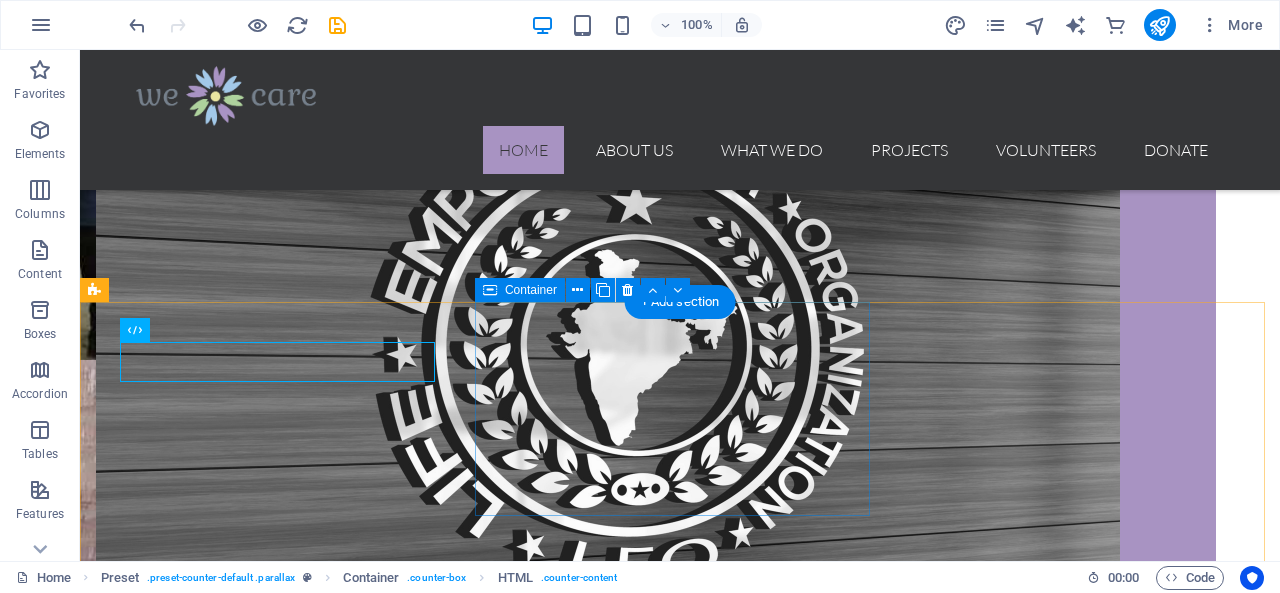 scroll, scrollTop: 2046, scrollLeft: 0, axis: vertical 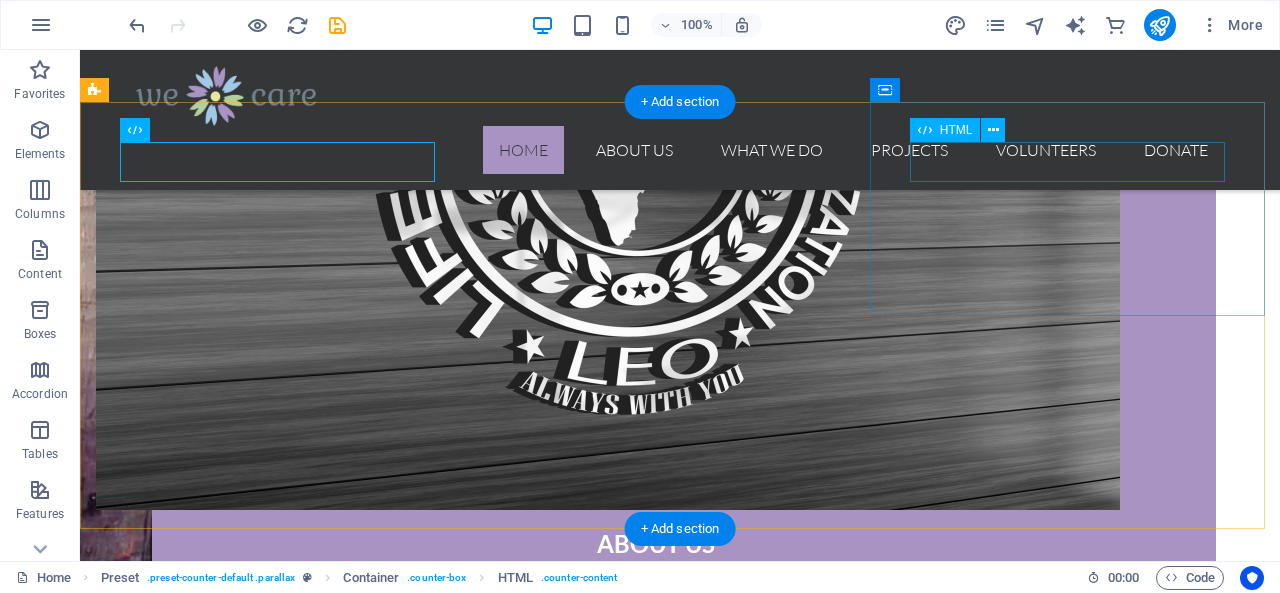 click on "455" at bounding box center [680, 4568] 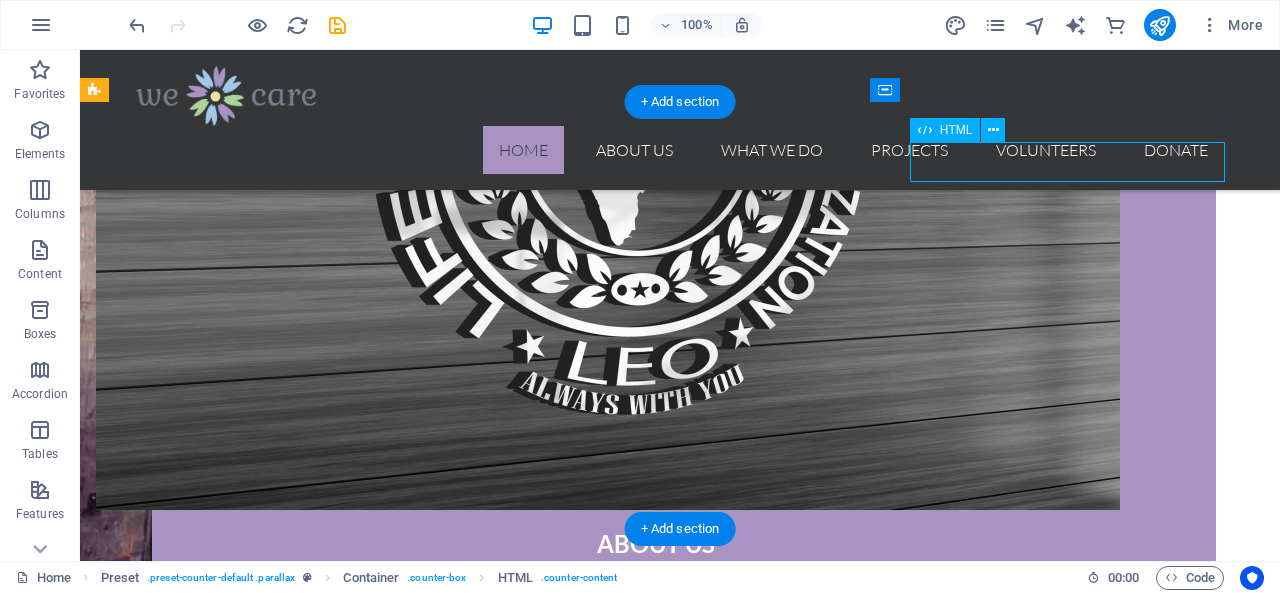 click on "455" at bounding box center [680, 4568] 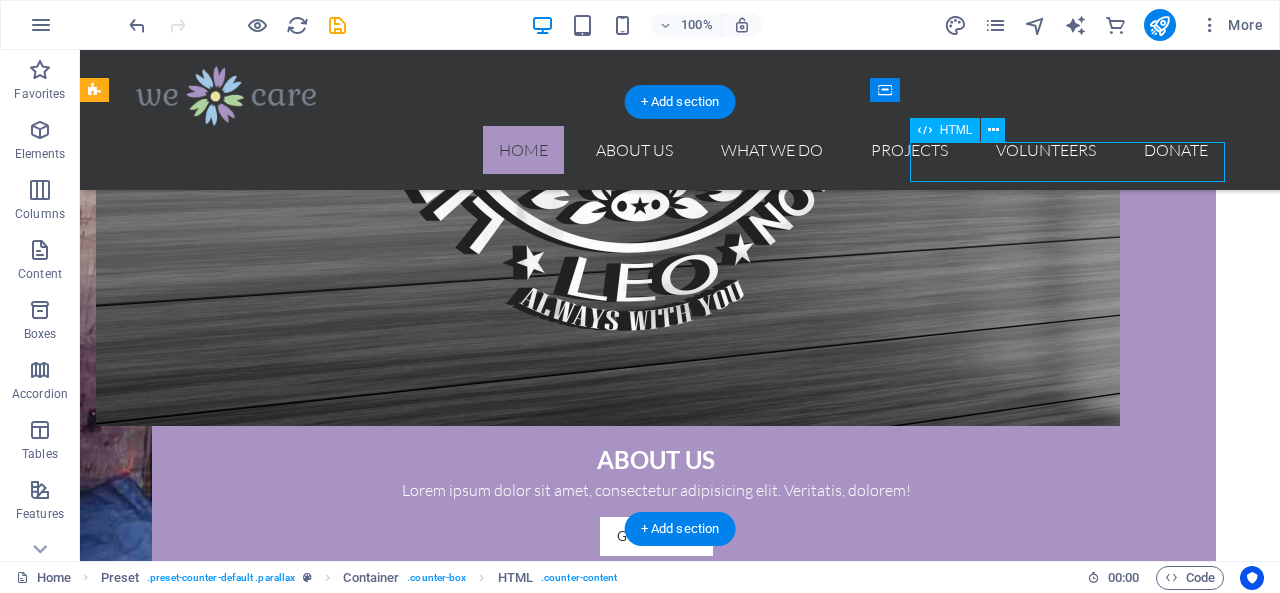 scroll, scrollTop: 1958, scrollLeft: 0, axis: vertical 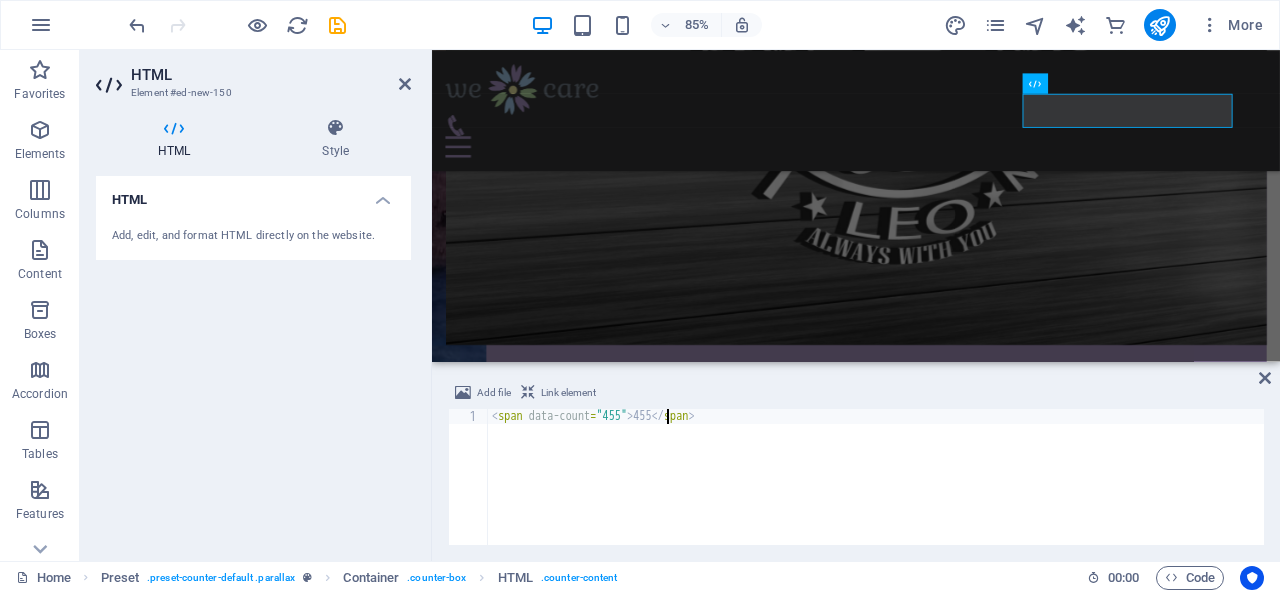click on "< span   data-count = "455" > 455 </ span >" at bounding box center [876, 492] 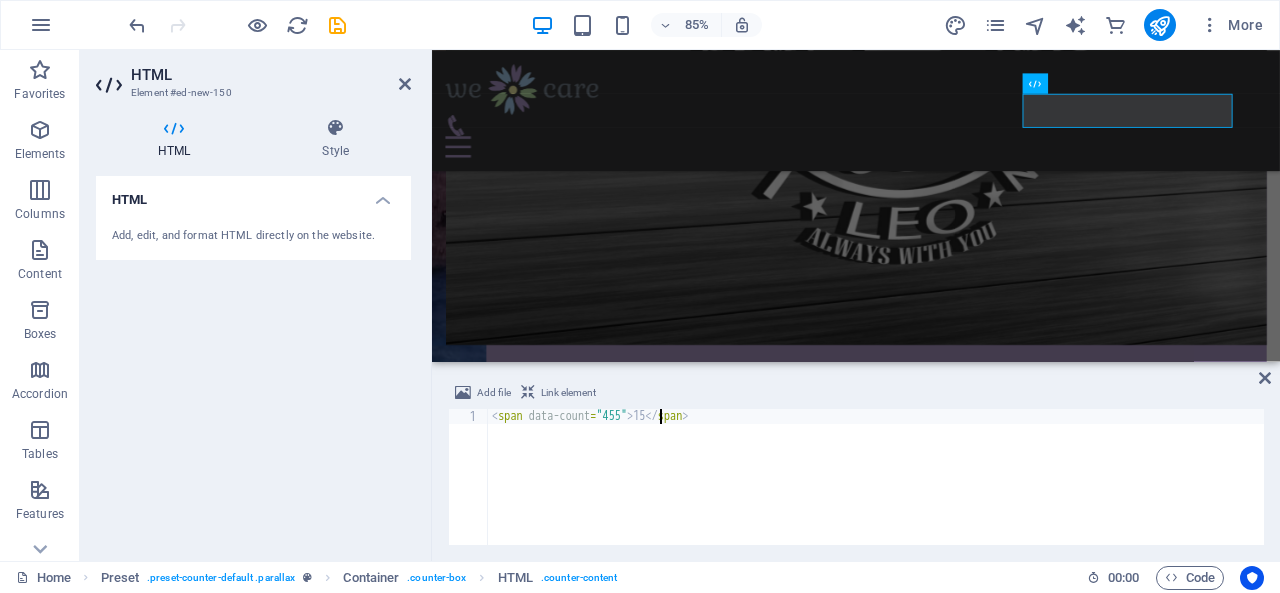 scroll, scrollTop: 0, scrollLeft: 14, axis: horizontal 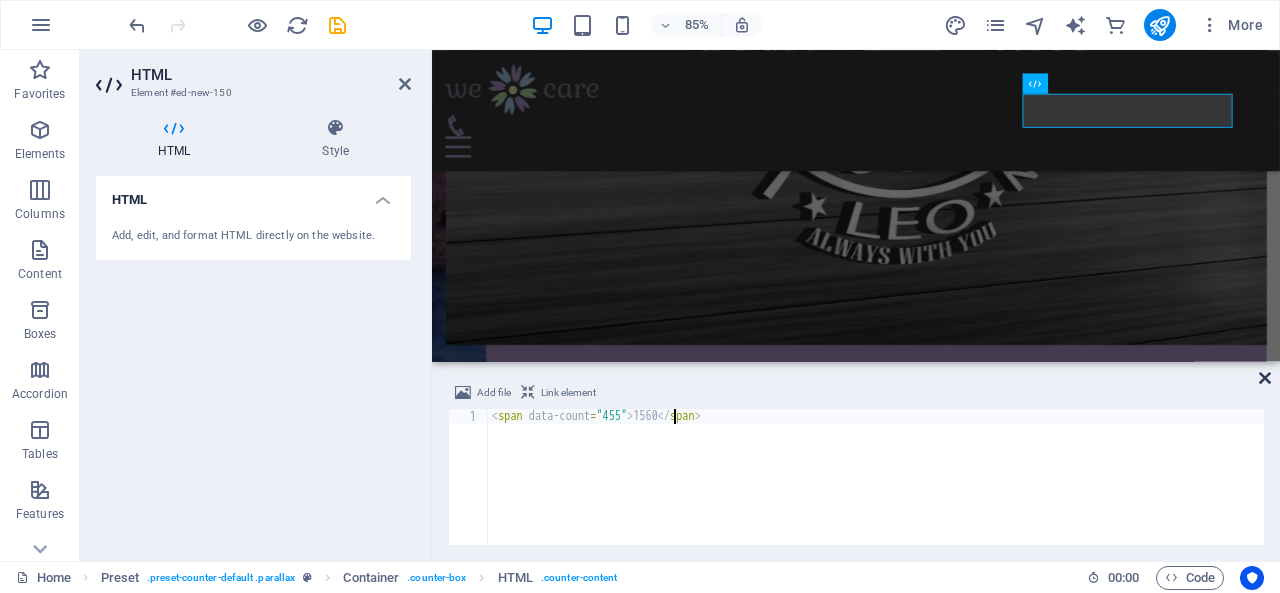 type on "<span data-count="455">1560</span>" 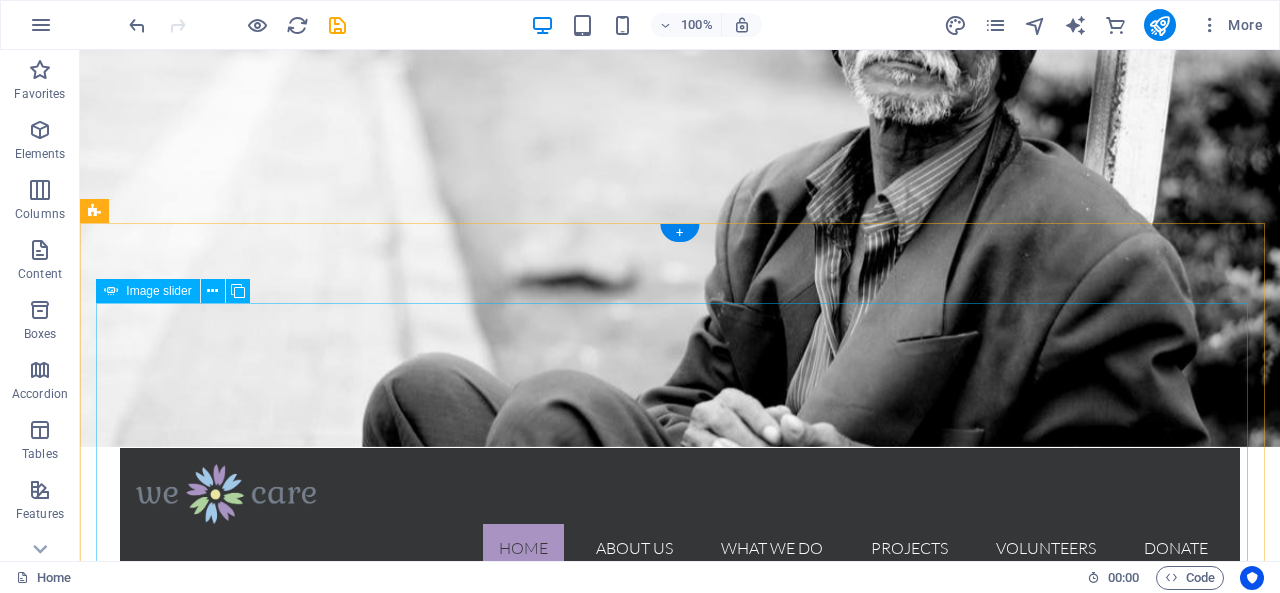 scroll, scrollTop: 0, scrollLeft: 0, axis: both 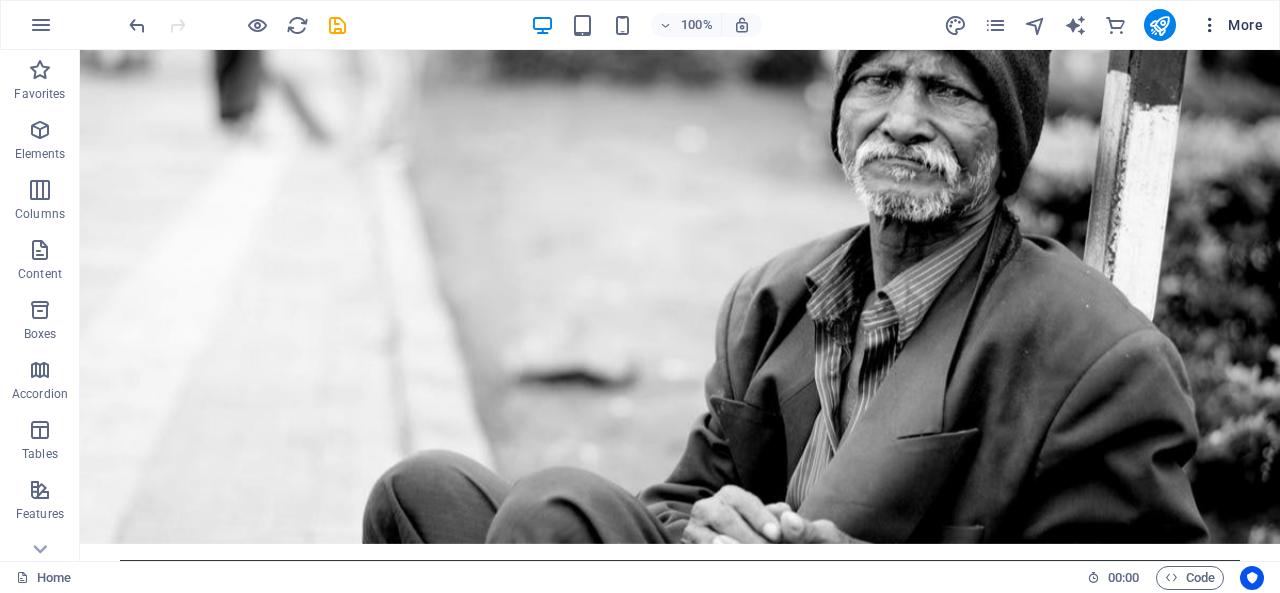 click at bounding box center (1210, 25) 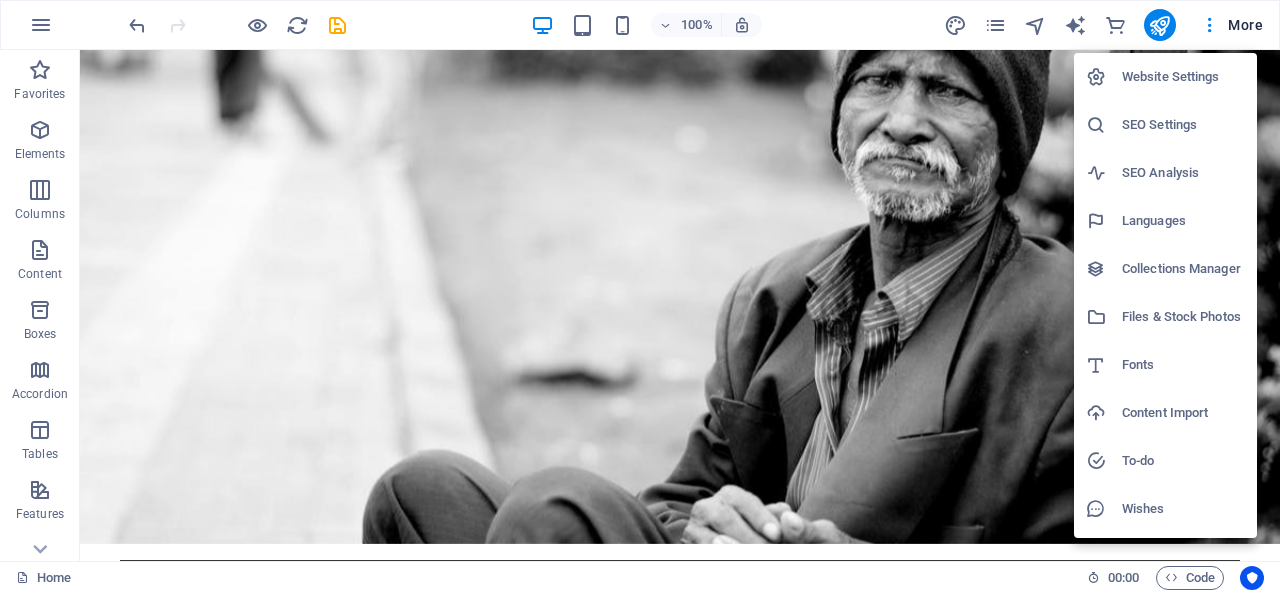 click at bounding box center (640, 296) 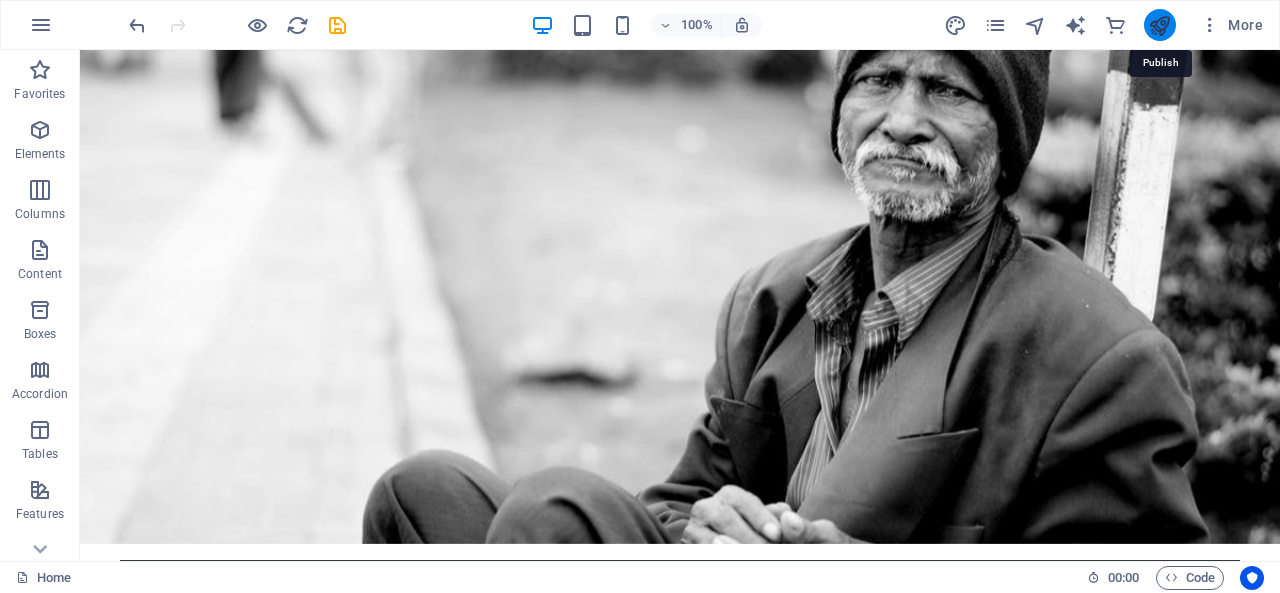 click at bounding box center (1159, 25) 